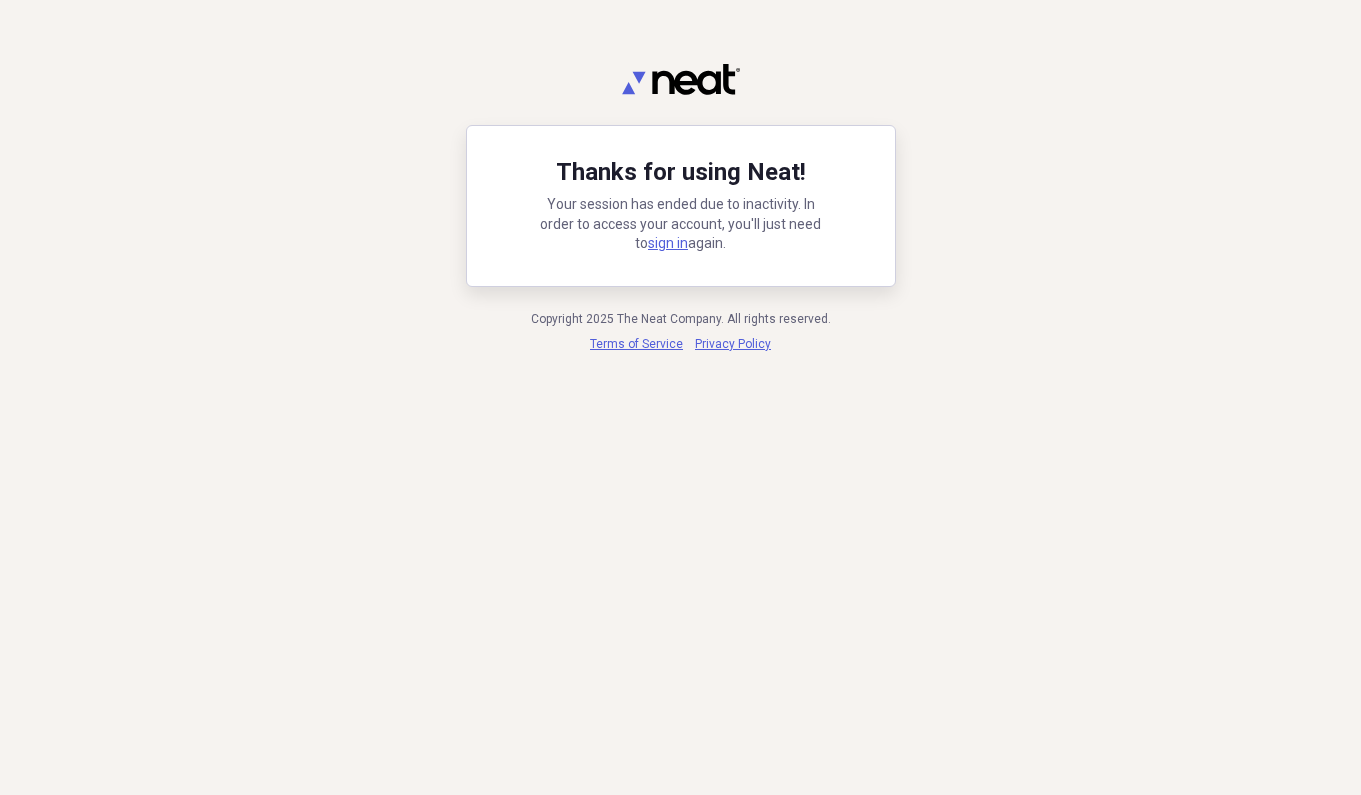scroll, scrollTop: 0, scrollLeft: 0, axis: both 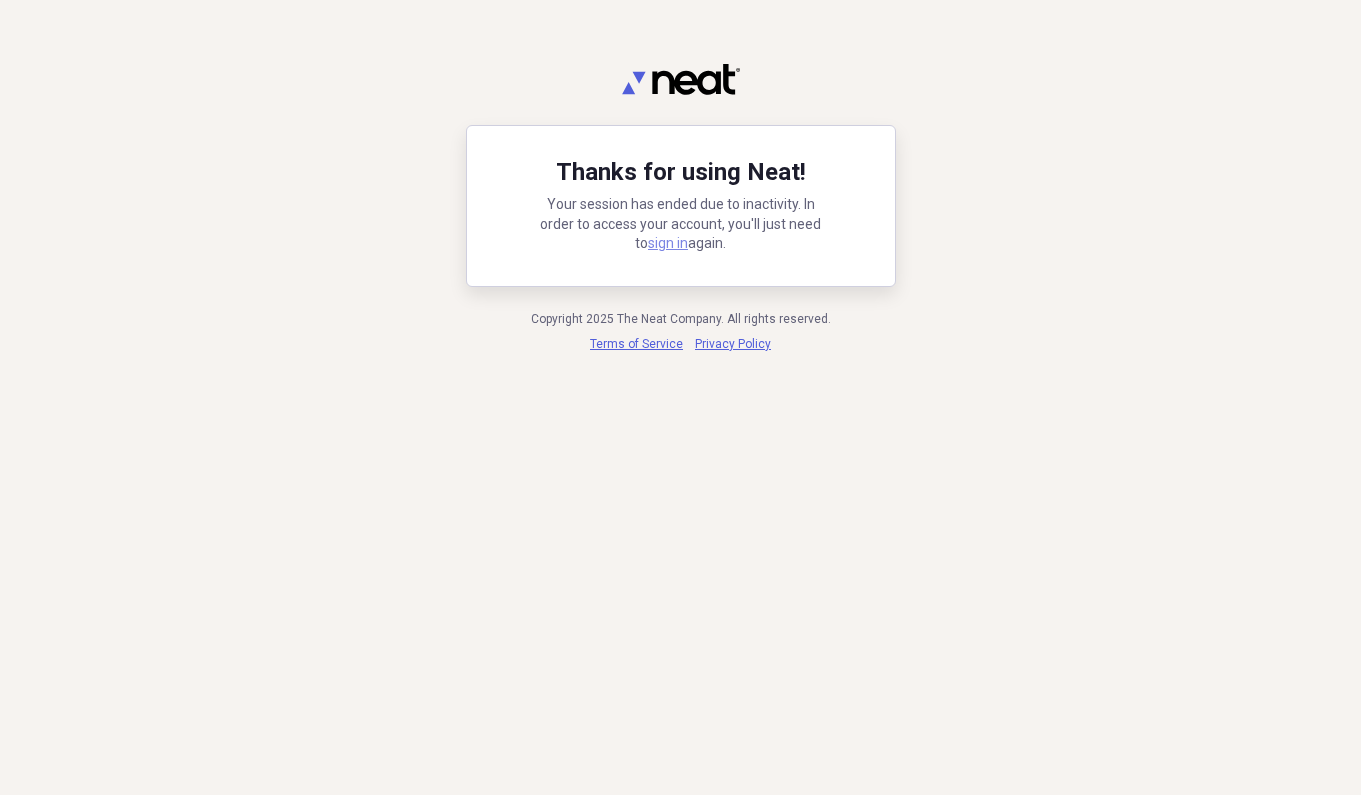 click on "sign in" at bounding box center (668, 243) 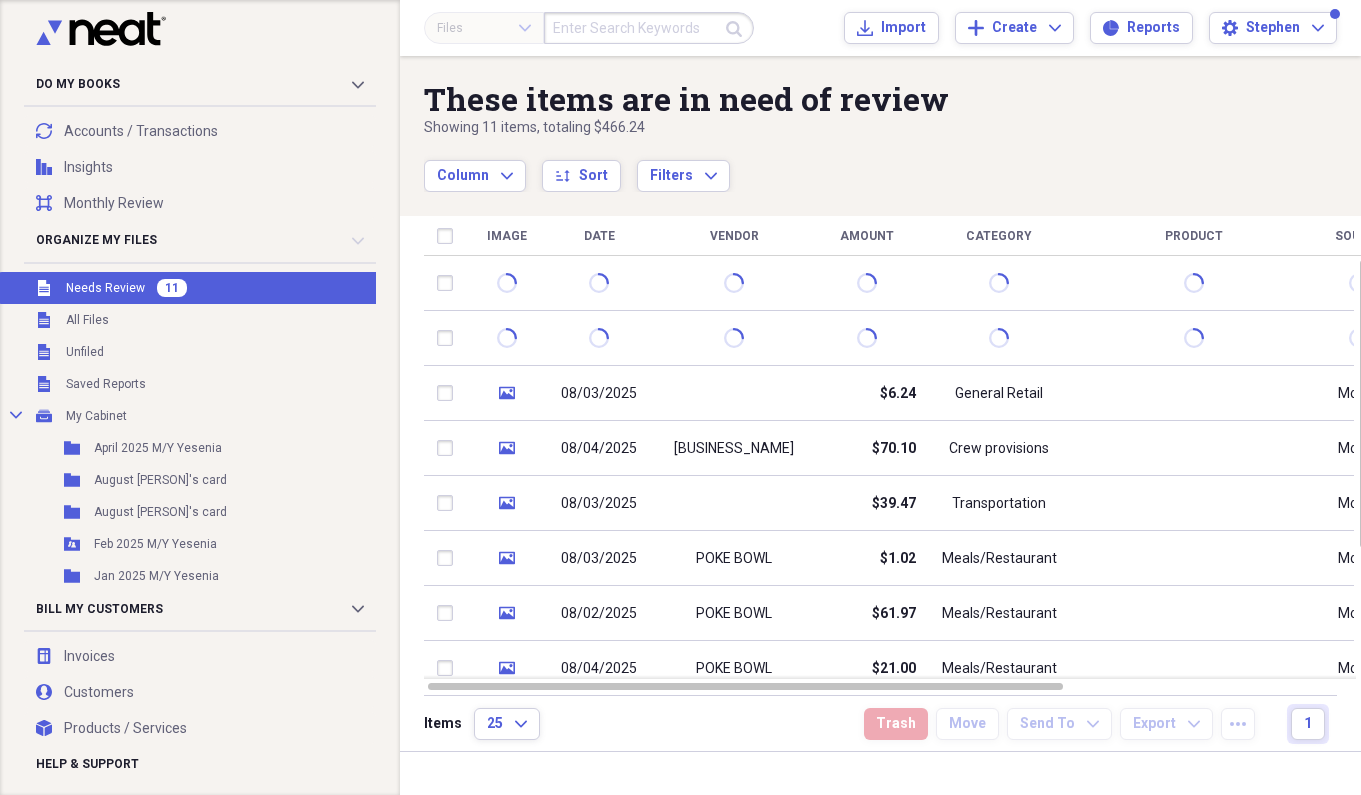 scroll, scrollTop: 0, scrollLeft: 0, axis: both 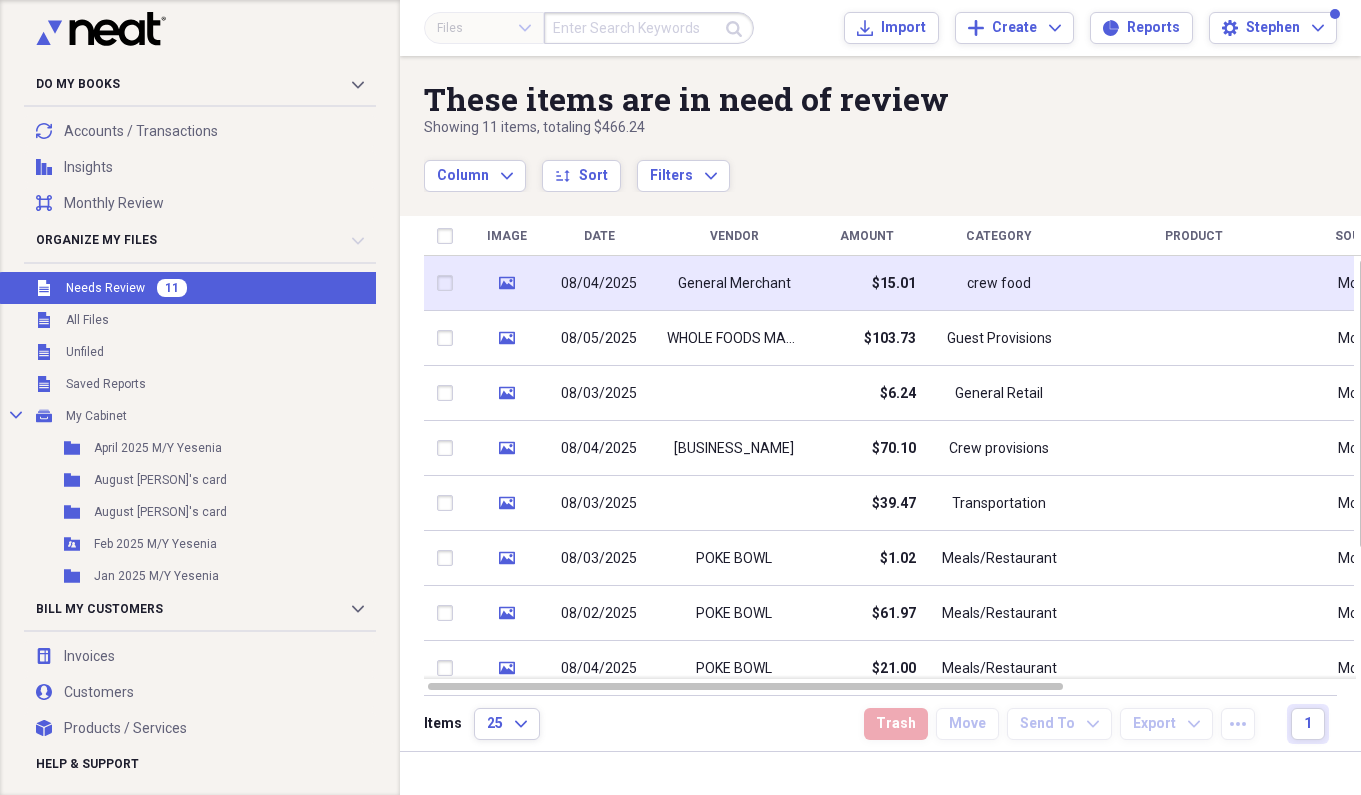 click on "General Merchant" at bounding box center (734, 283) 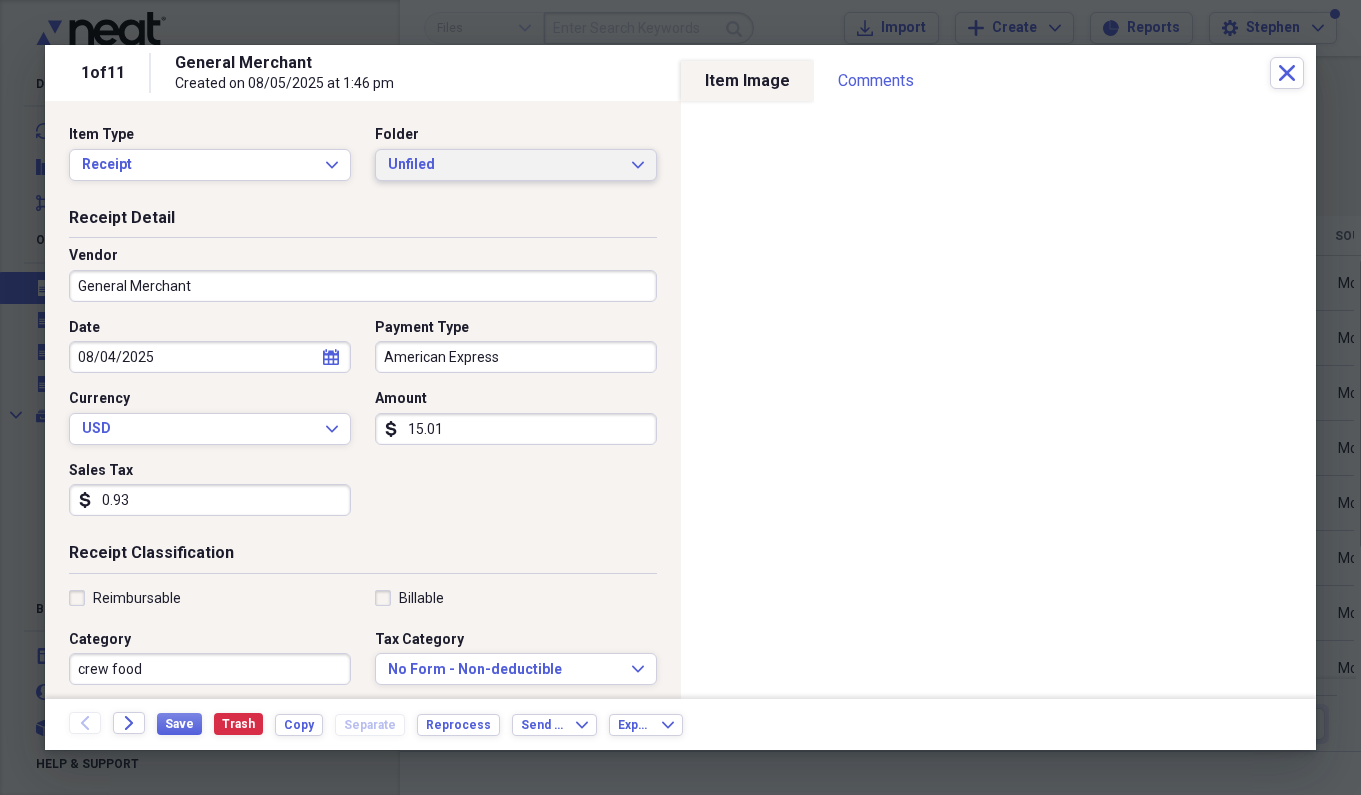 click on "Unfiled Expand" at bounding box center (516, 165) 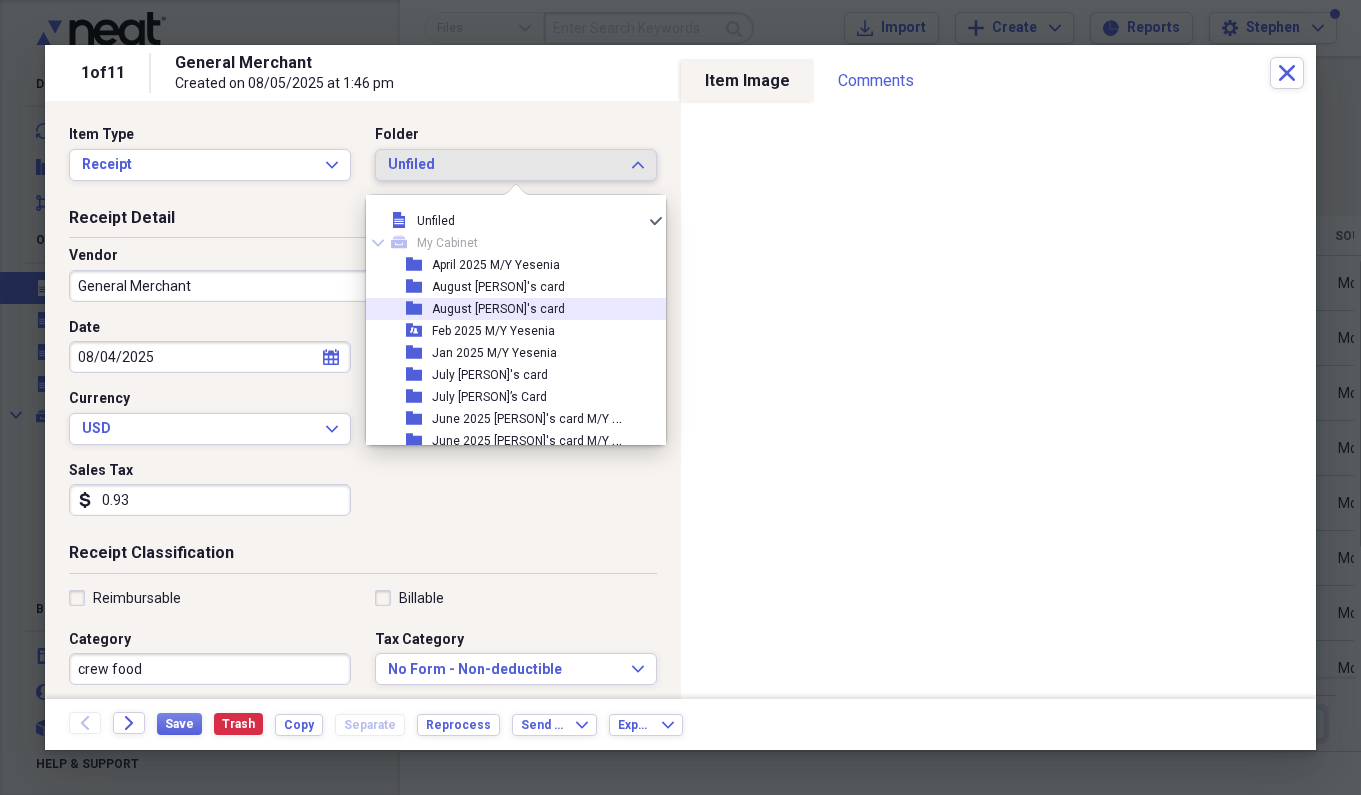 click on "August [PERSON]'s card" at bounding box center (498, 309) 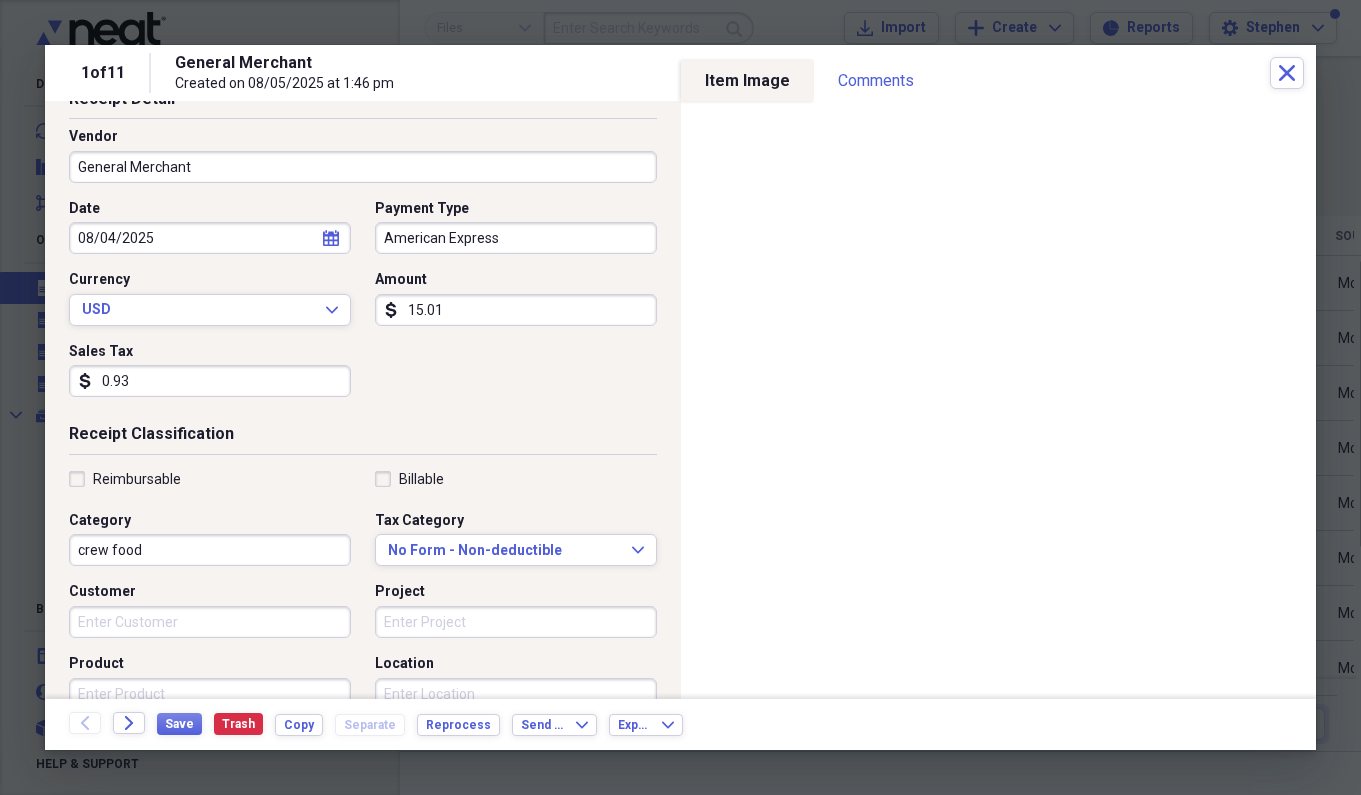 scroll, scrollTop: 113, scrollLeft: 0, axis: vertical 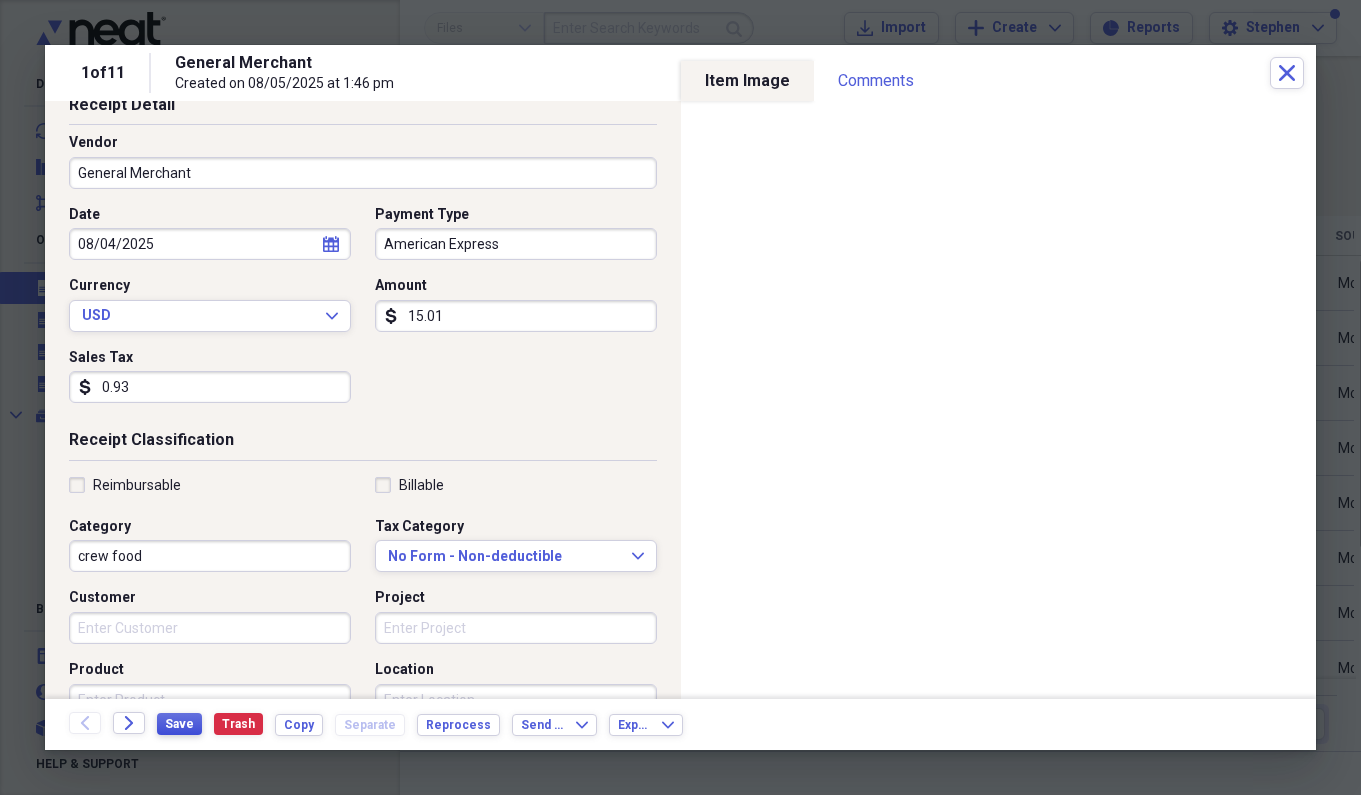 click on "Save" at bounding box center (179, 724) 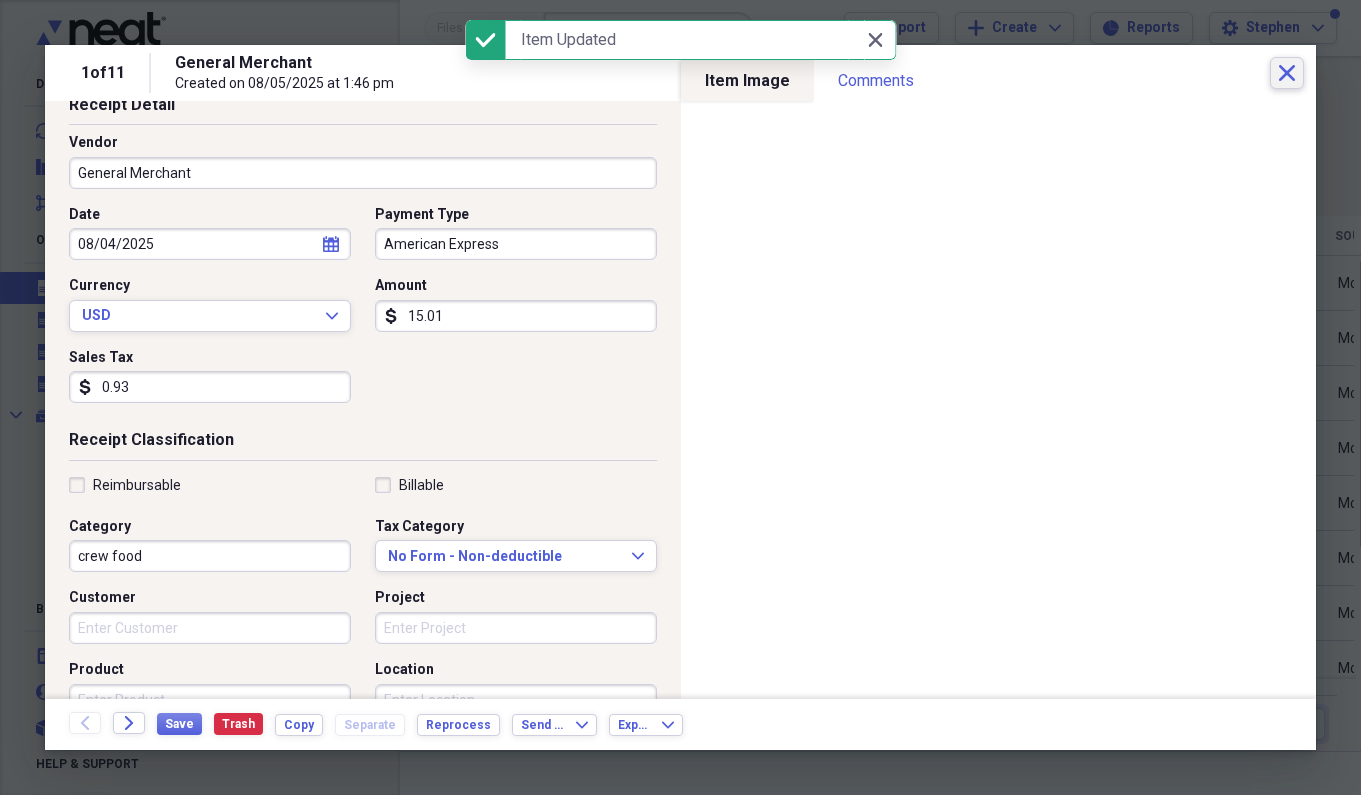 click on "Close" 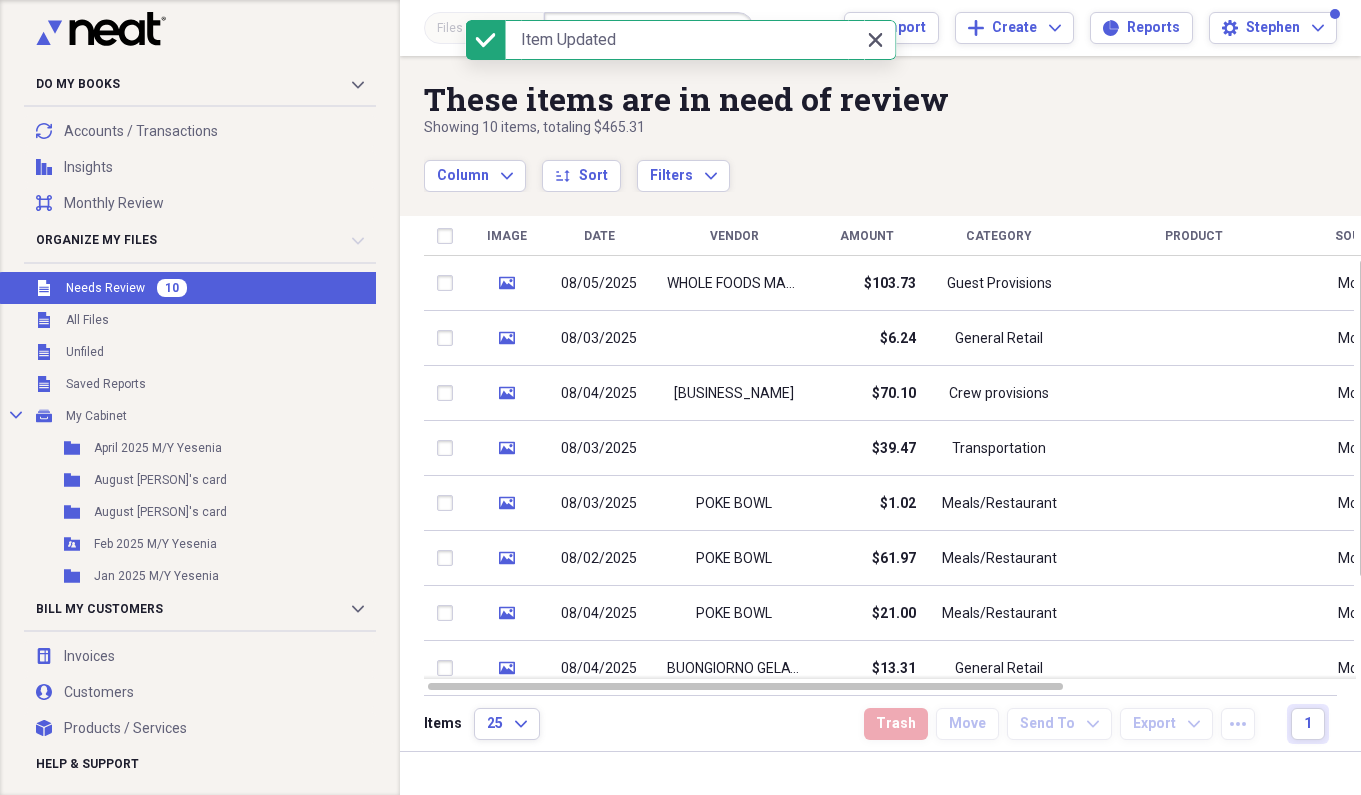 click on "Close Close" at bounding box center [876, 40] 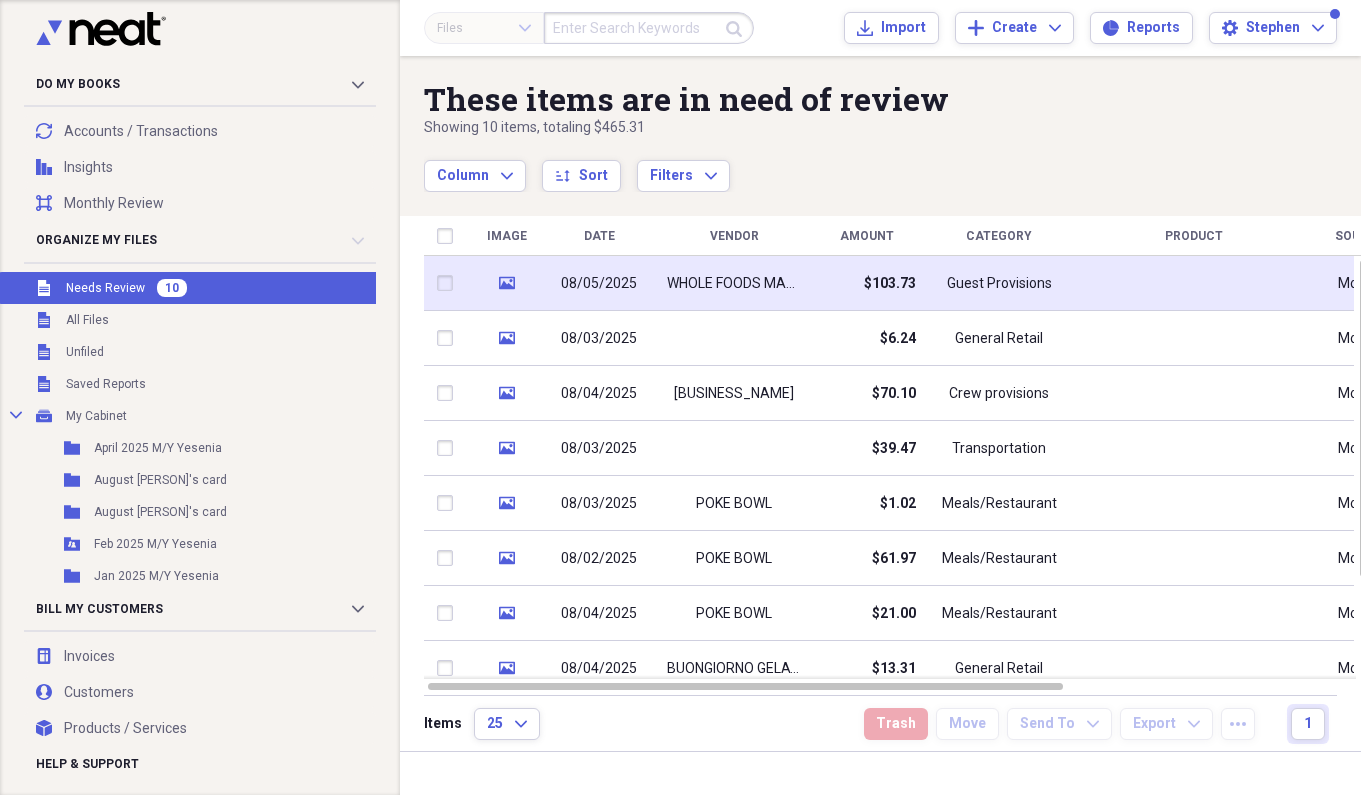 click on "$103.73" at bounding box center [866, 283] 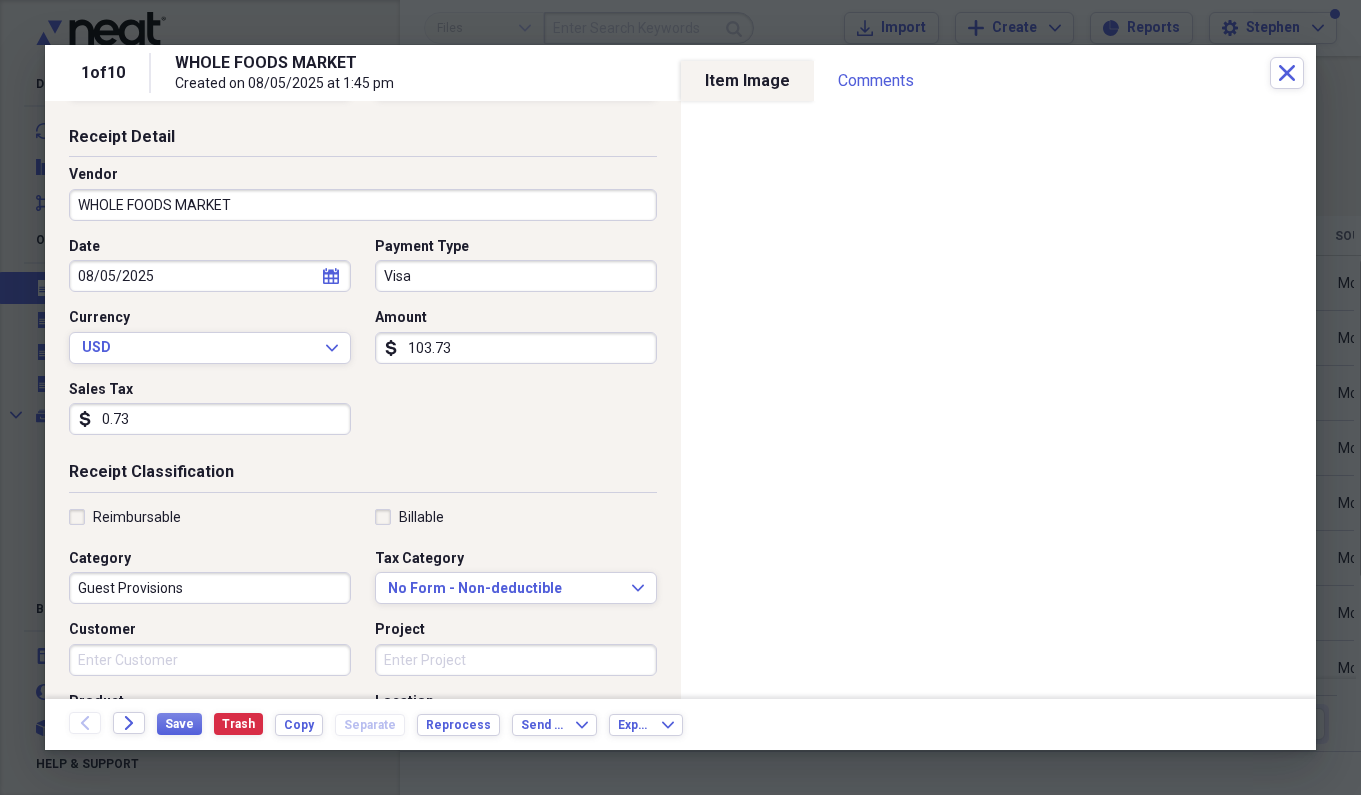 scroll, scrollTop: 85, scrollLeft: 0, axis: vertical 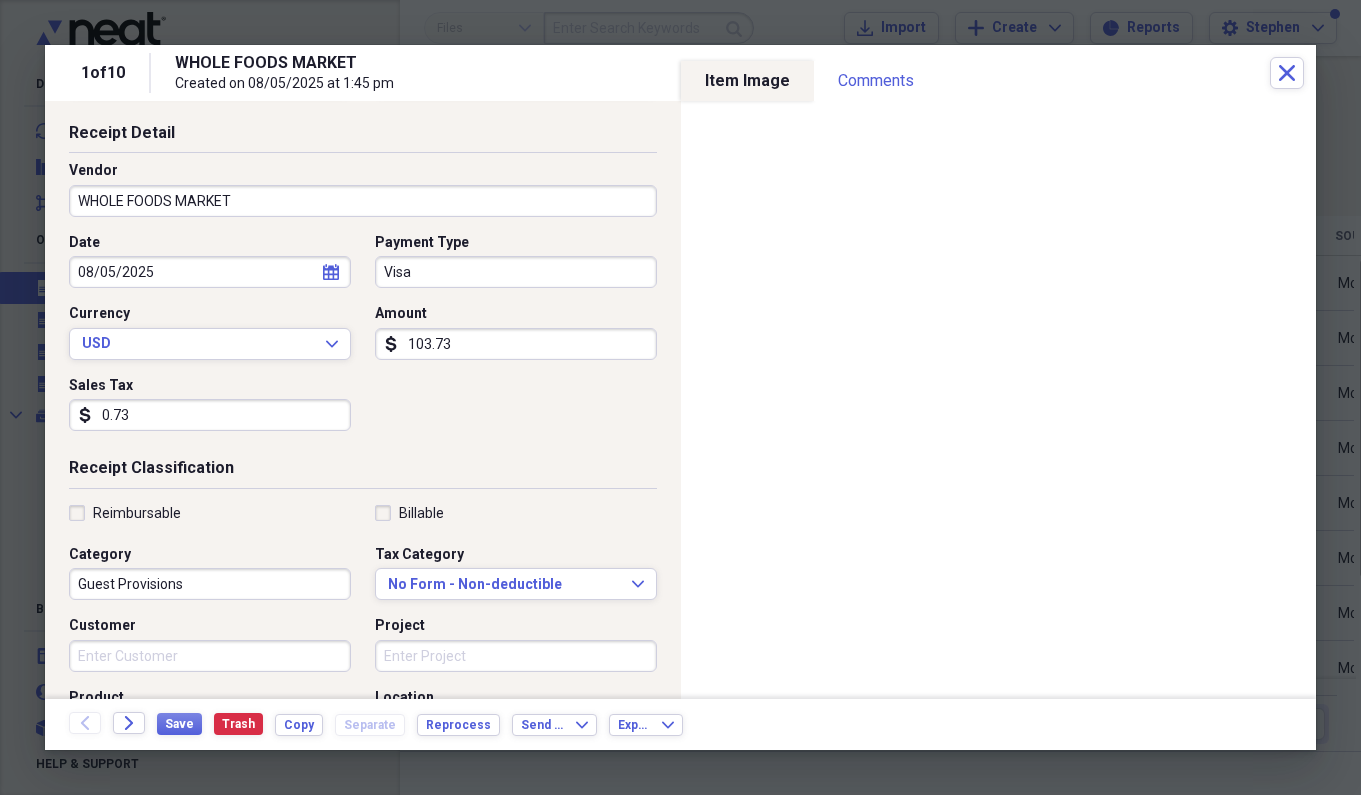 click on "Guest Provisions" at bounding box center (210, 584) 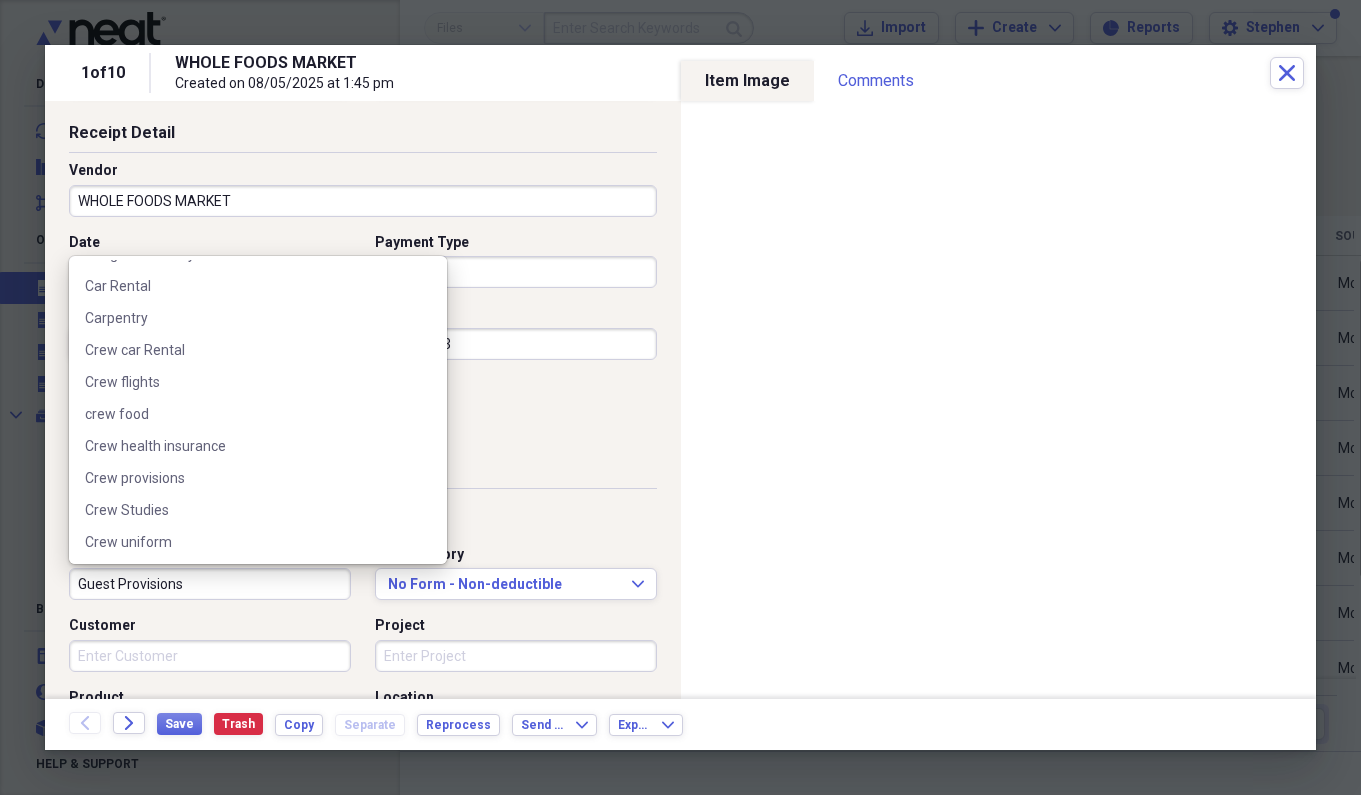 scroll, scrollTop: 286, scrollLeft: 0, axis: vertical 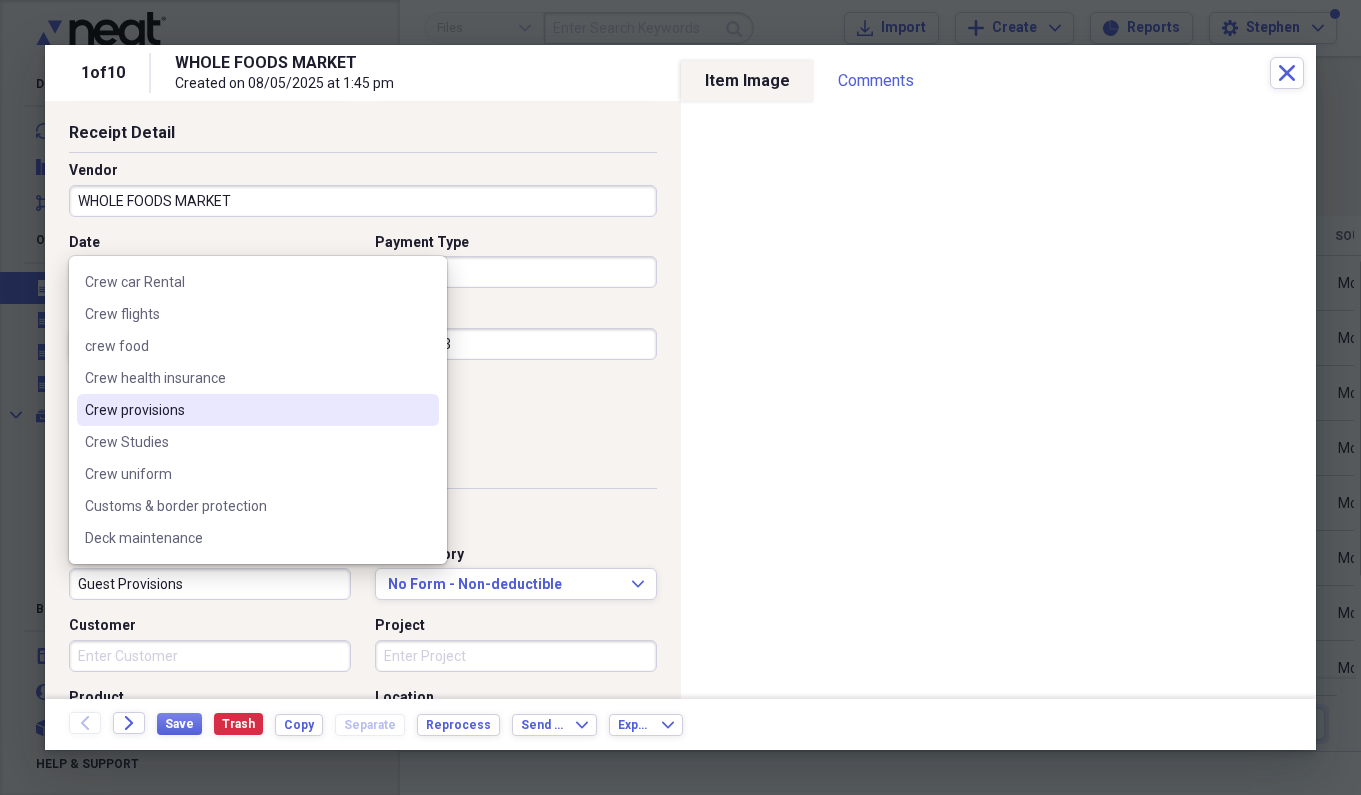 click on "Crew provisions" at bounding box center [246, 410] 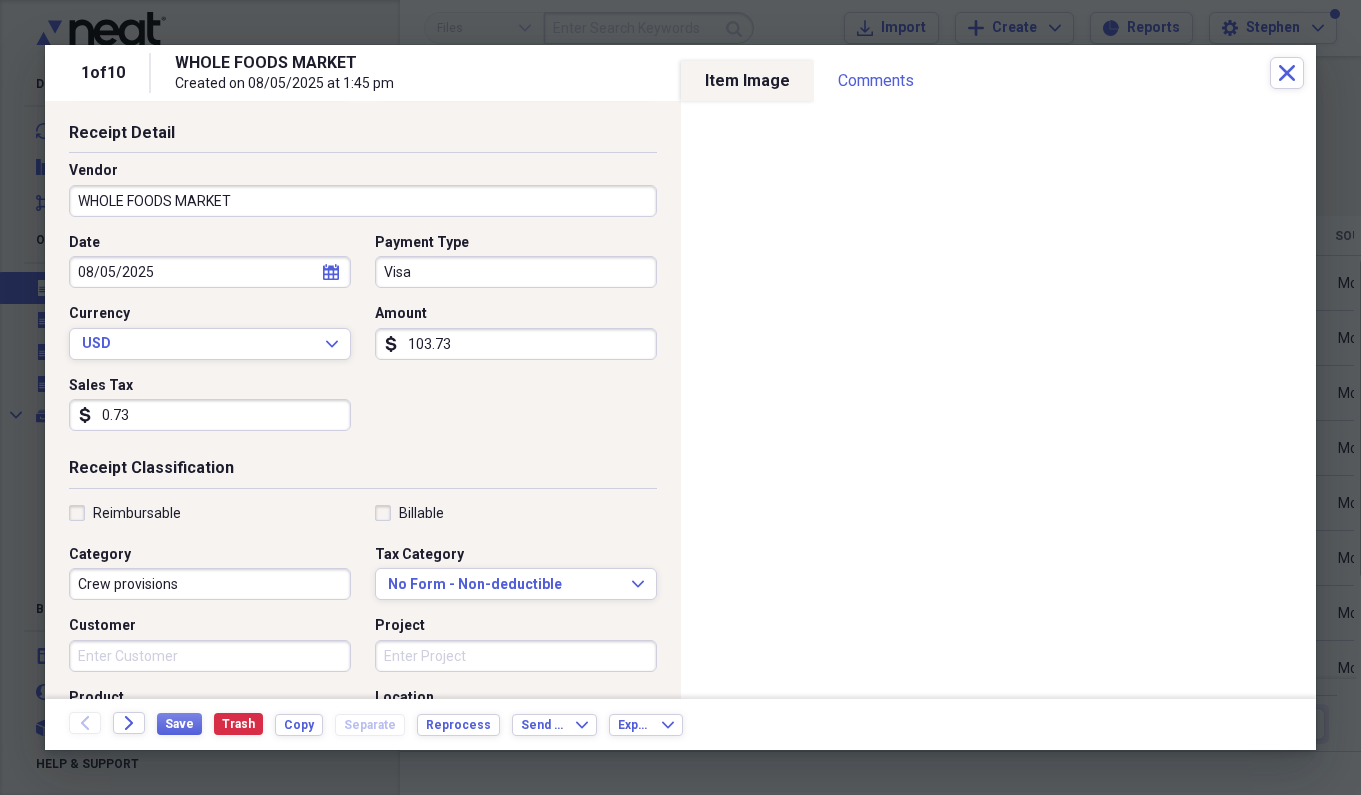 click on "Visa" at bounding box center [516, 272] 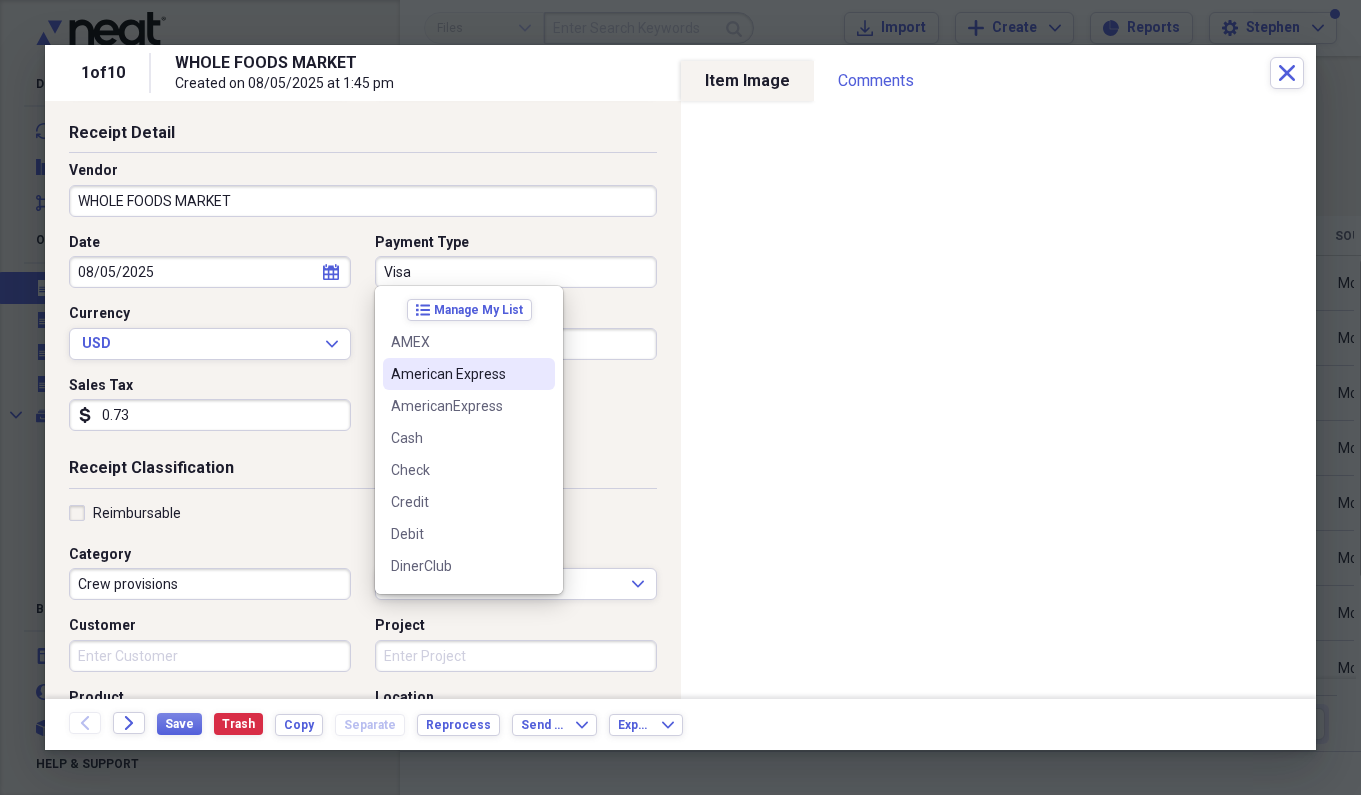 click on "American Express" at bounding box center [457, 374] 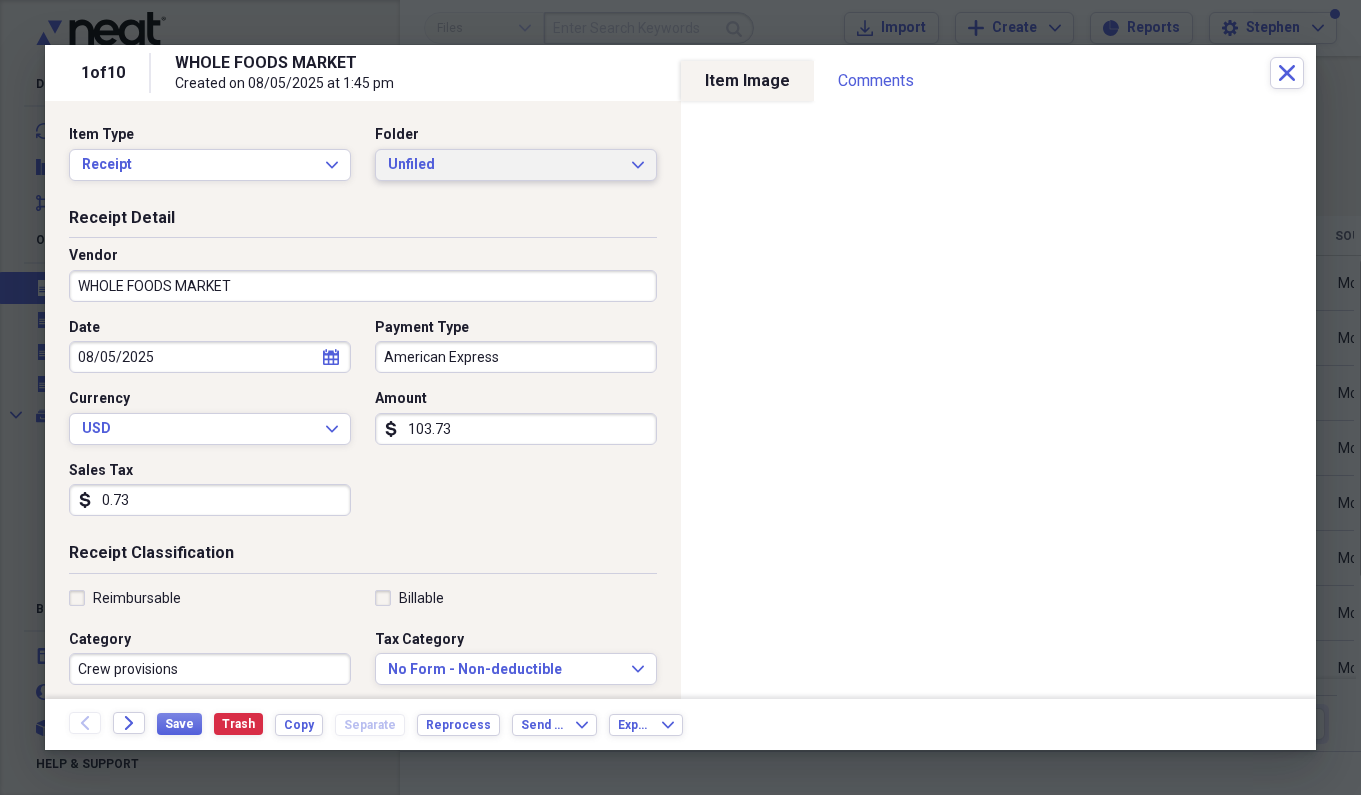 scroll, scrollTop: 0, scrollLeft: 0, axis: both 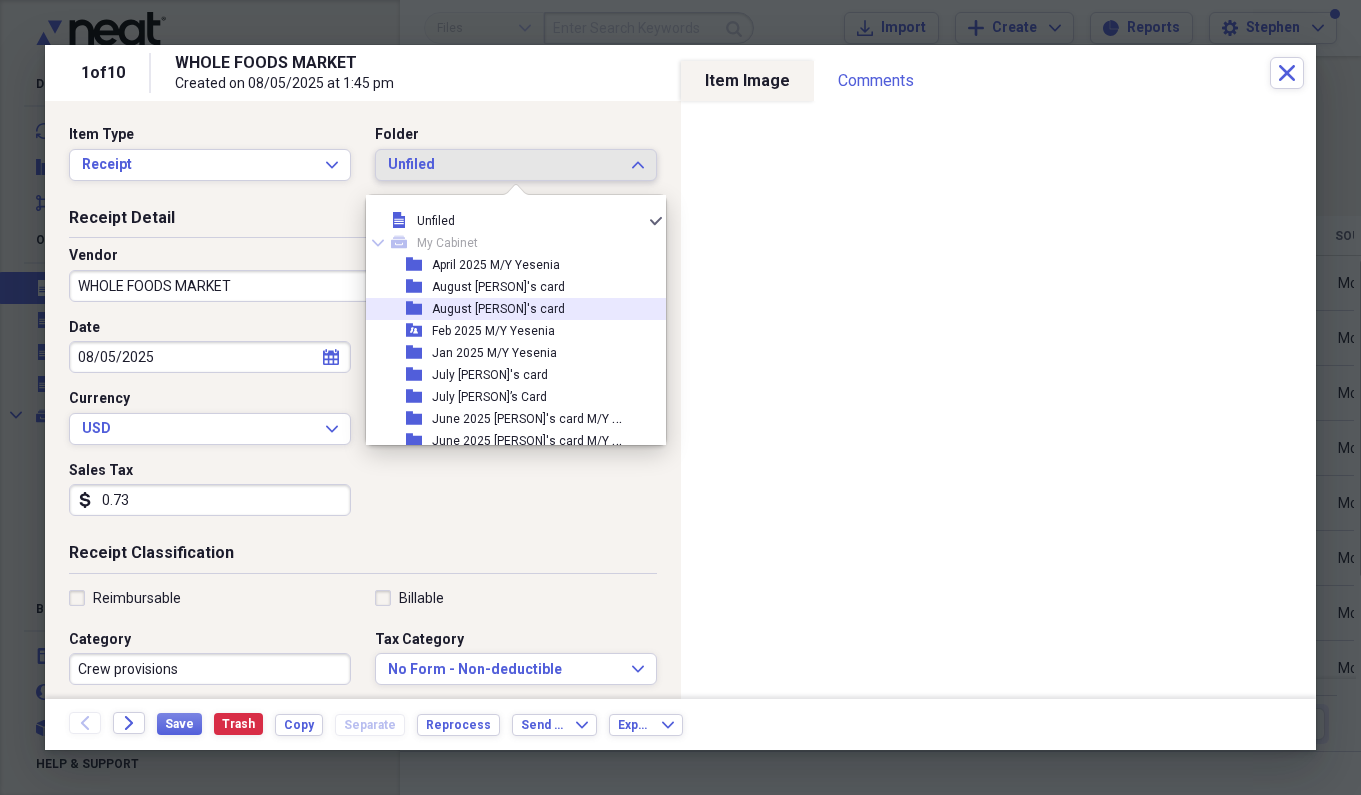 click on "August [PERSON]'s card" at bounding box center [498, 309] 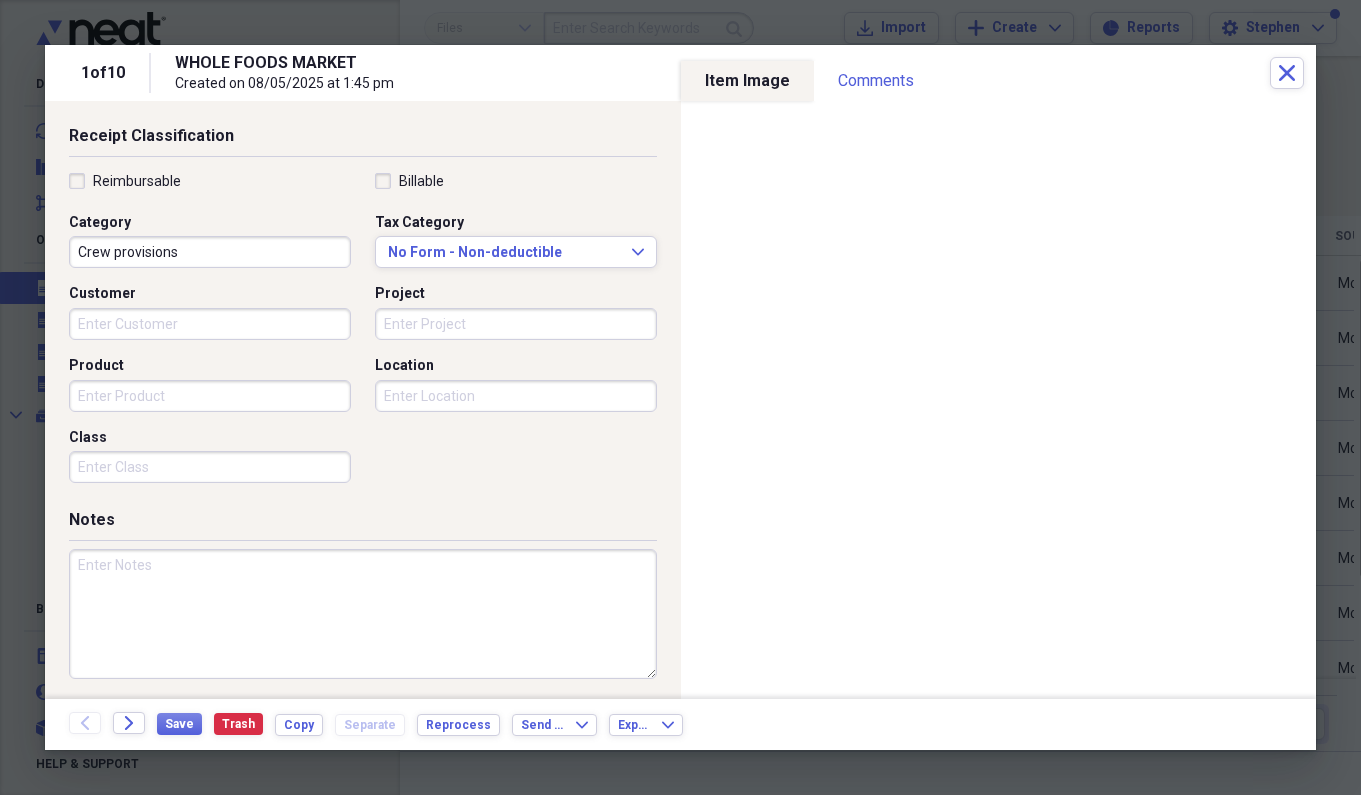 scroll, scrollTop: 416, scrollLeft: 0, axis: vertical 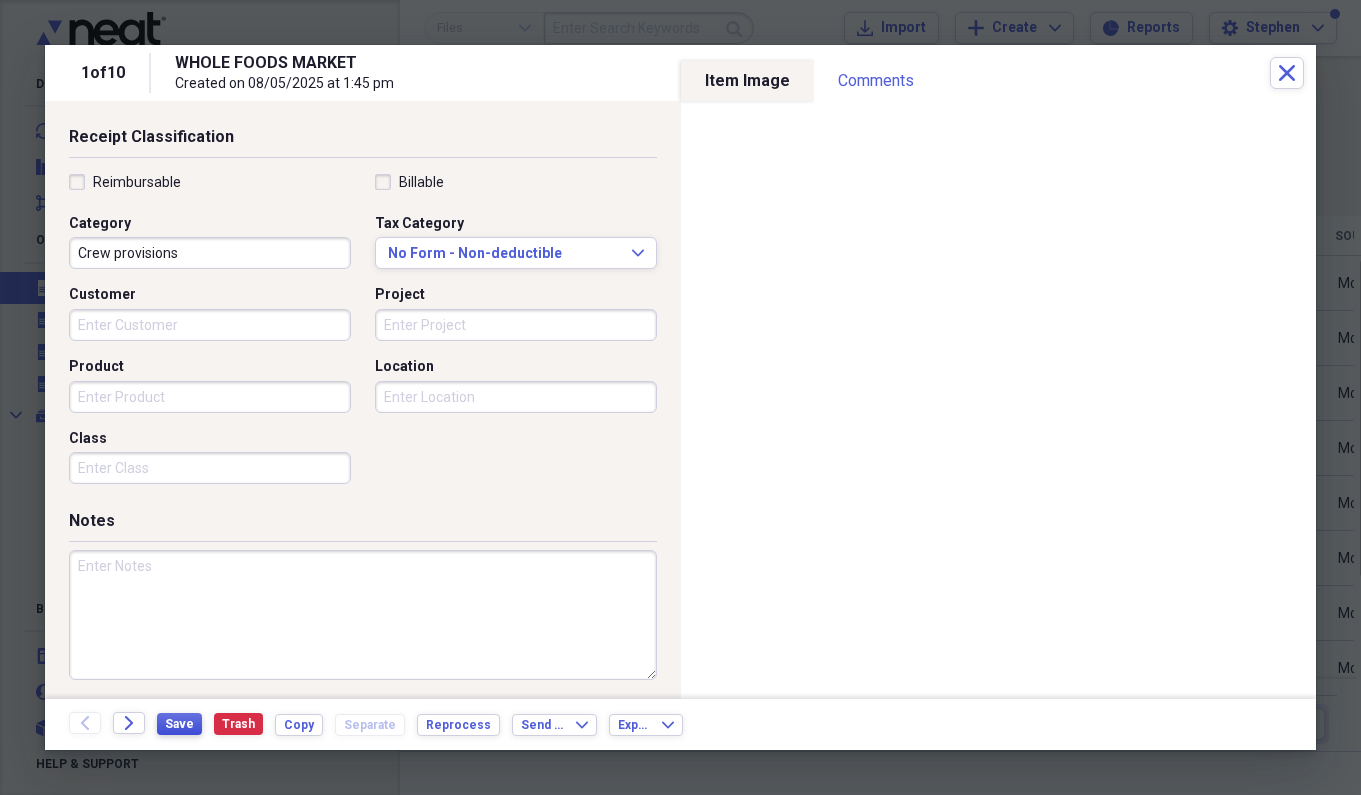 click on "Save" at bounding box center (179, 724) 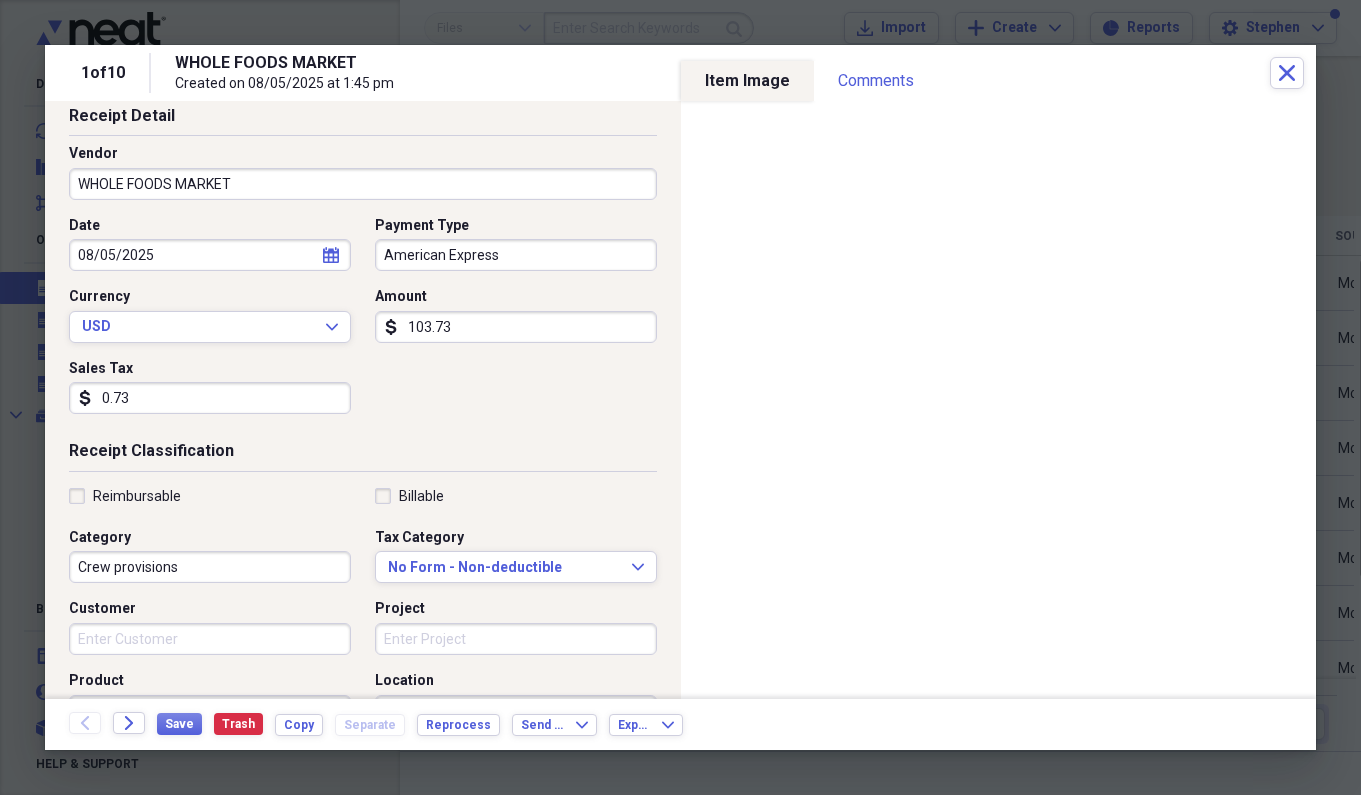 scroll, scrollTop: 97, scrollLeft: 0, axis: vertical 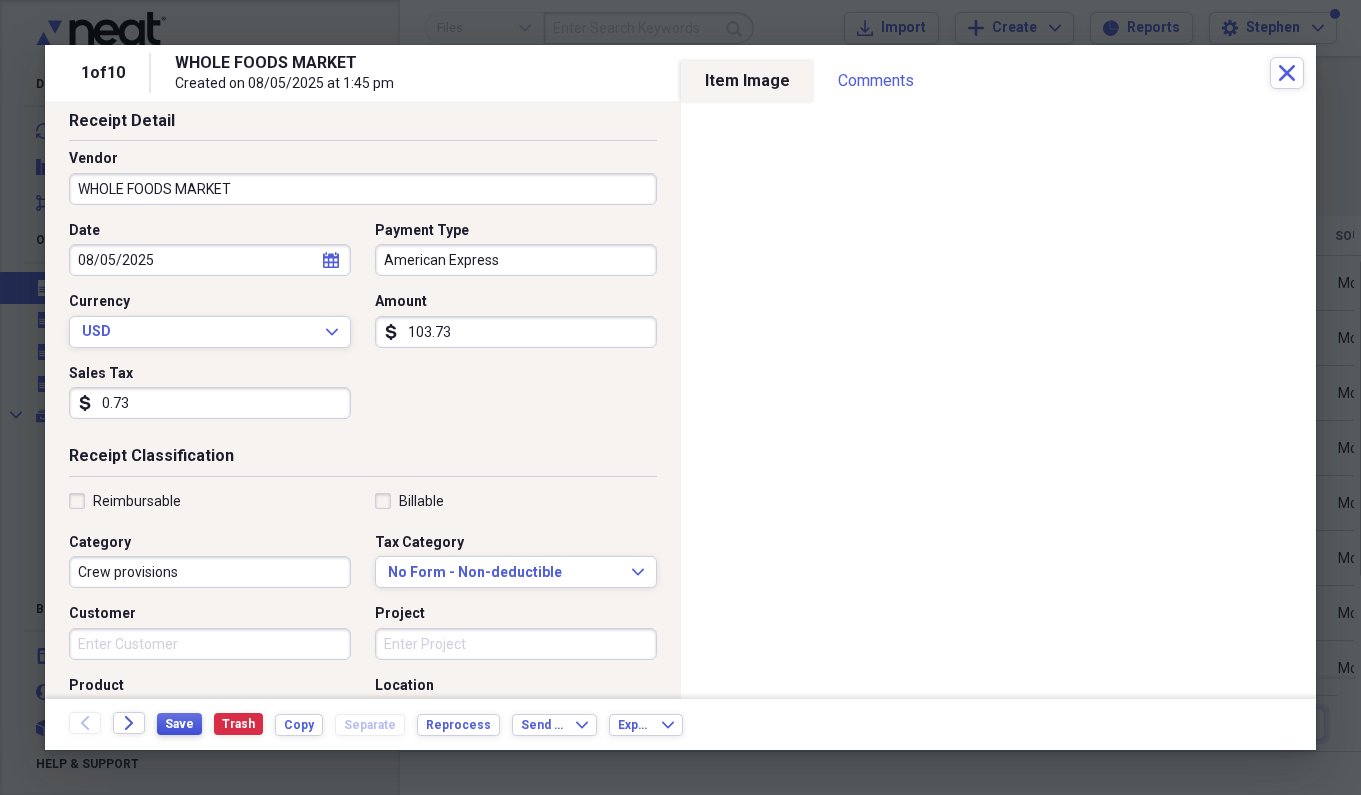 click on "Save" at bounding box center [179, 724] 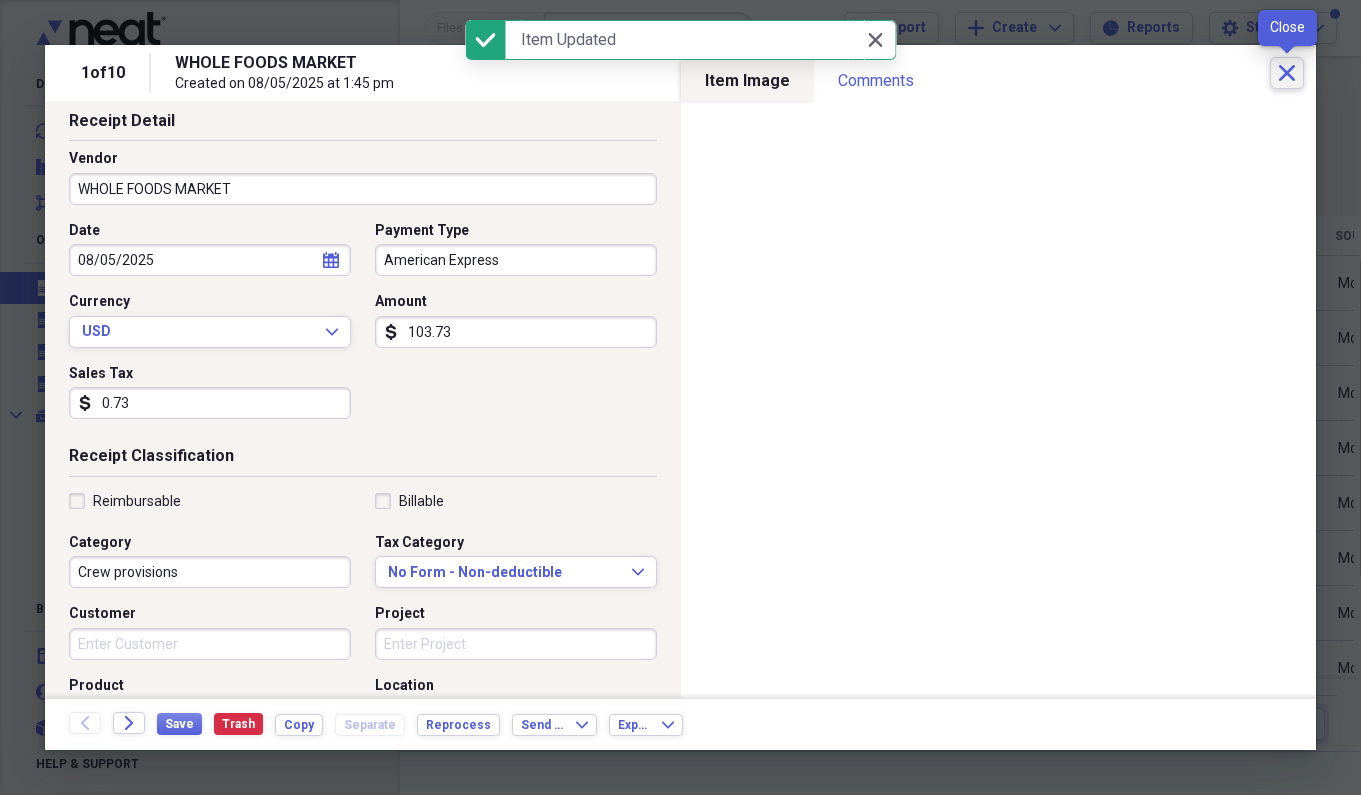 click 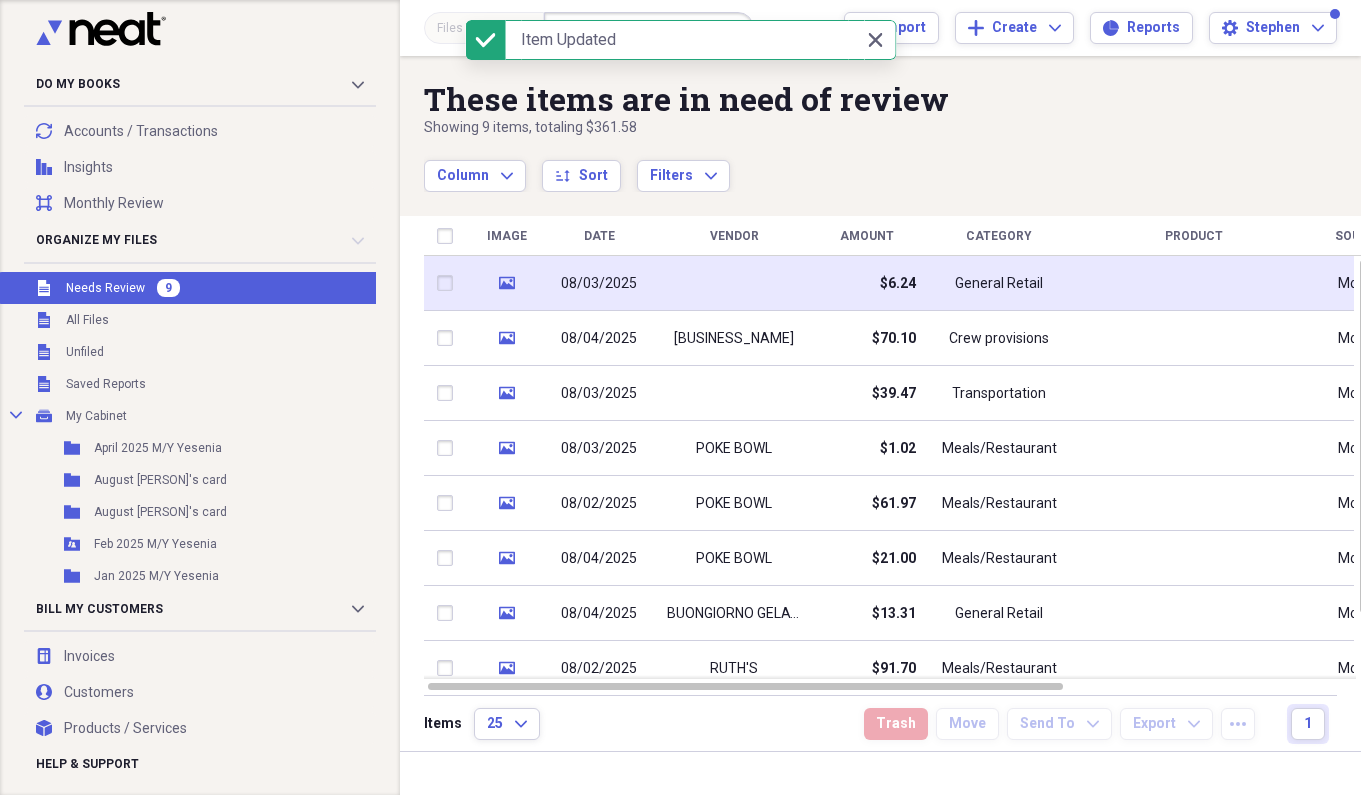 click at bounding box center (734, 283) 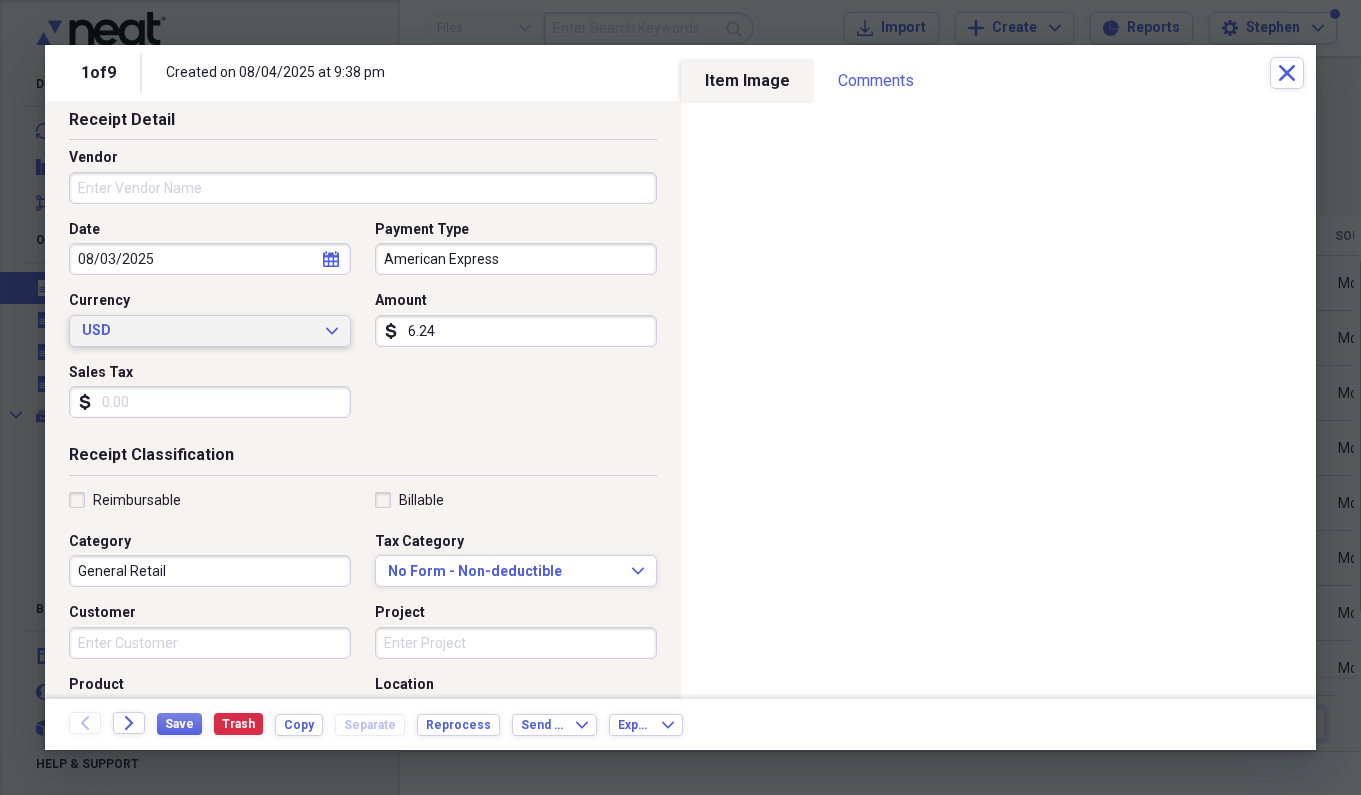scroll, scrollTop: 134, scrollLeft: 0, axis: vertical 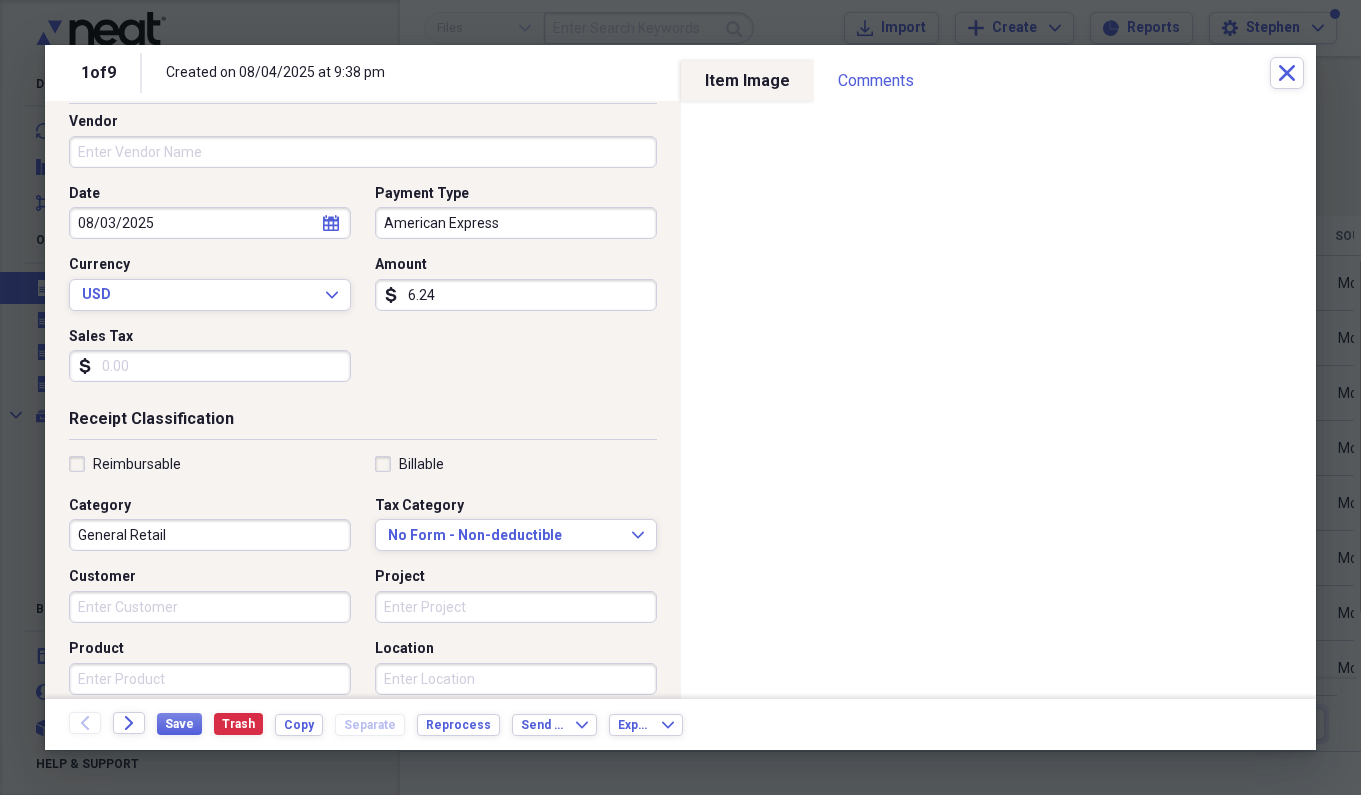 click on "General Retail" at bounding box center (210, 535) 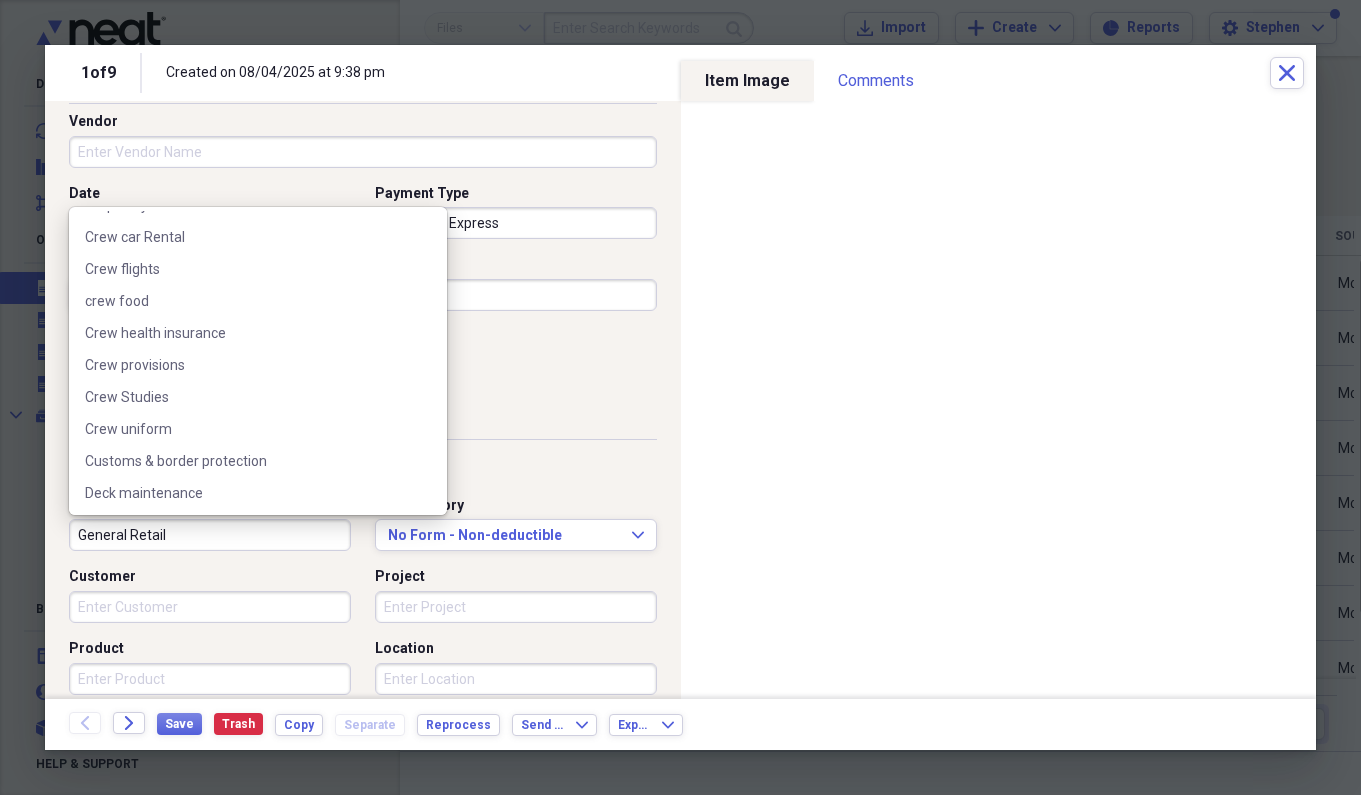 scroll, scrollTop: 400, scrollLeft: 0, axis: vertical 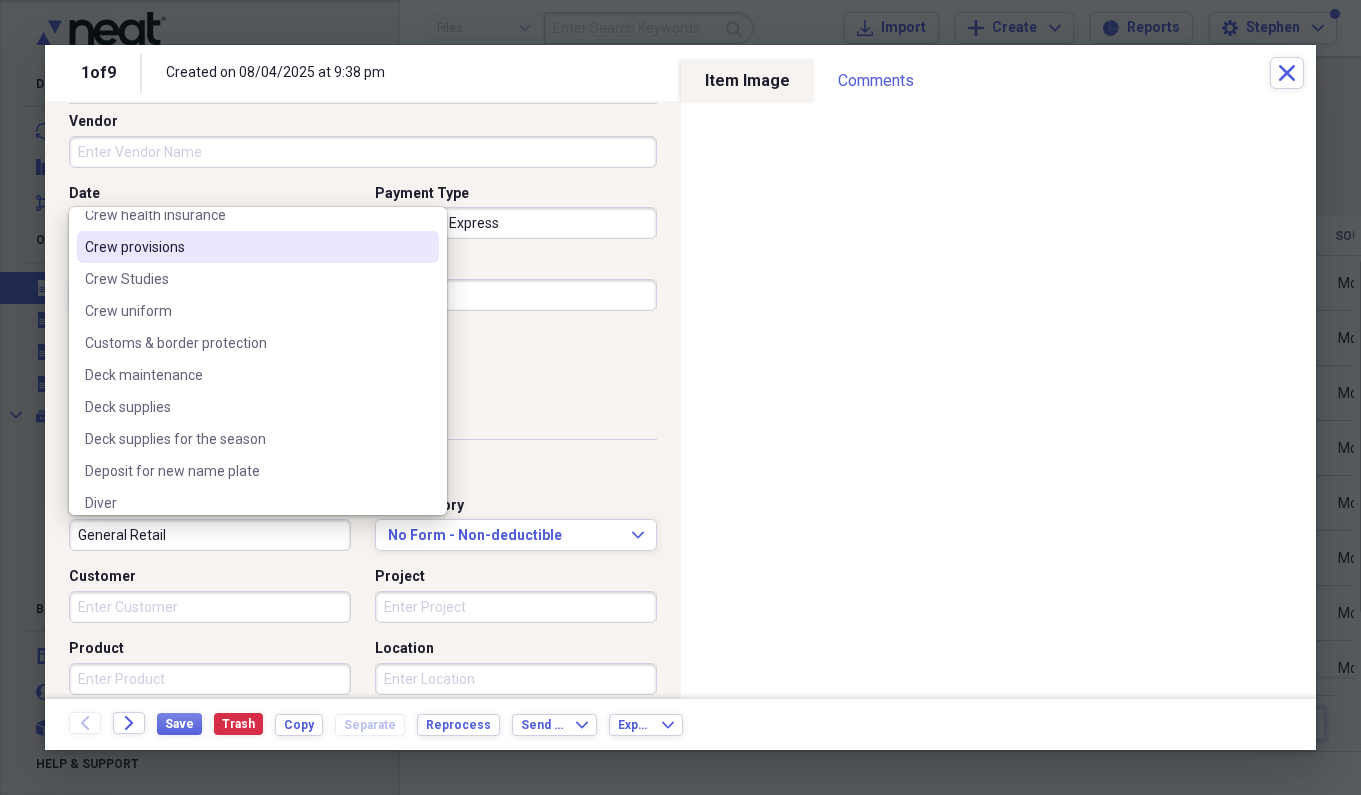 click on "Crew provisions" at bounding box center (246, 247) 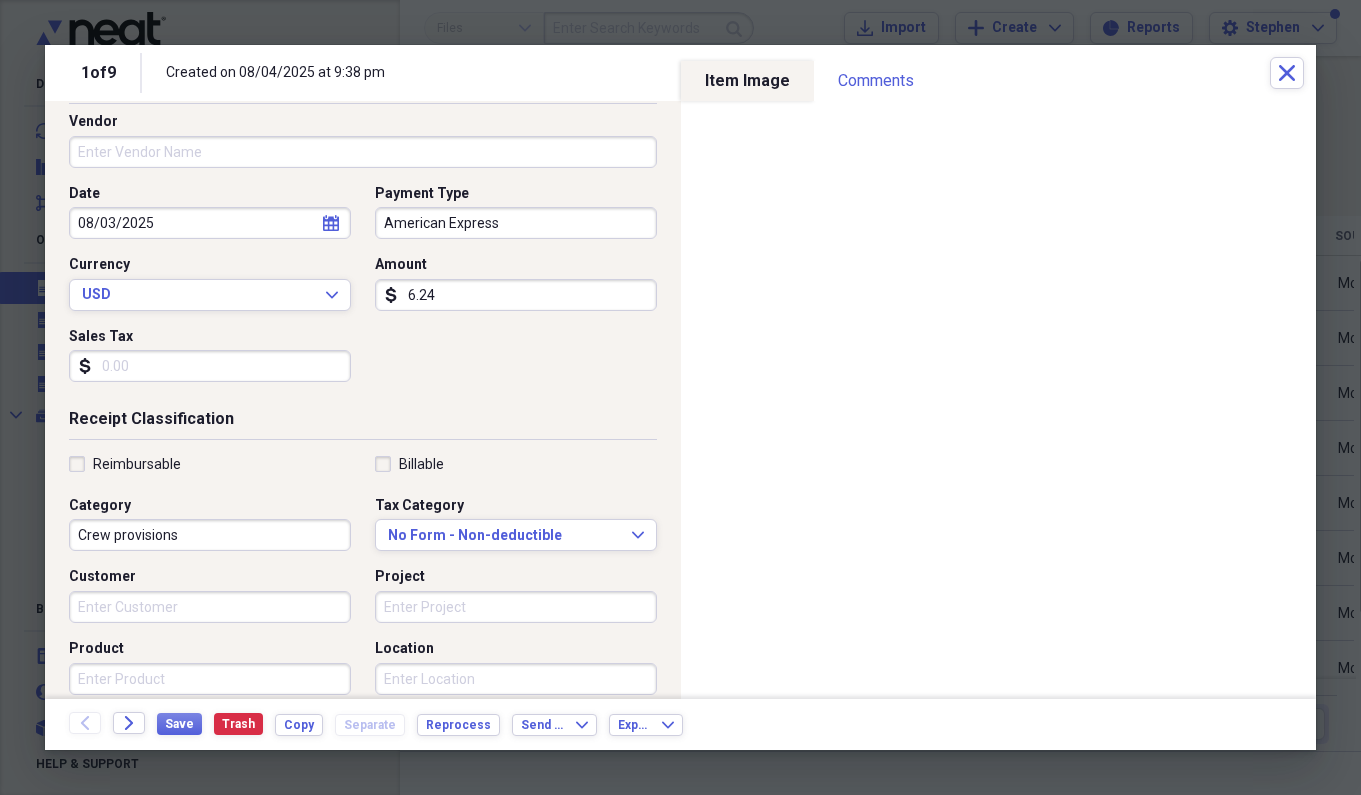 scroll, scrollTop: 15, scrollLeft: 0, axis: vertical 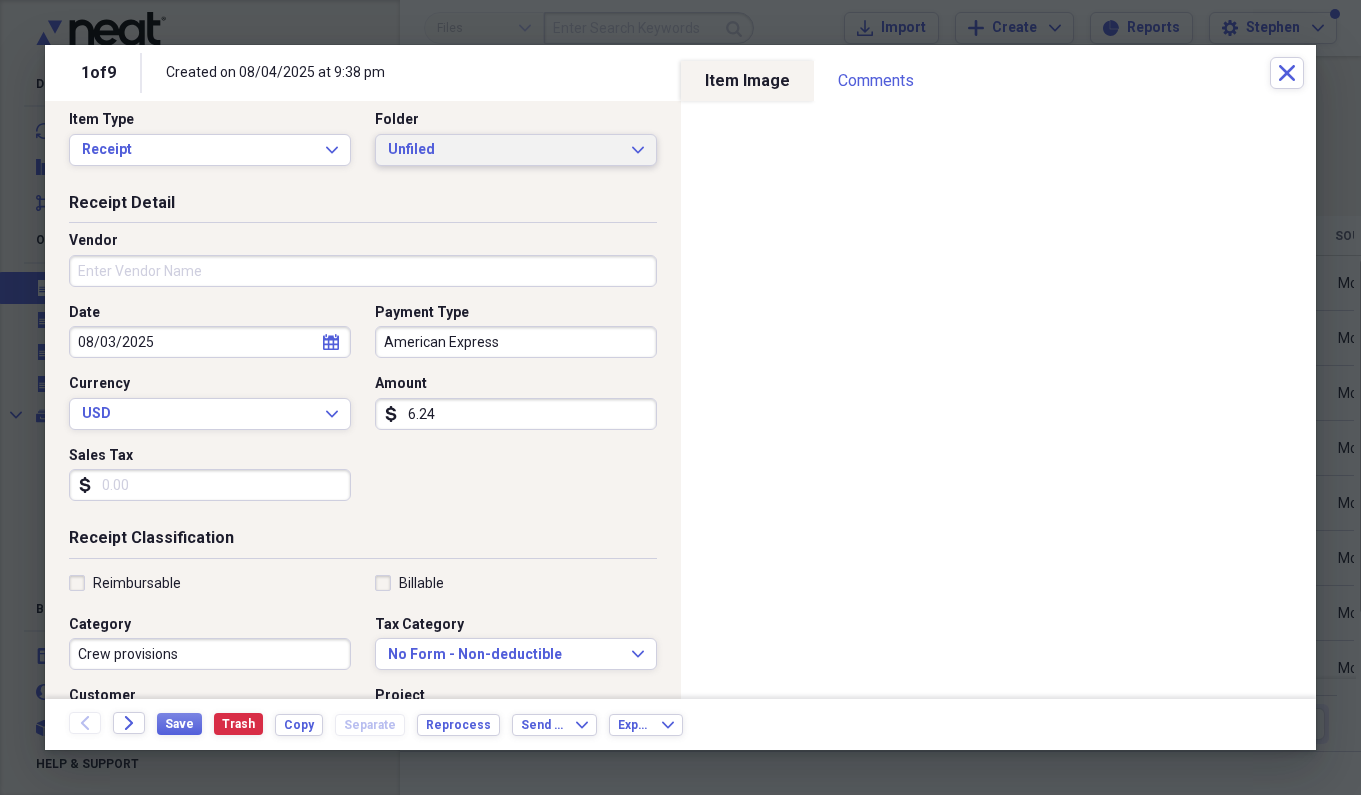 click on "Unfiled" at bounding box center [504, 150] 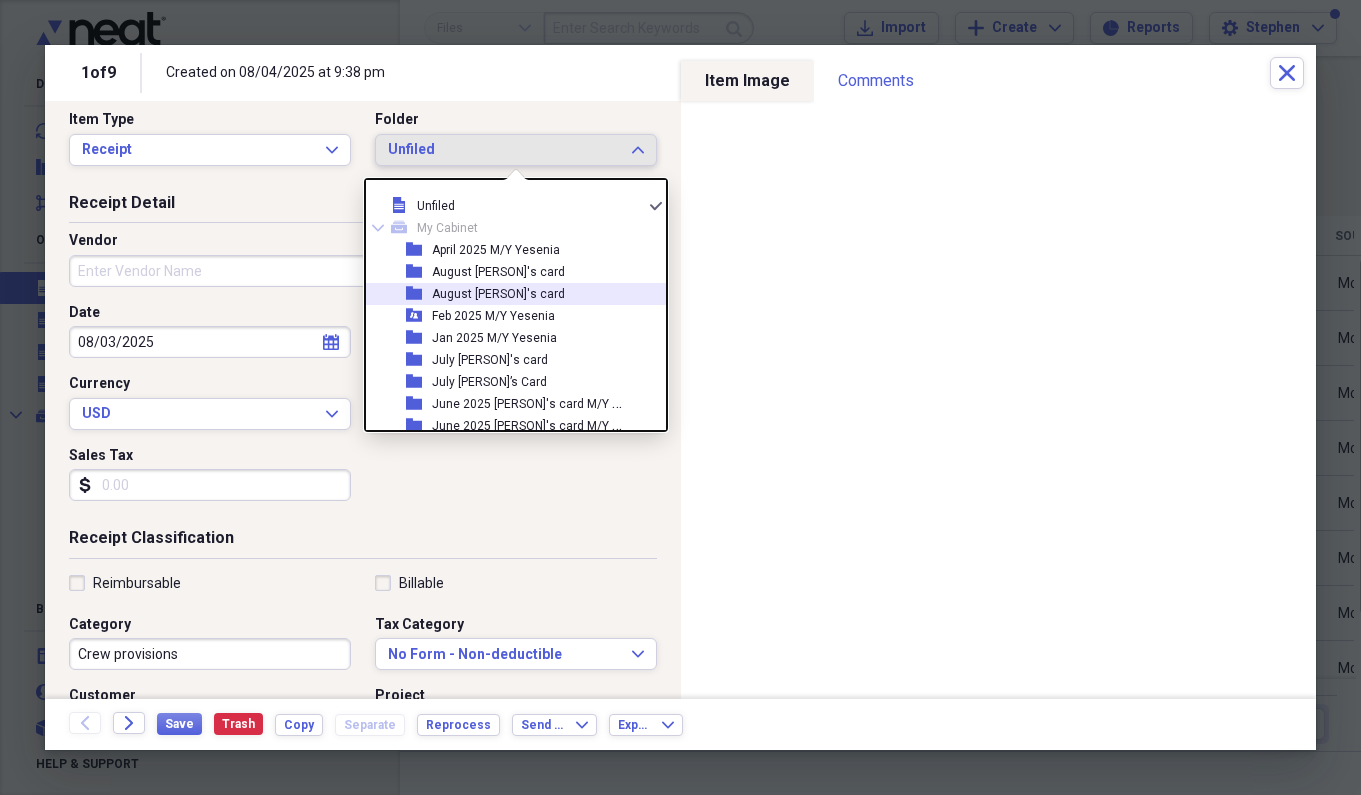 click on "August [PERSON]'s card" at bounding box center (498, 294) 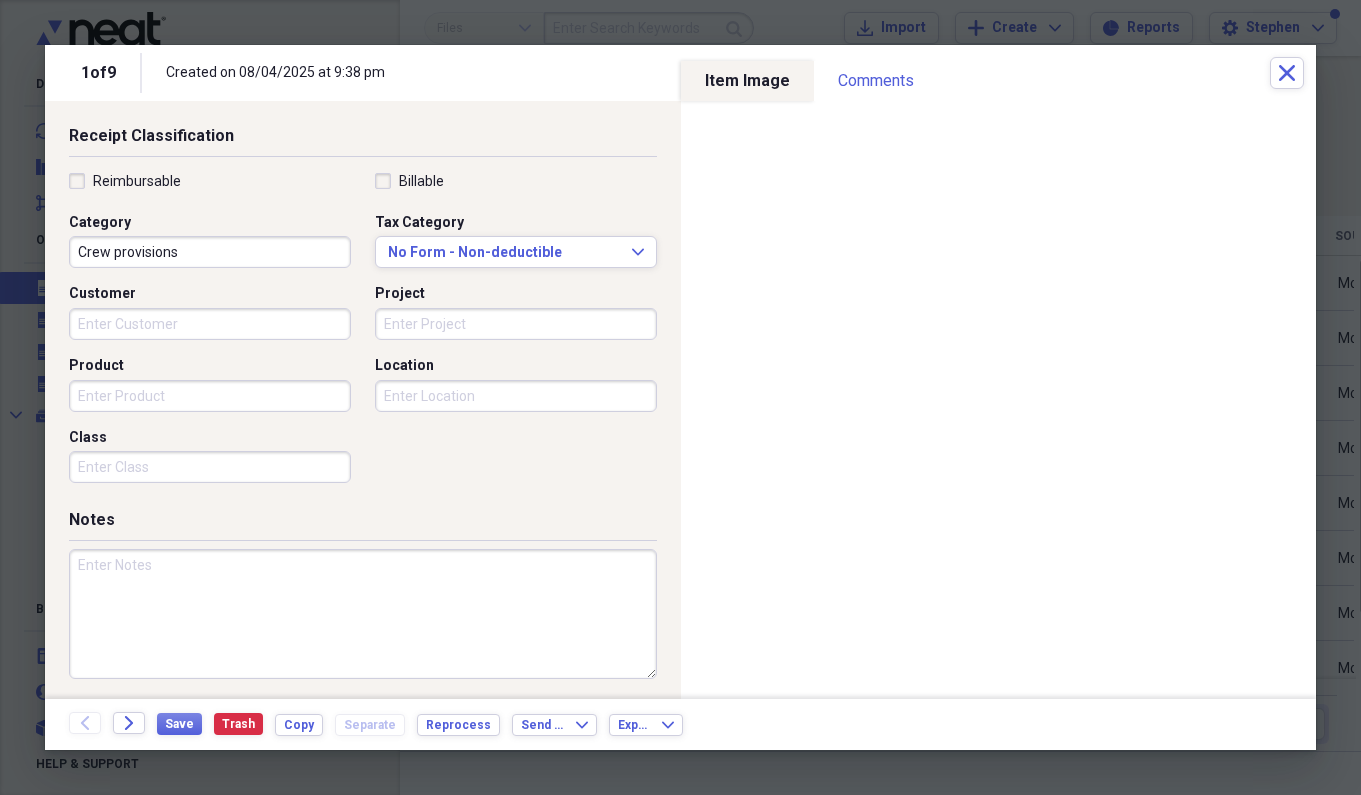 scroll, scrollTop: 416, scrollLeft: 0, axis: vertical 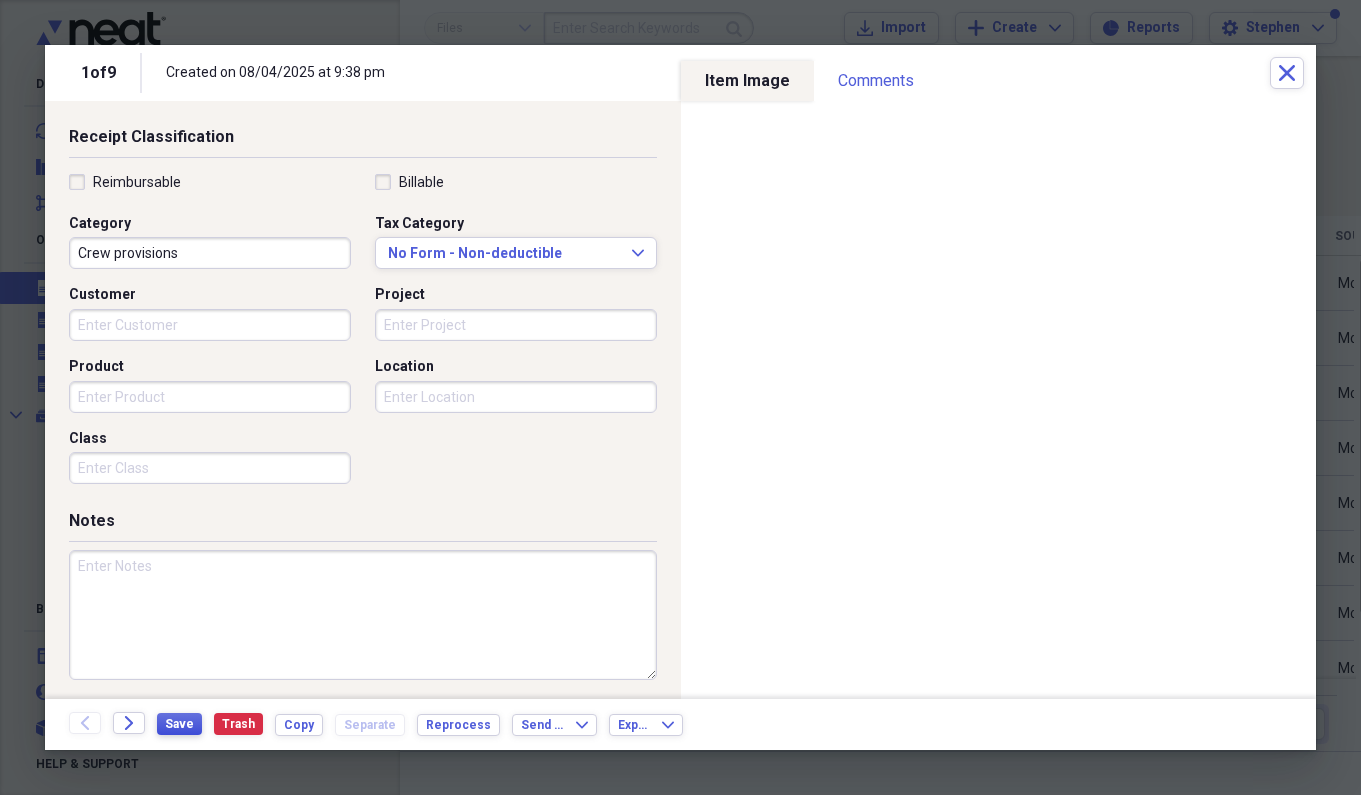click on "Save" at bounding box center (179, 724) 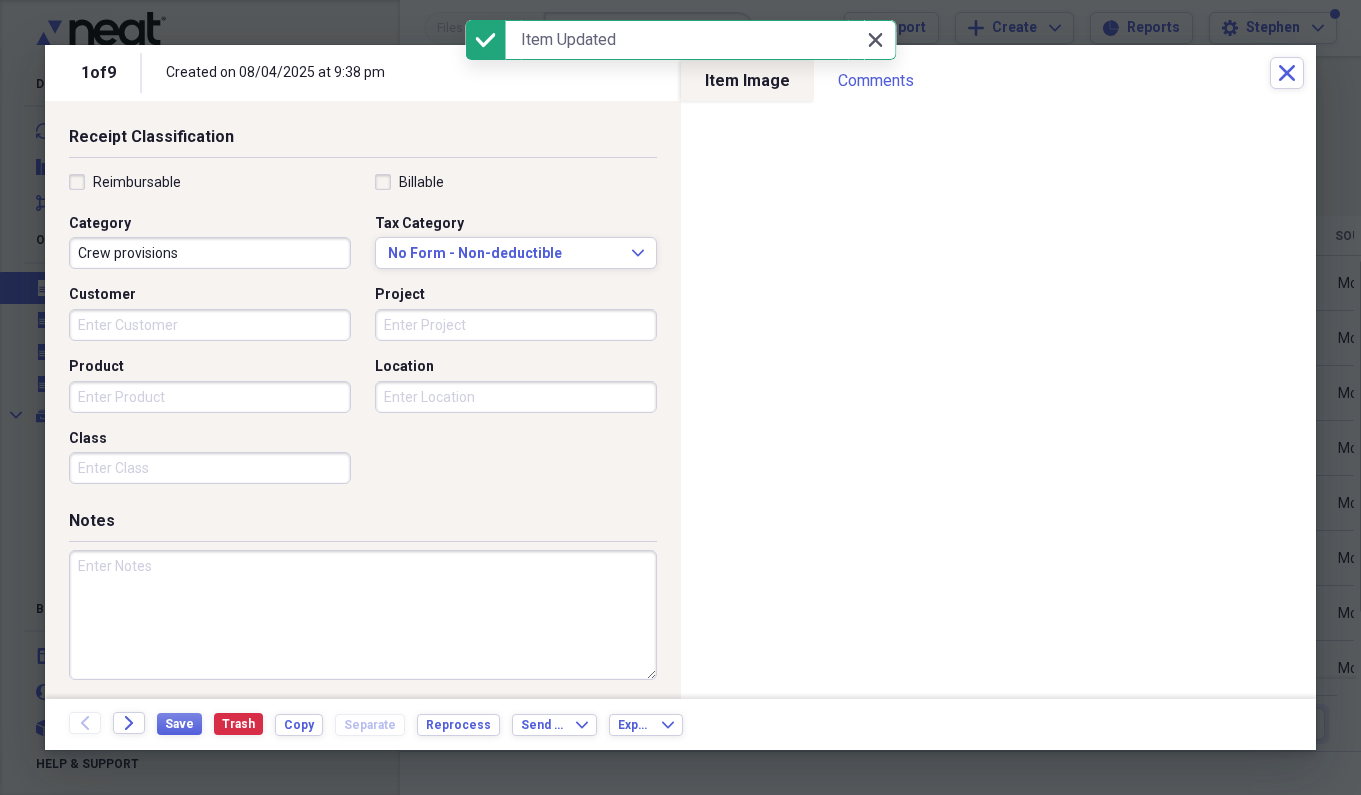 click on "Close Close" at bounding box center (876, 40) 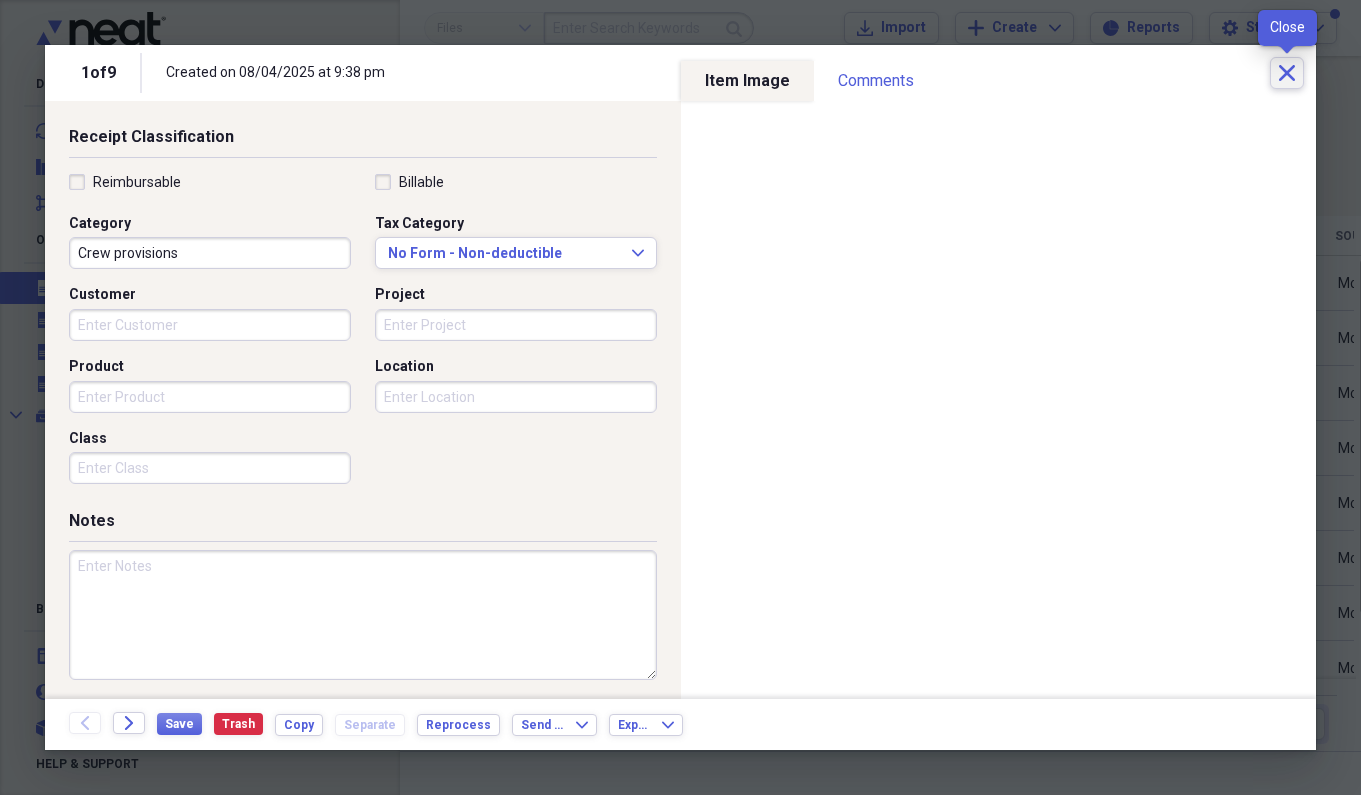 click on "Close" 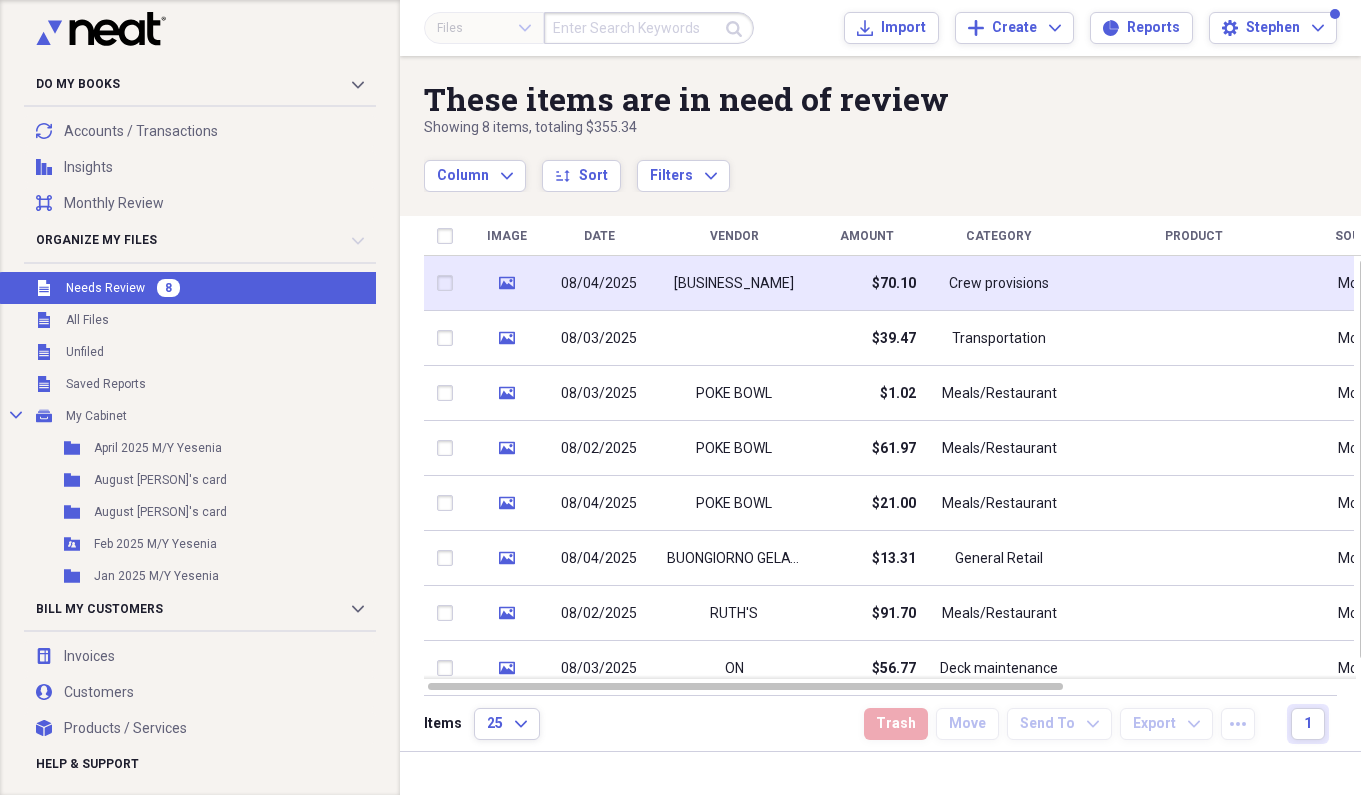 click on "[BUSINESS_NAME]" at bounding box center (734, 284) 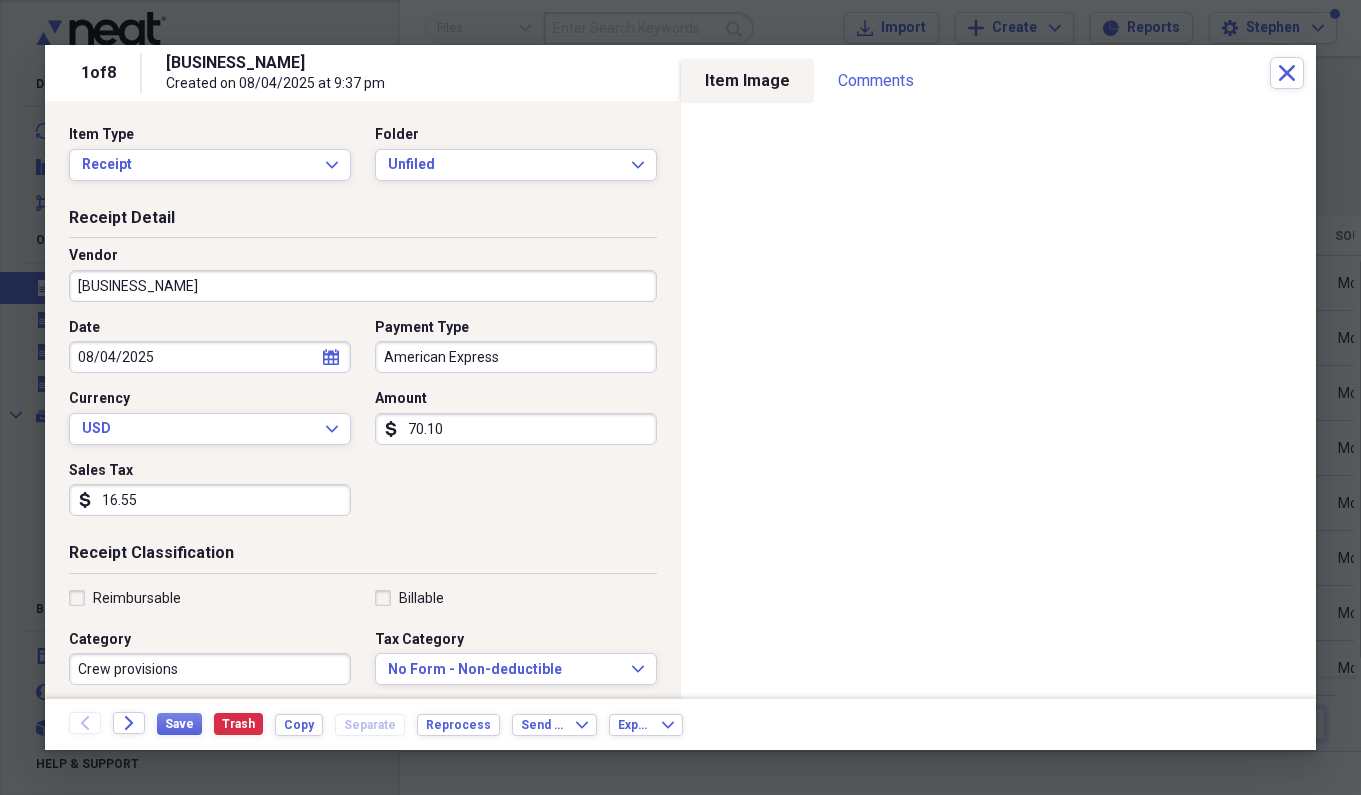 click on "70.10" at bounding box center (516, 429) 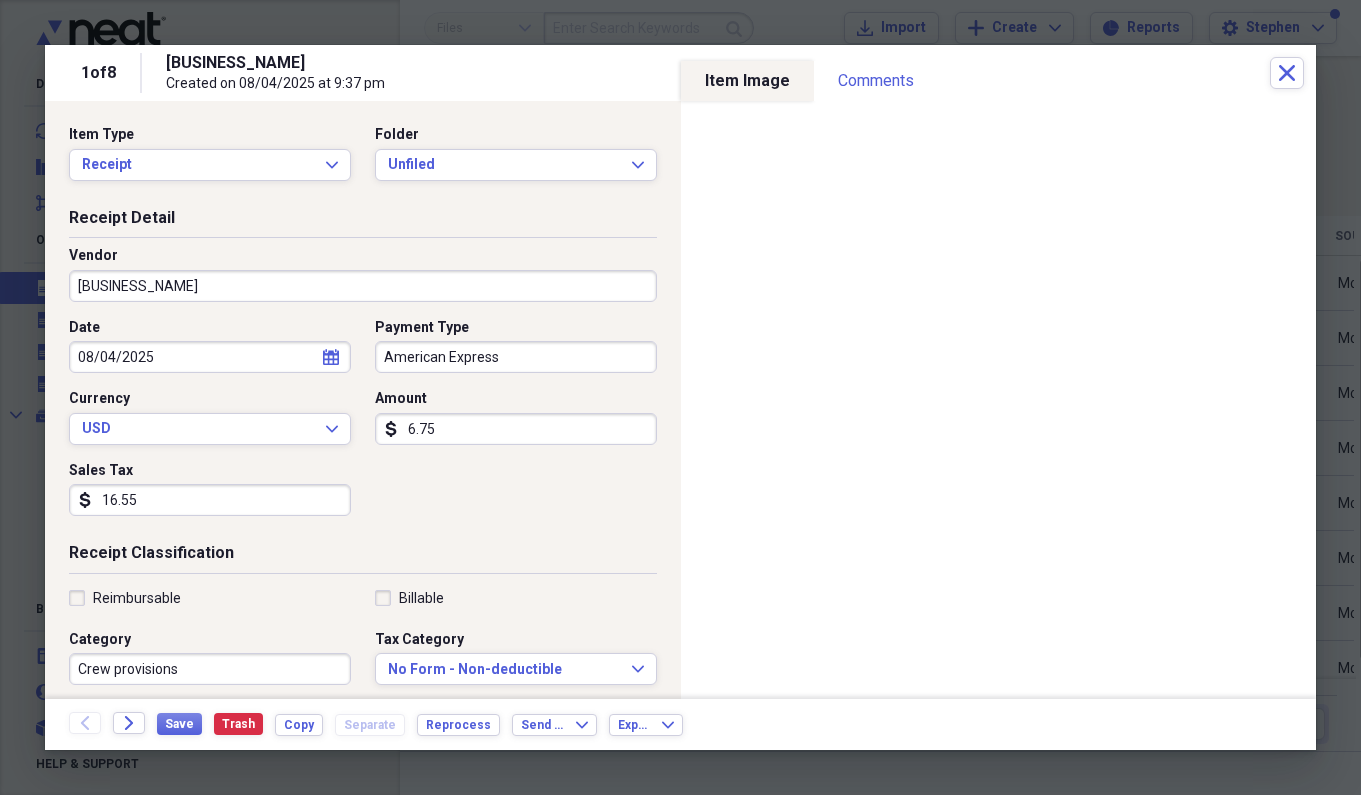 type on "67.50" 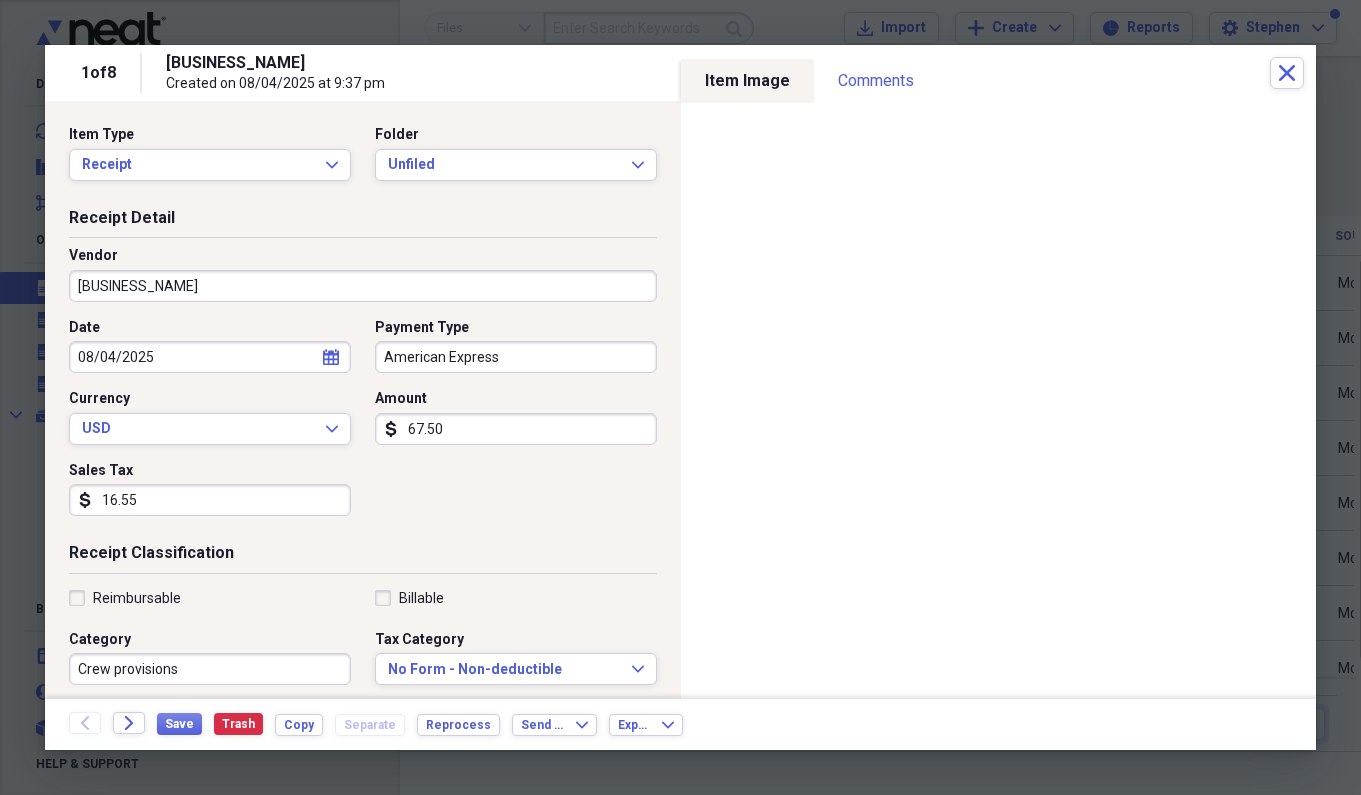 click on "Item Type Receipt Expand Folder Unfiled Expand" at bounding box center [363, 161] 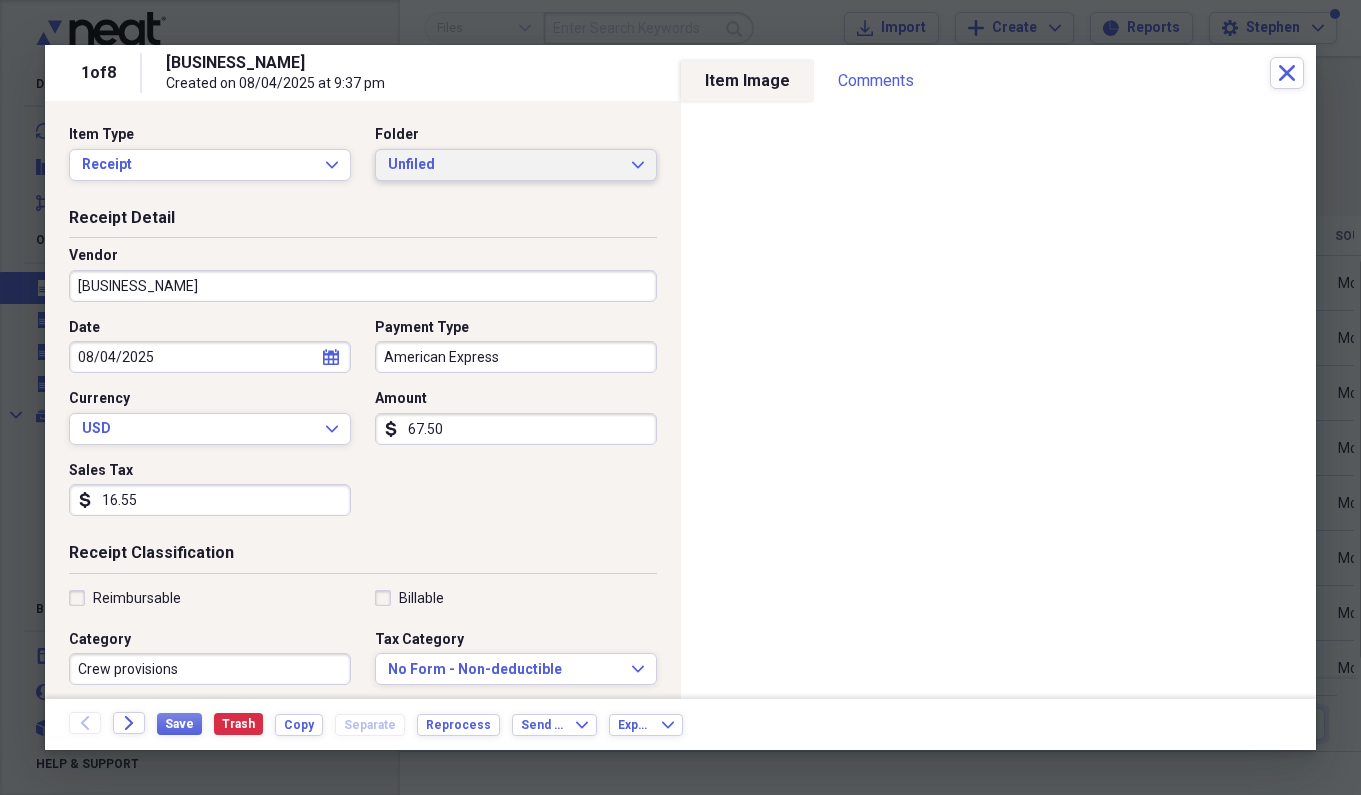 click on "Unfiled" at bounding box center (504, 165) 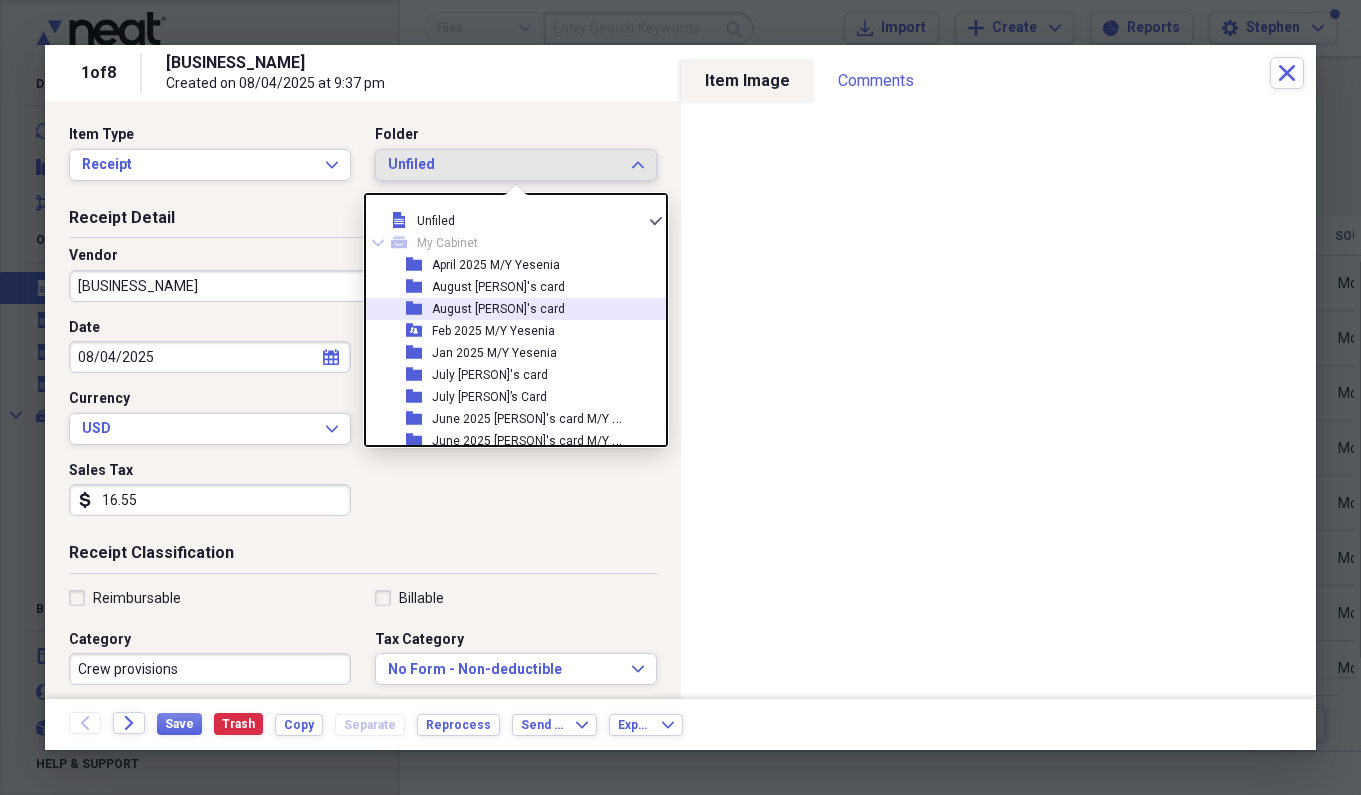 click on "August [PERSON]'s card" at bounding box center (498, 309) 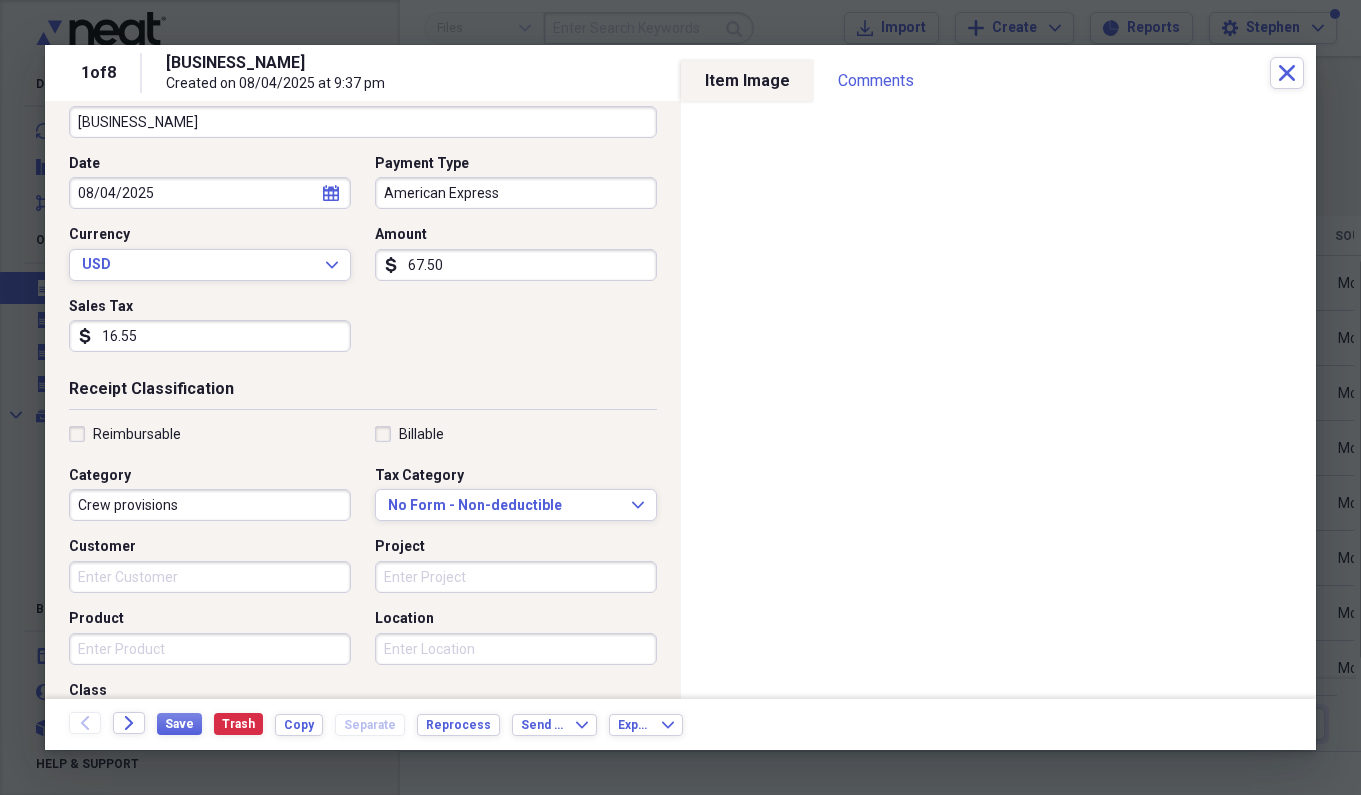 scroll, scrollTop: 169, scrollLeft: 0, axis: vertical 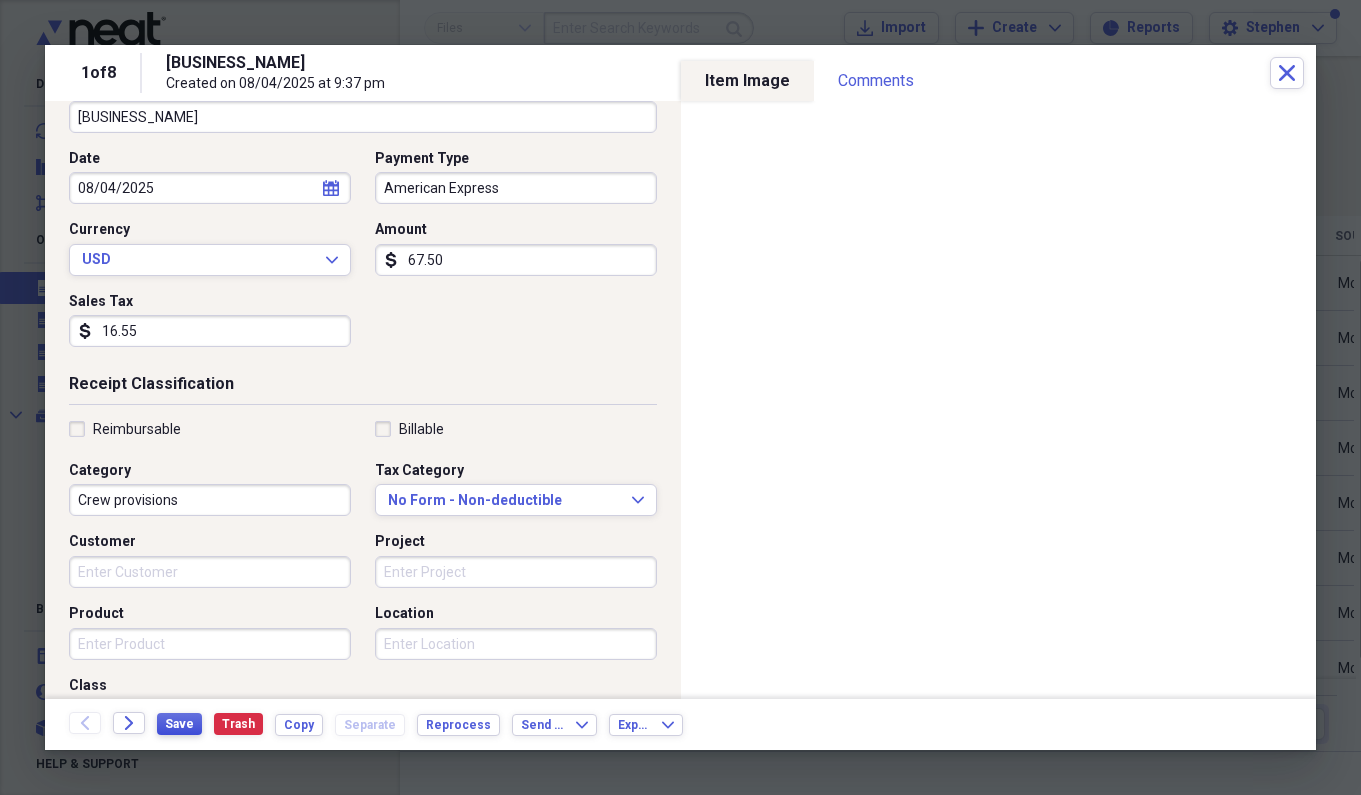 click on "Save" at bounding box center (179, 724) 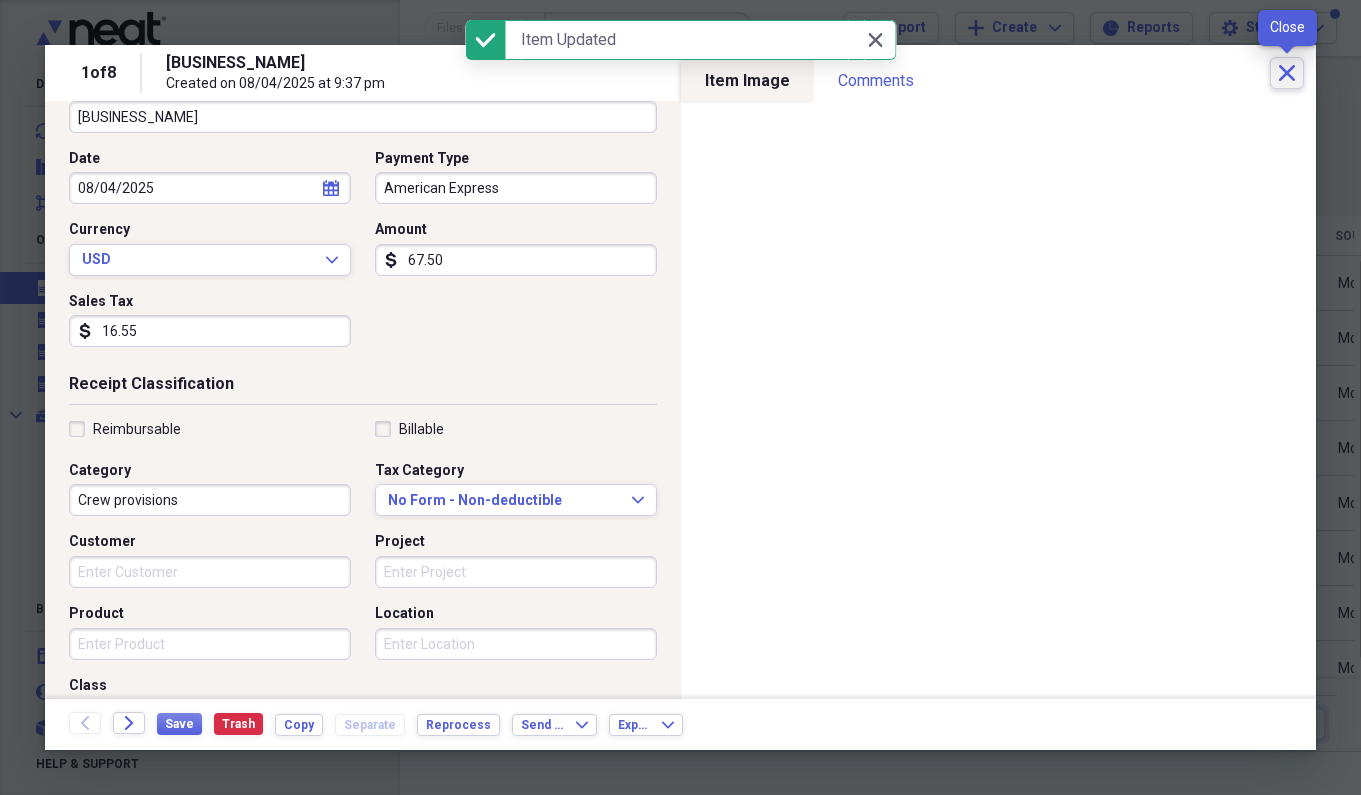 click on "Close" at bounding box center (1287, 73) 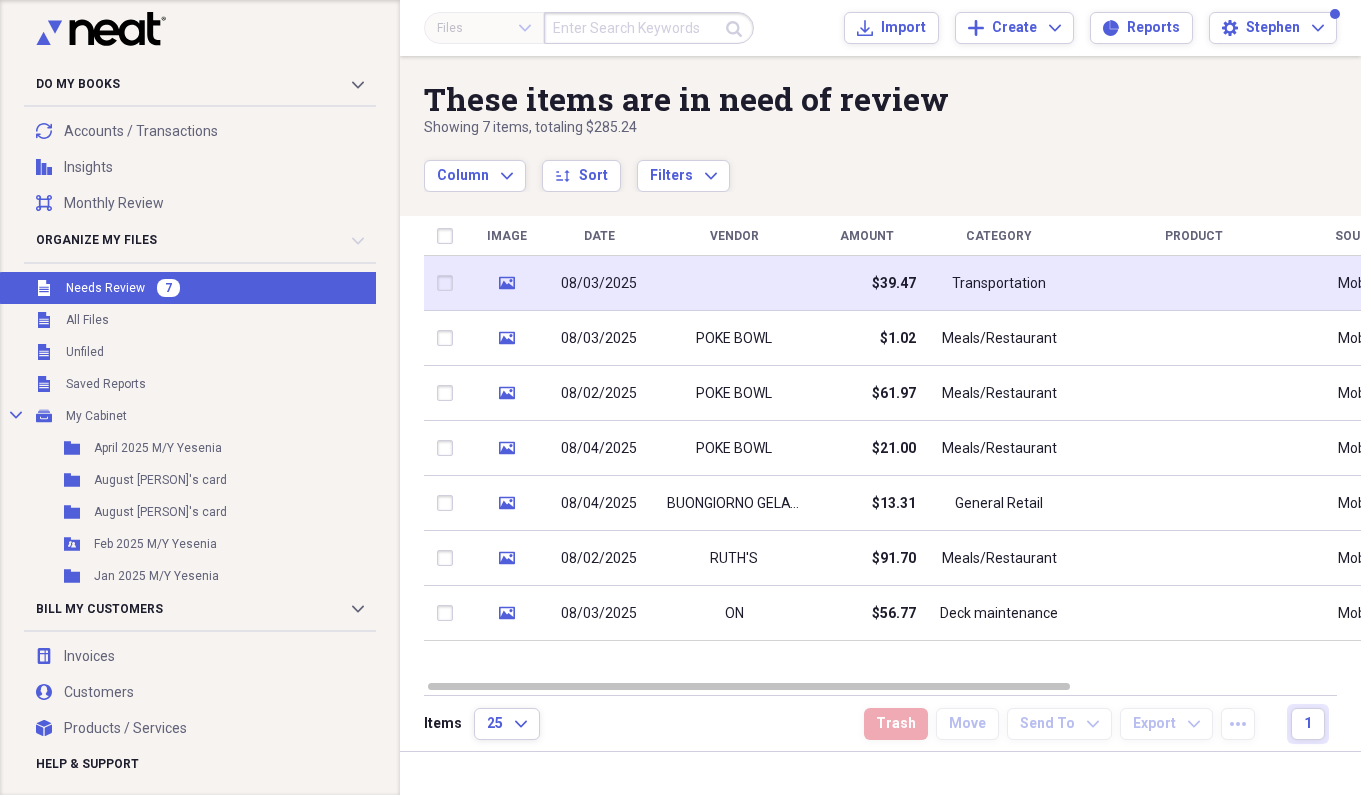 click on "Transportation" at bounding box center [999, 283] 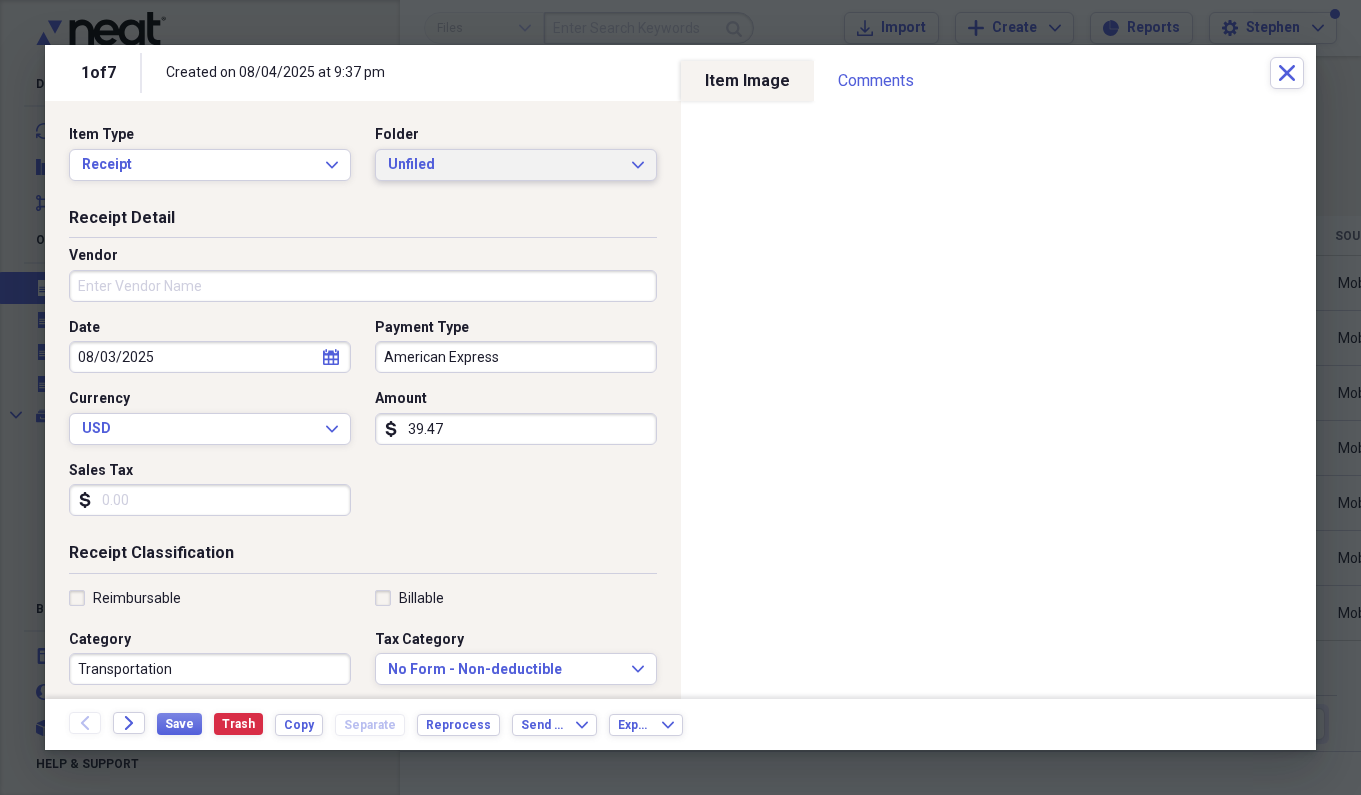 click on "Unfiled" at bounding box center (504, 165) 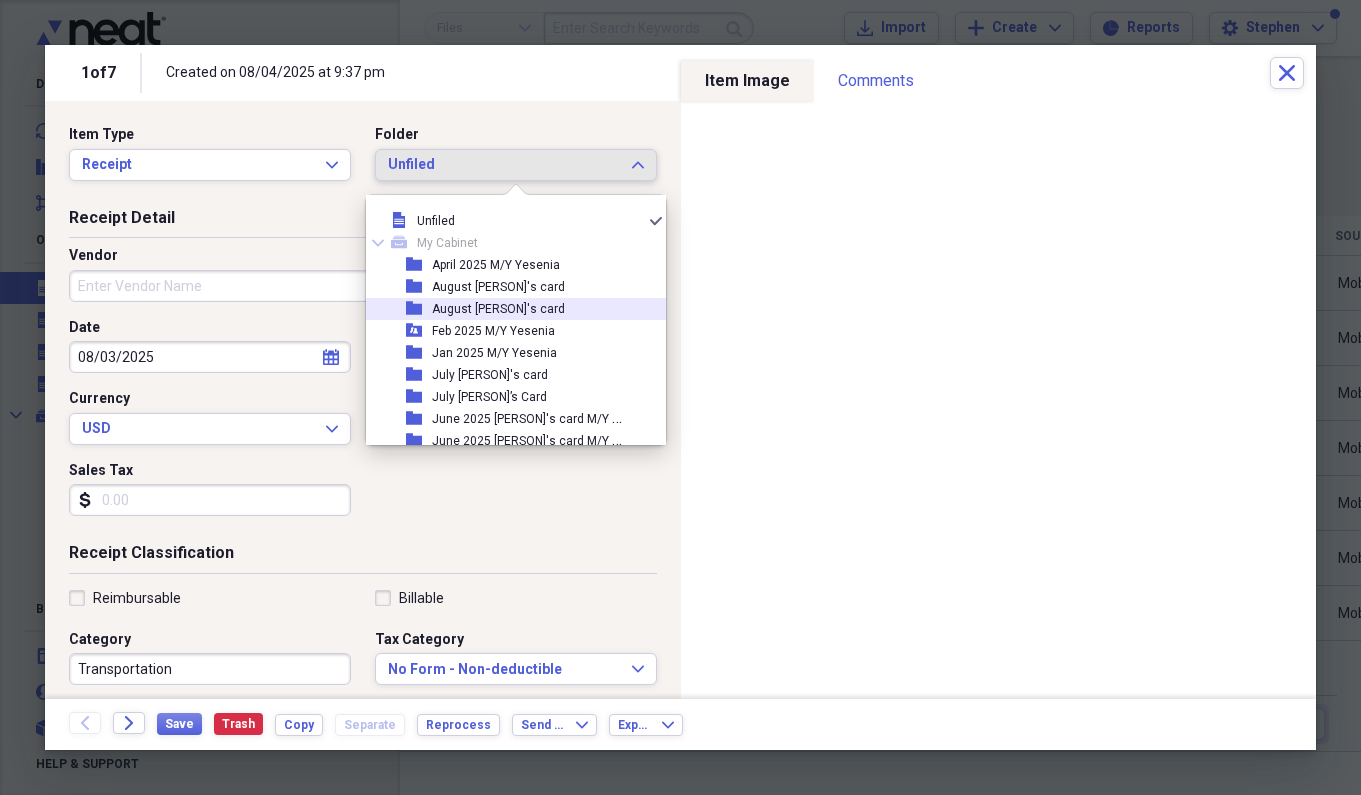 click on "folder August [PERSON]'s card" at bounding box center (508, 309) 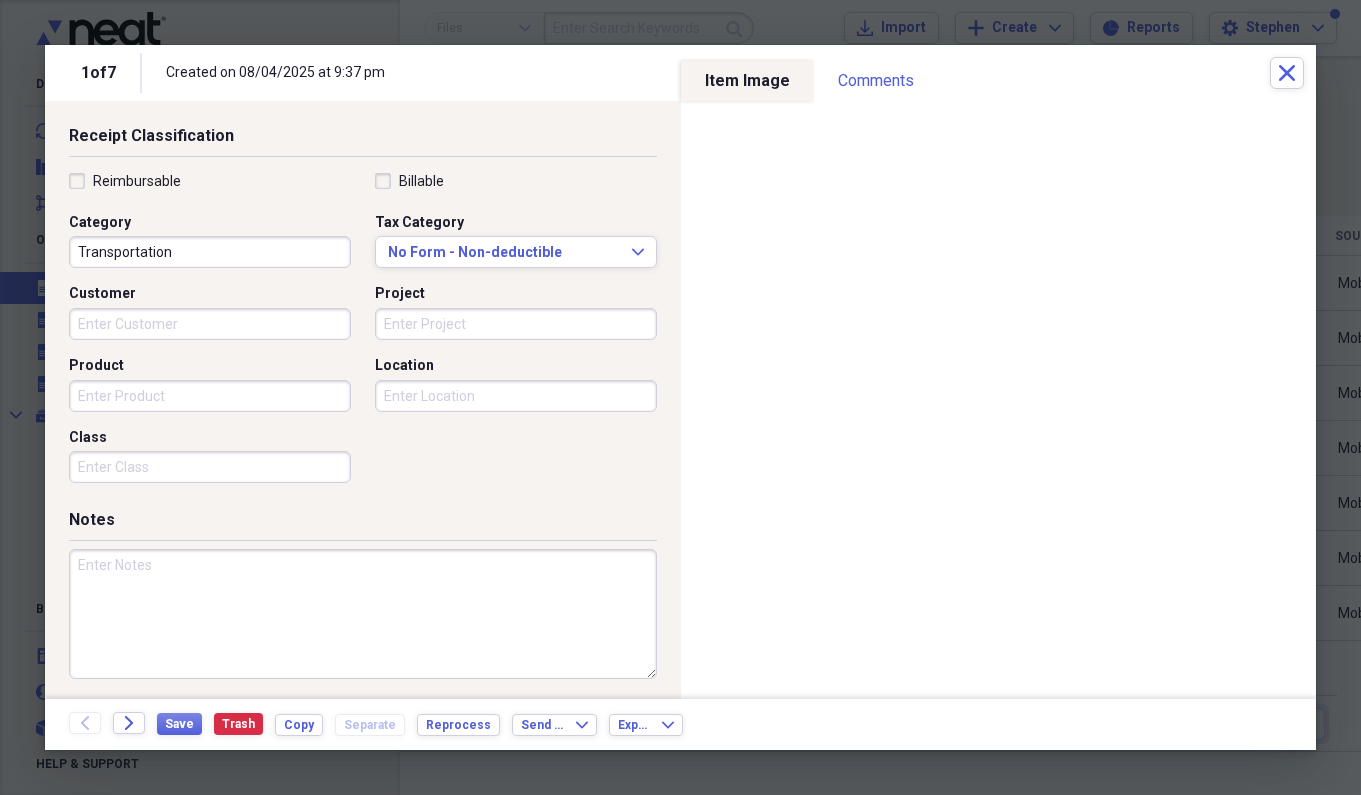 scroll, scrollTop: 416, scrollLeft: 0, axis: vertical 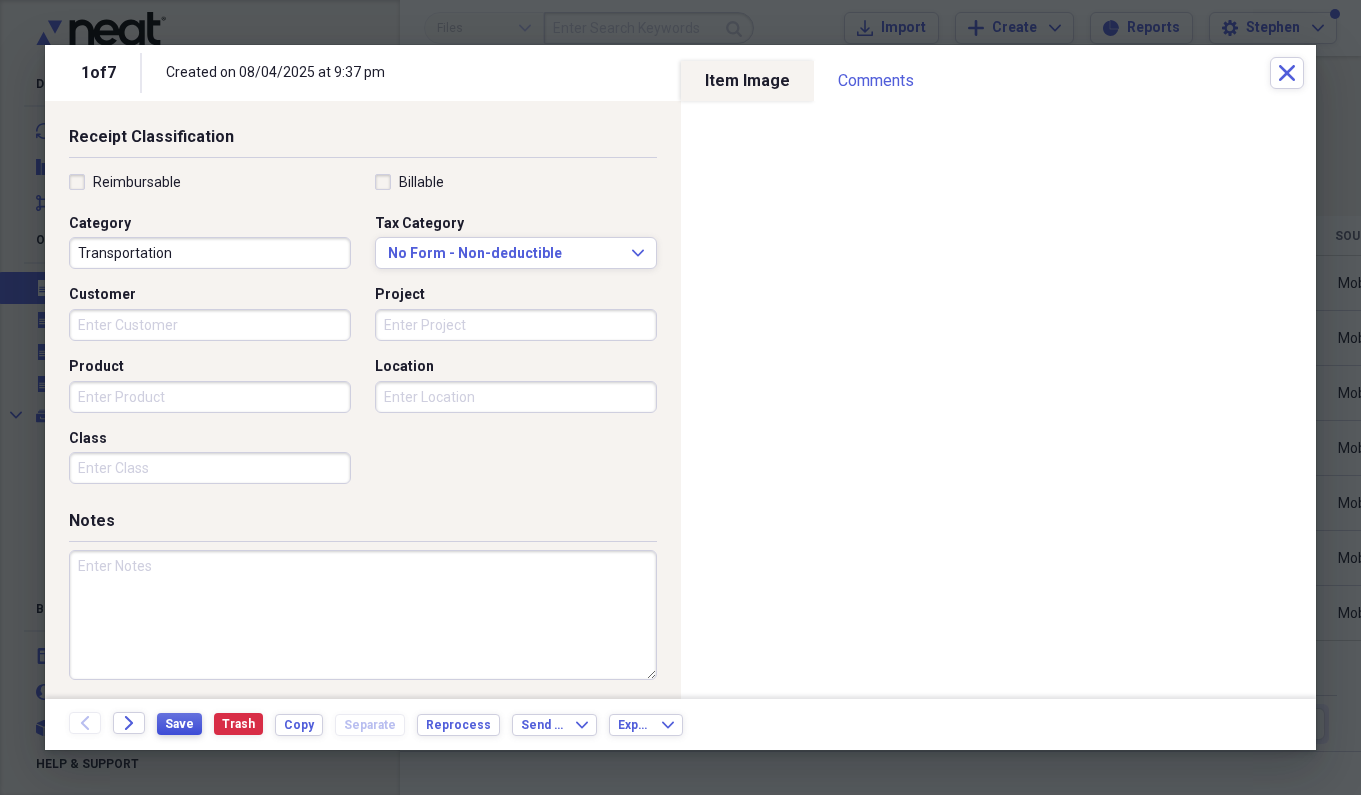 click on "Save" at bounding box center (179, 724) 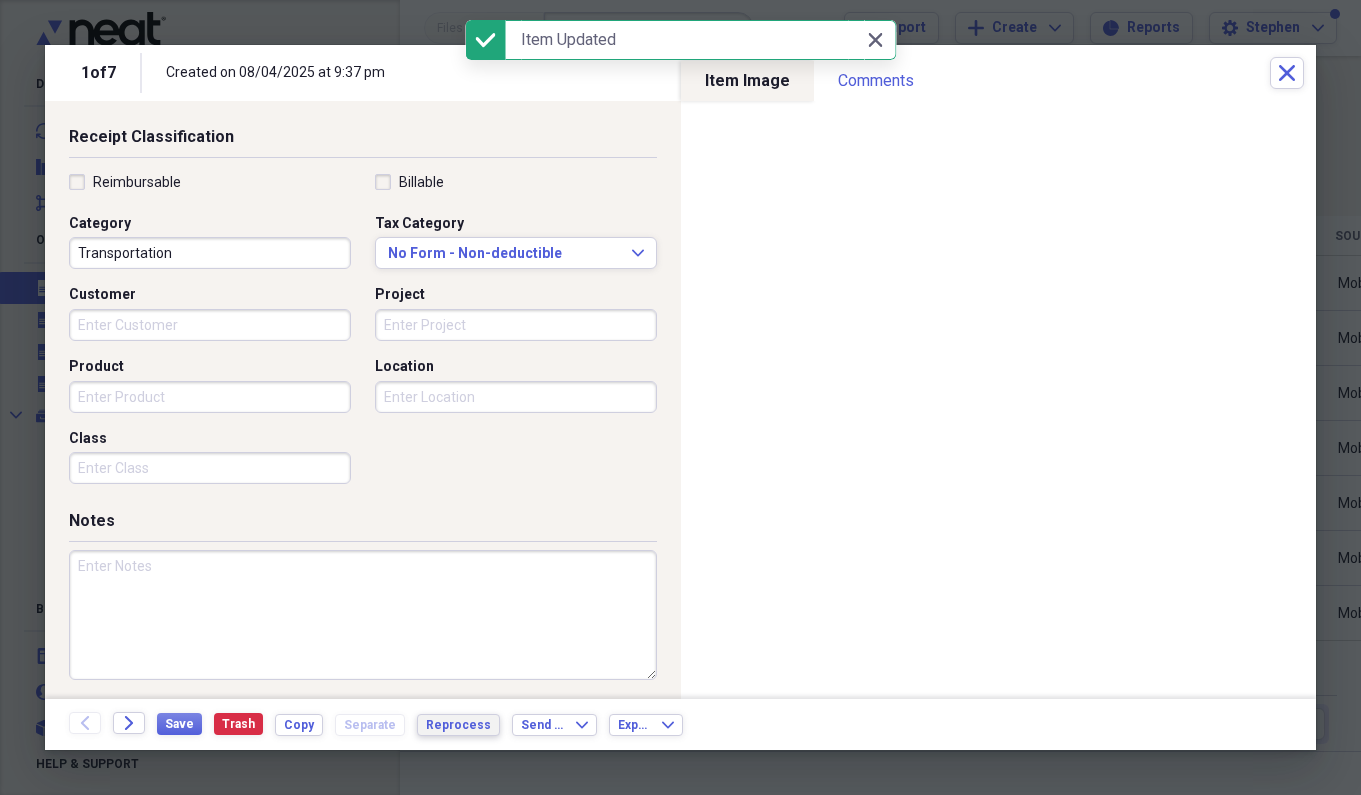 click on "Reprocess" at bounding box center [458, 725] 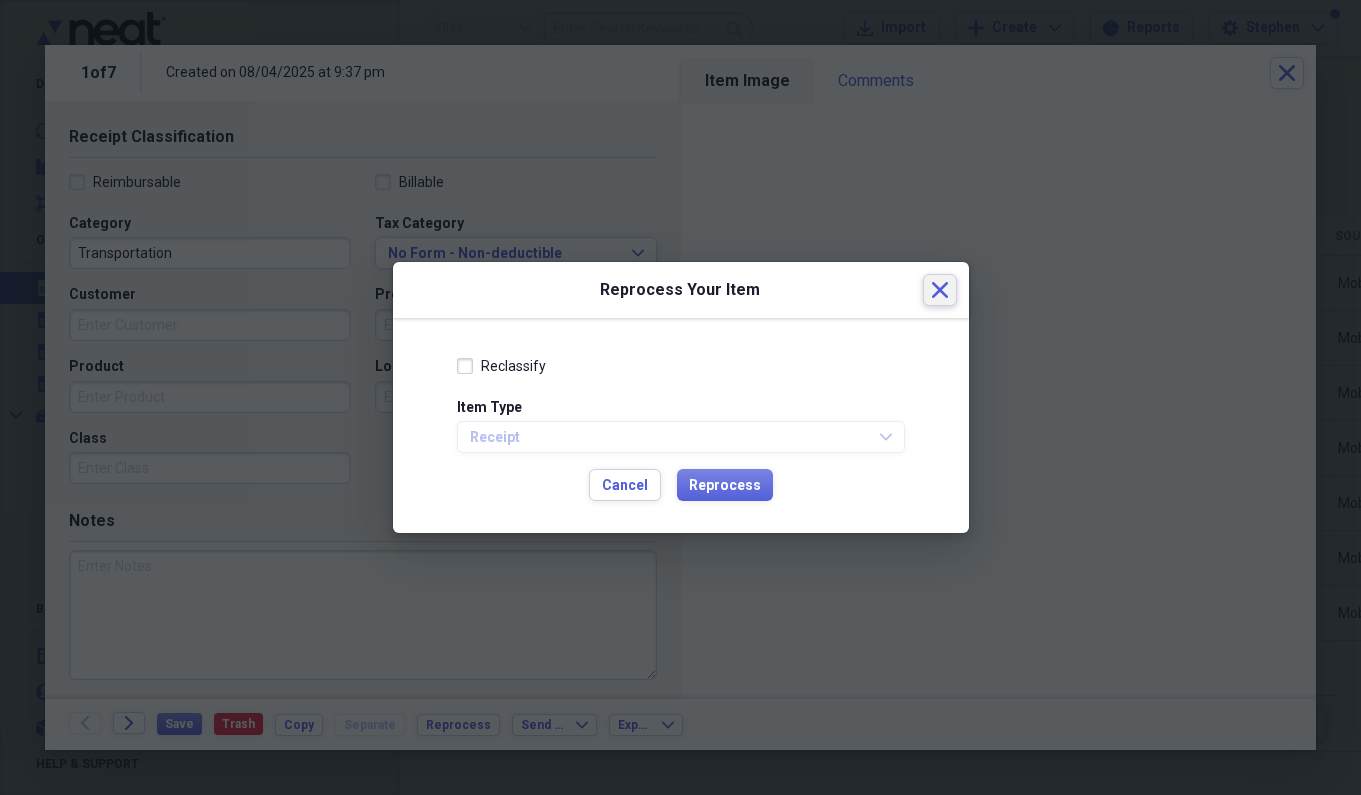 click on "Close" 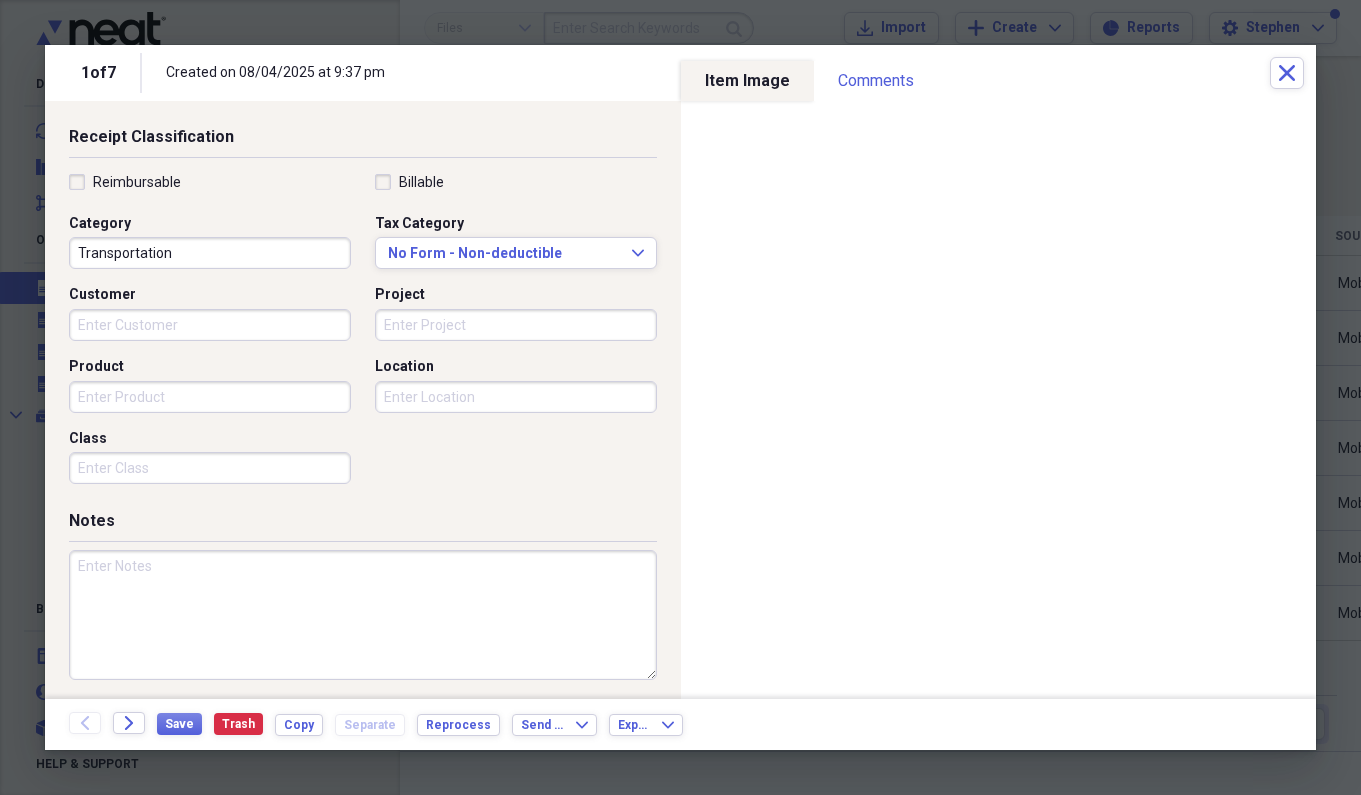 click on "Transportation" at bounding box center [210, 253] 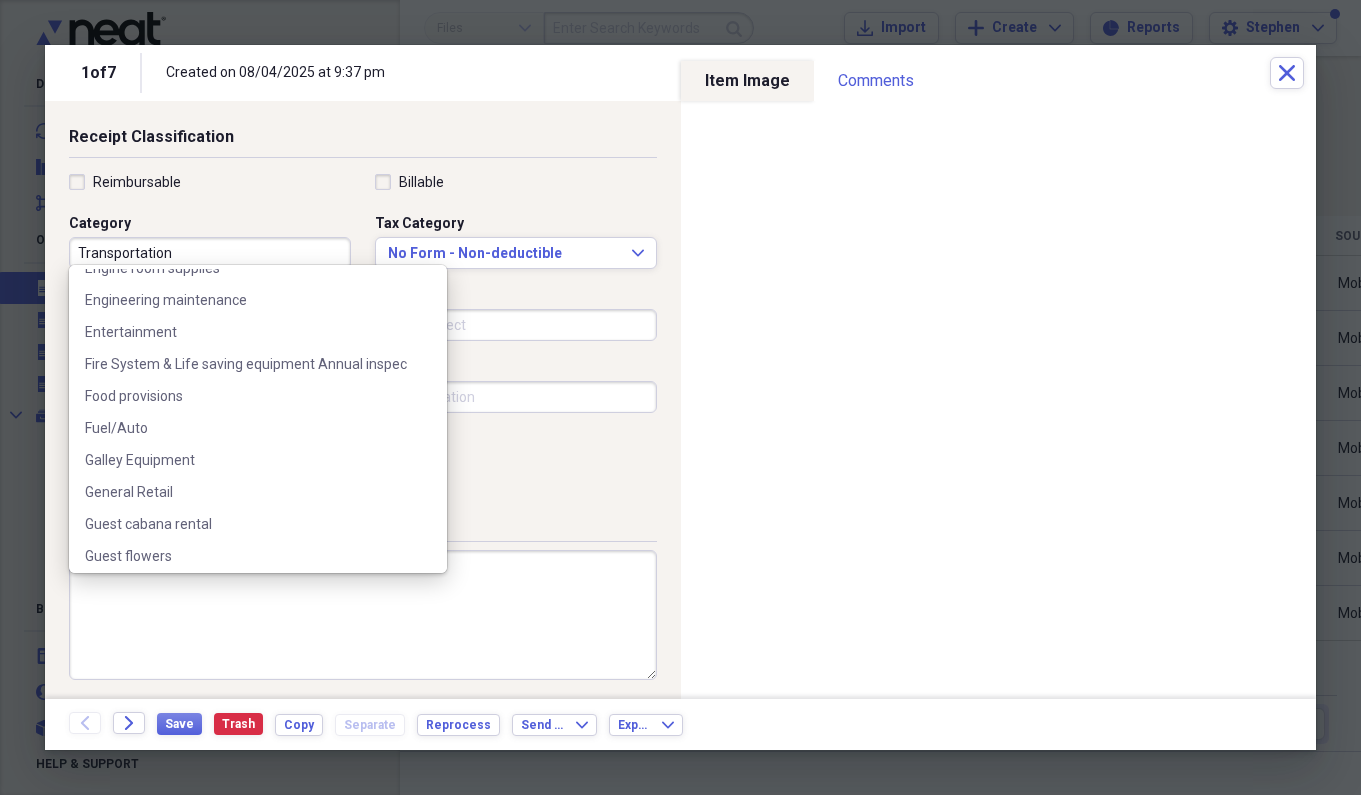 scroll, scrollTop: 835, scrollLeft: 0, axis: vertical 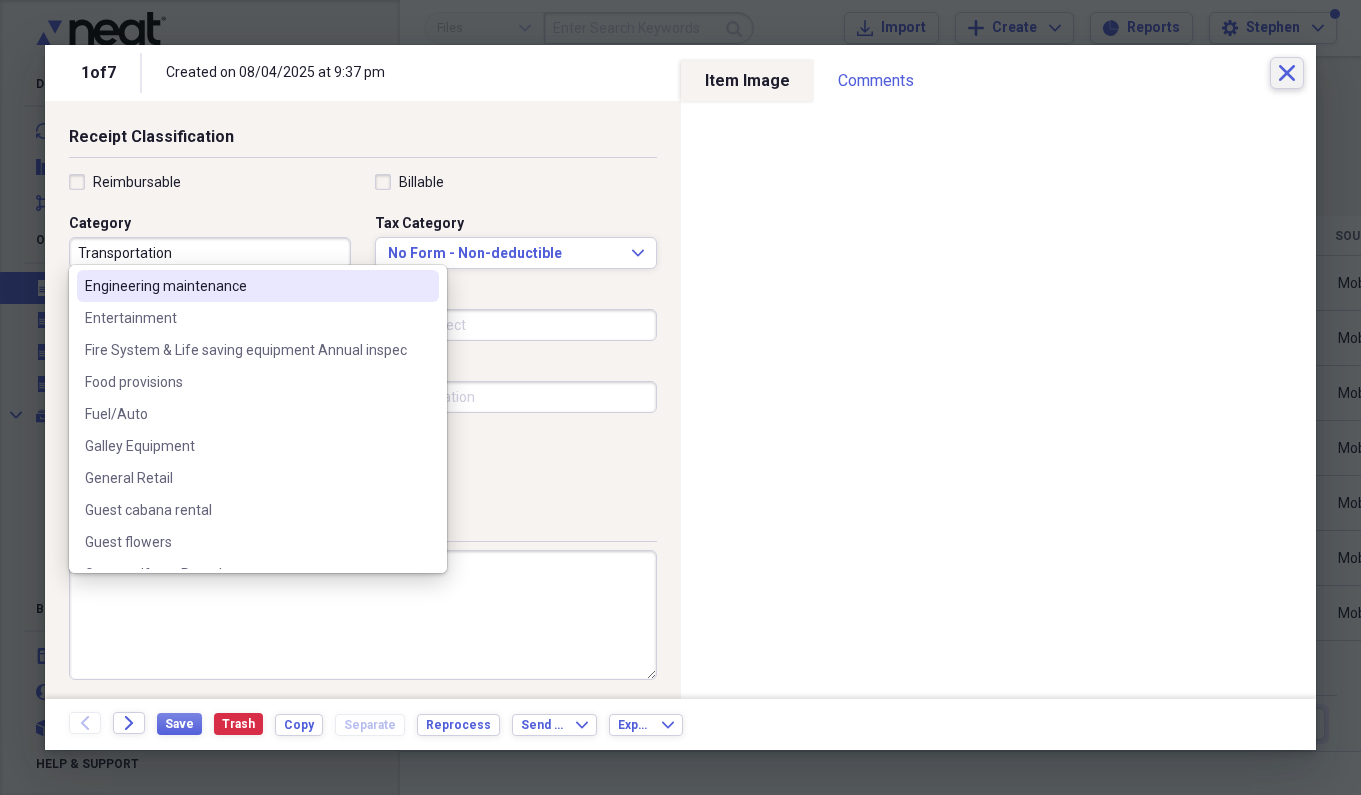 click on "Close" at bounding box center (1287, 73) 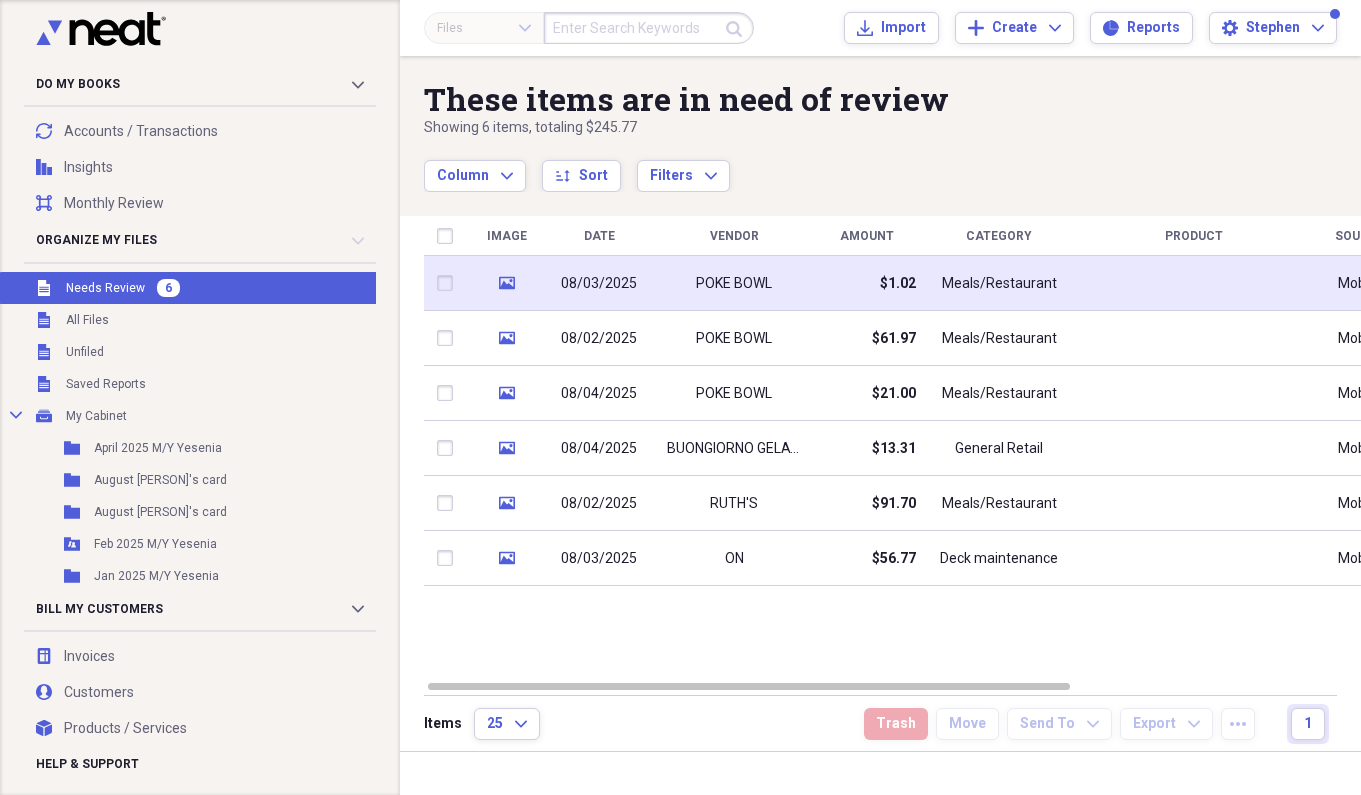 click on "$1.02" at bounding box center (866, 283) 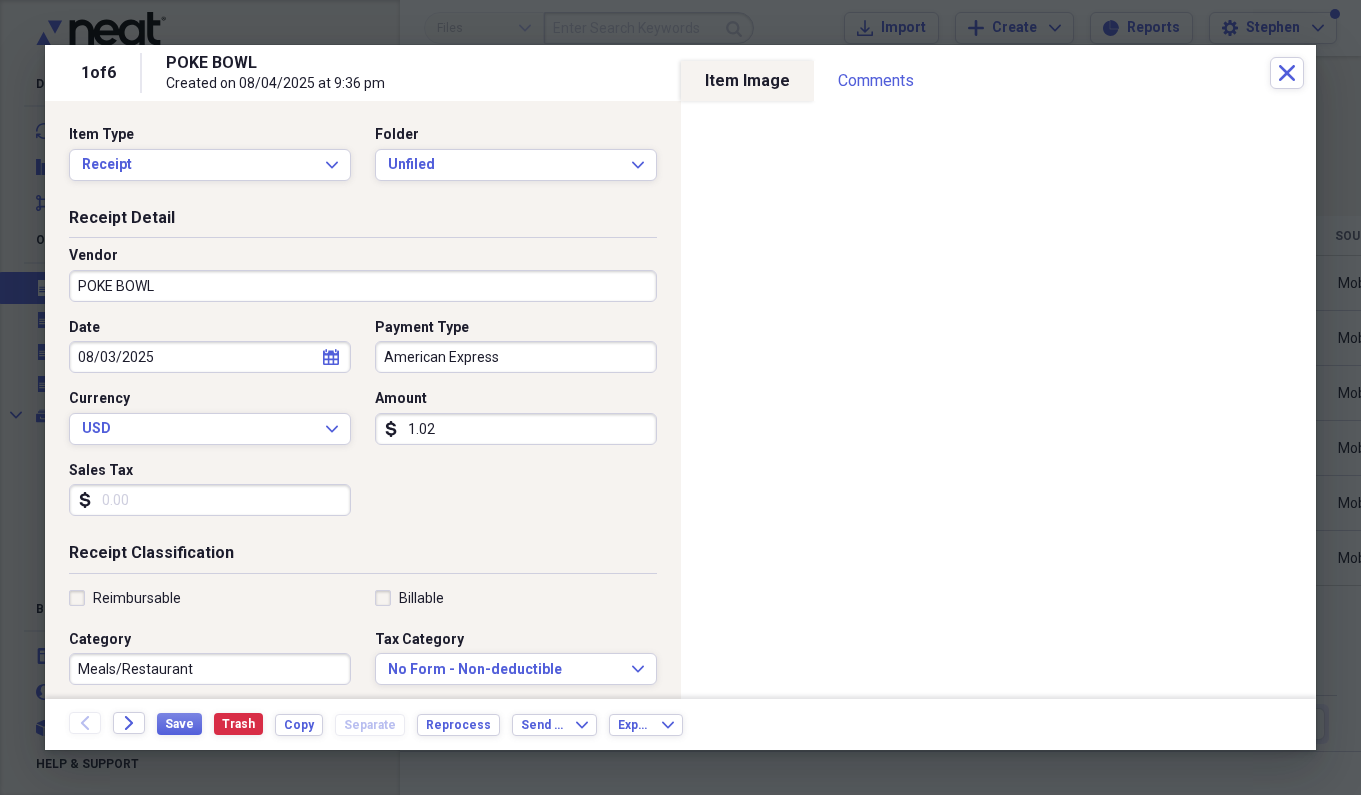 scroll, scrollTop: 0, scrollLeft: 0, axis: both 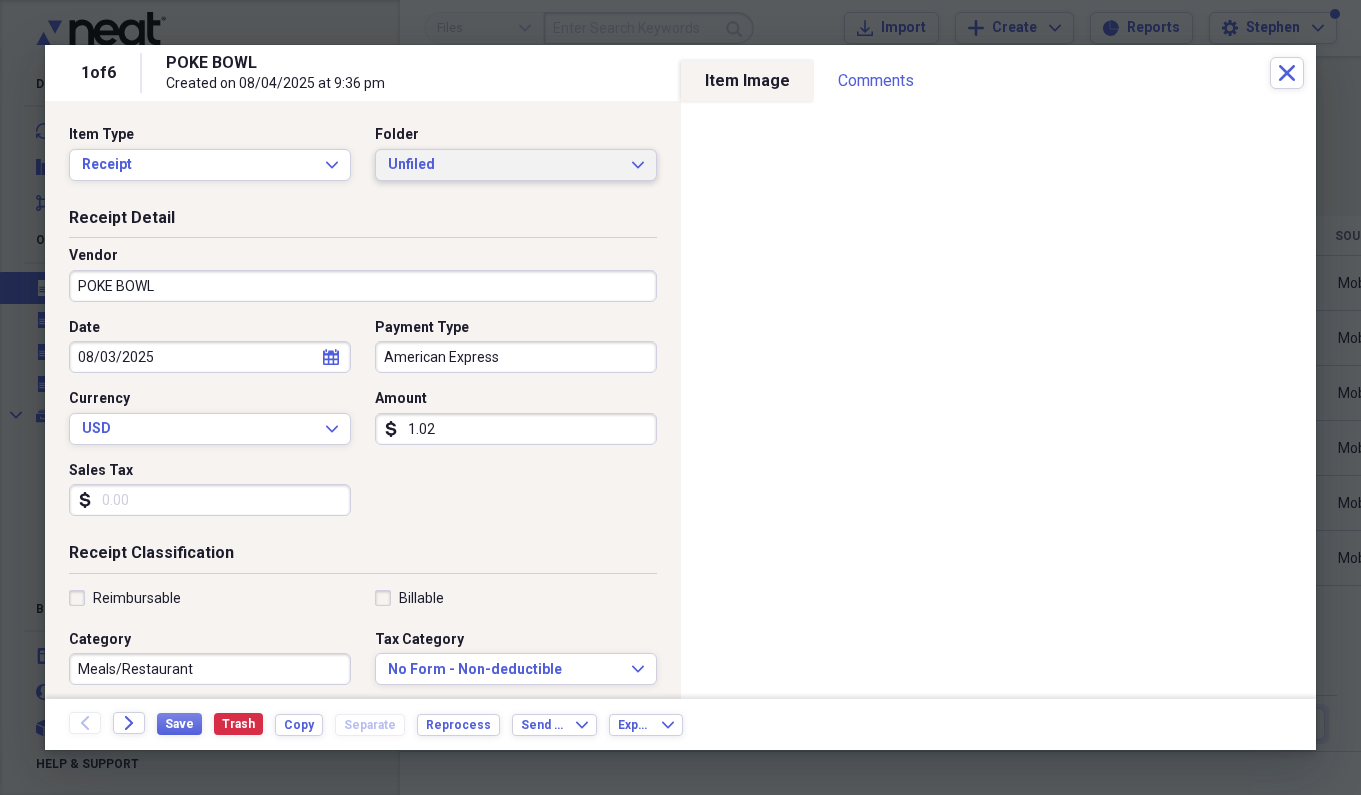click on "Unfiled Expand" at bounding box center (516, 165) 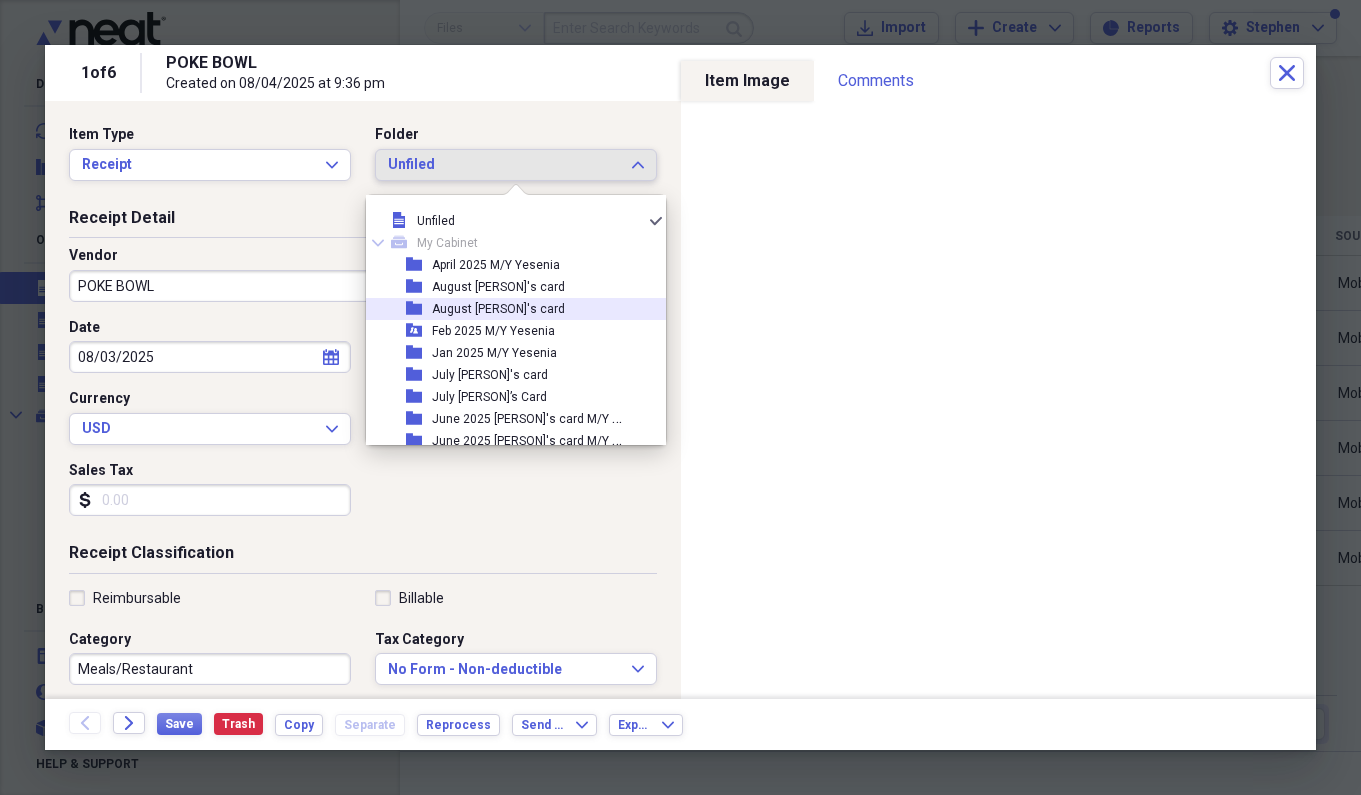 click on "August [PERSON]'s card" at bounding box center (498, 309) 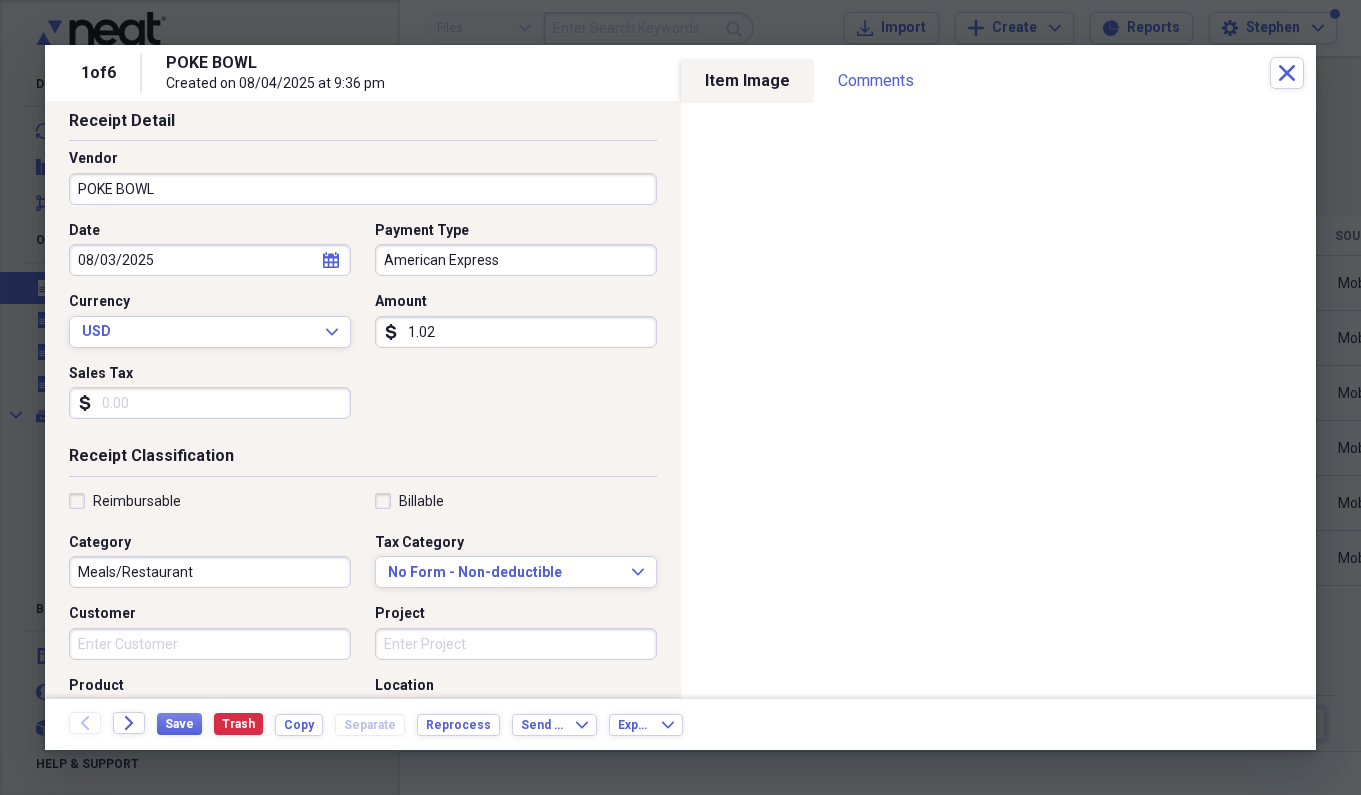 scroll, scrollTop: 98, scrollLeft: 0, axis: vertical 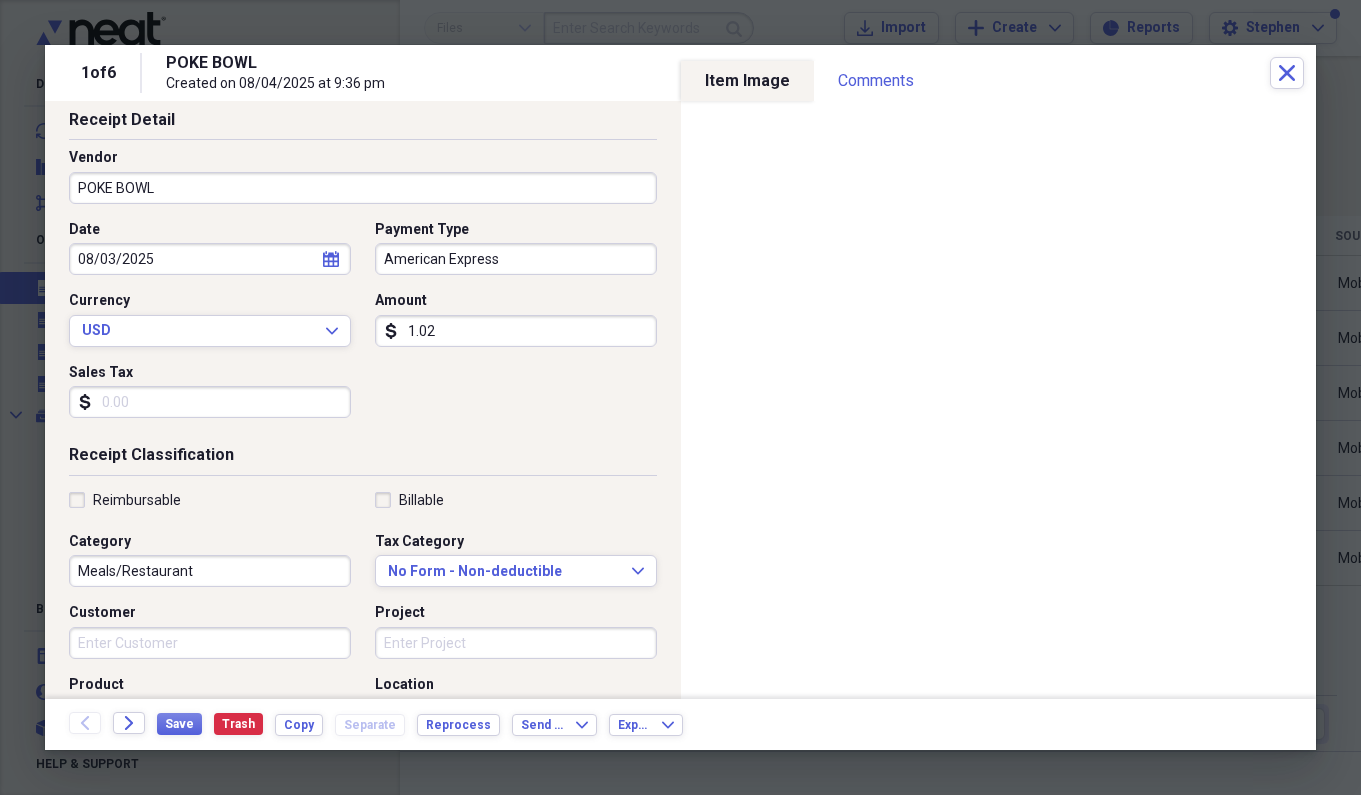 click on "1.02" at bounding box center [516, 331] 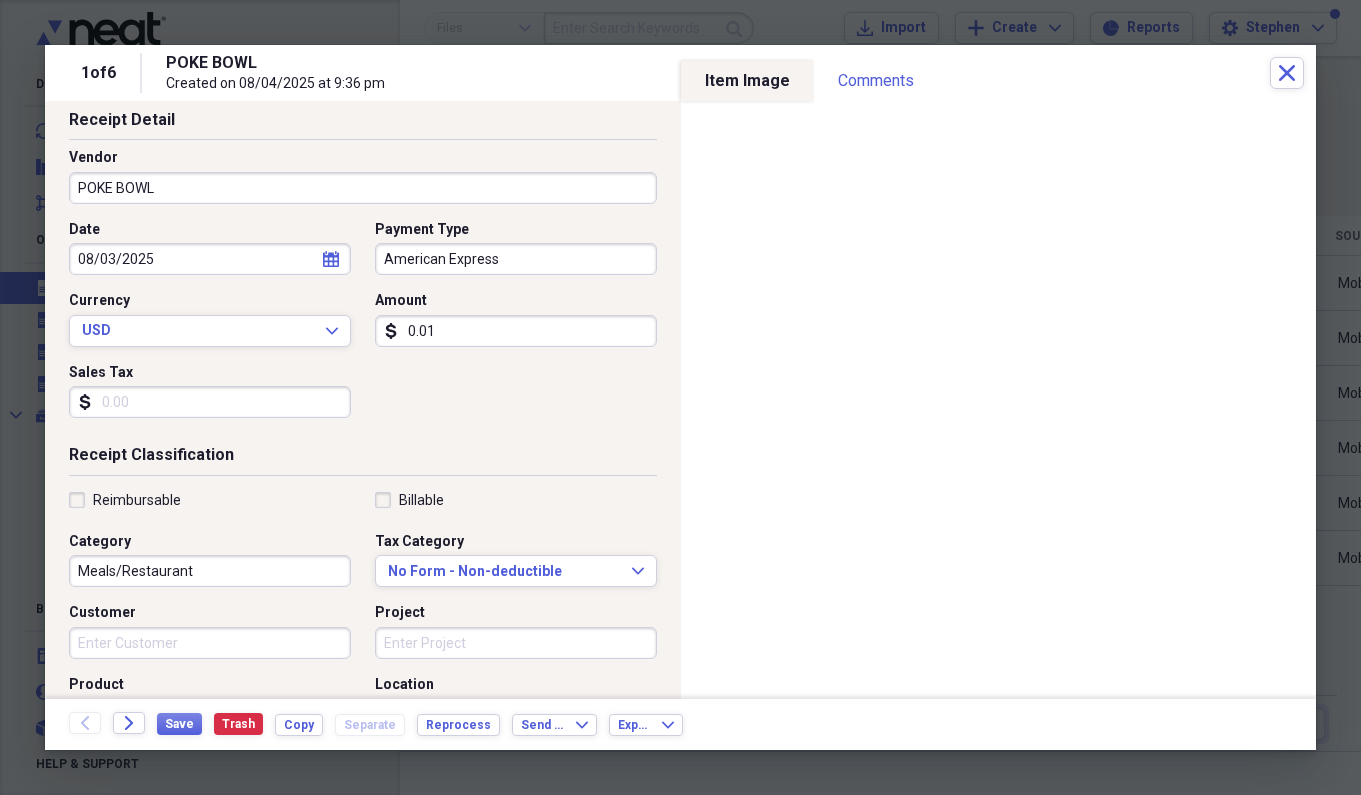 type on "0.01" 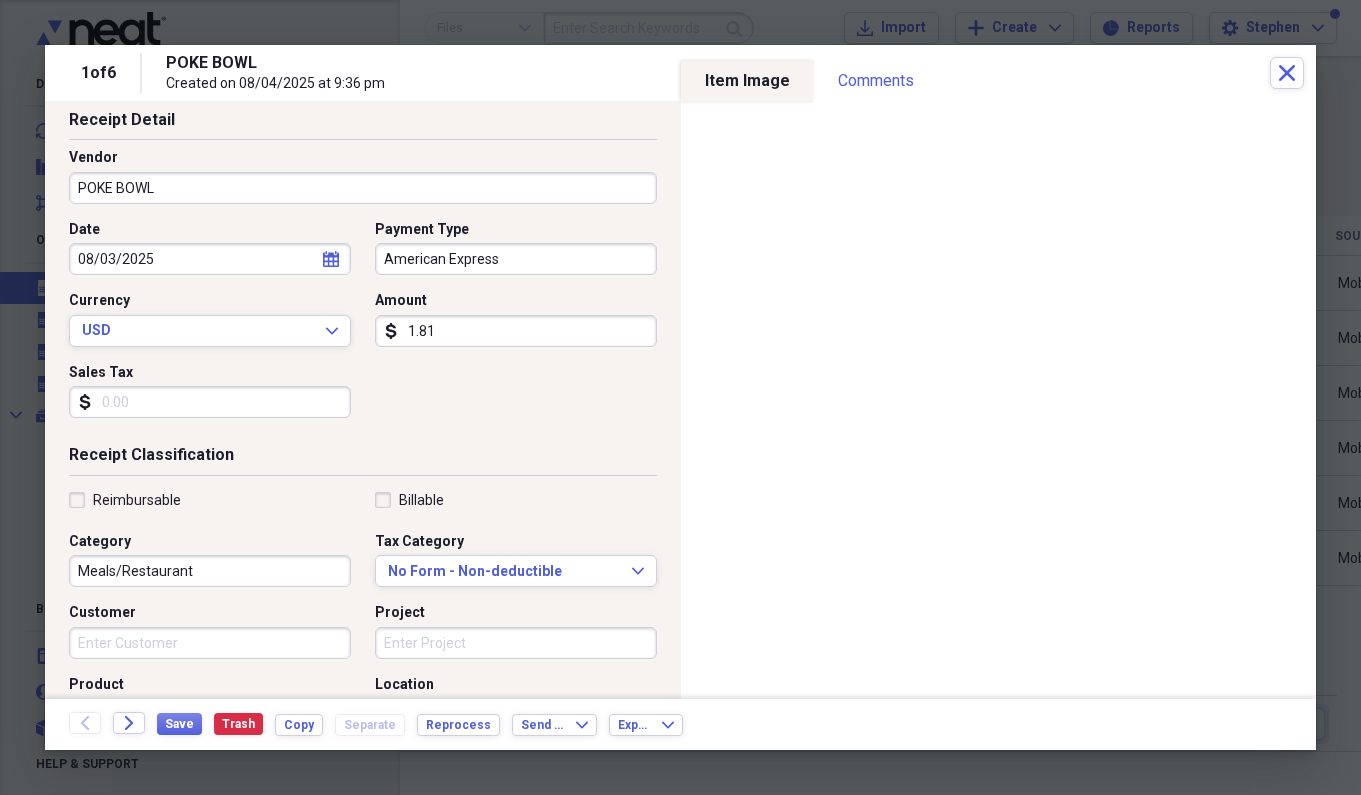 type on "18.12" 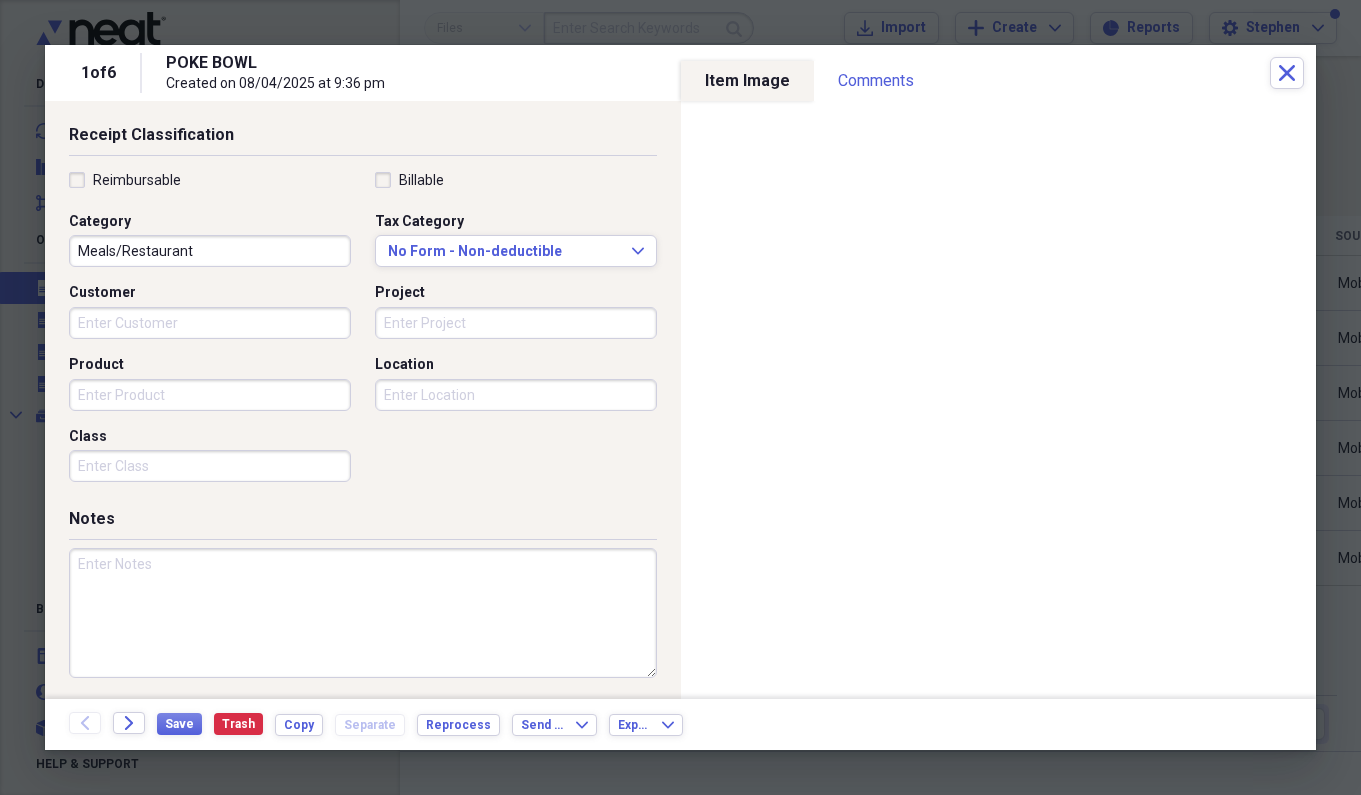scroll, scrollTop: 416, scrollLeft: 0, axis: vertical 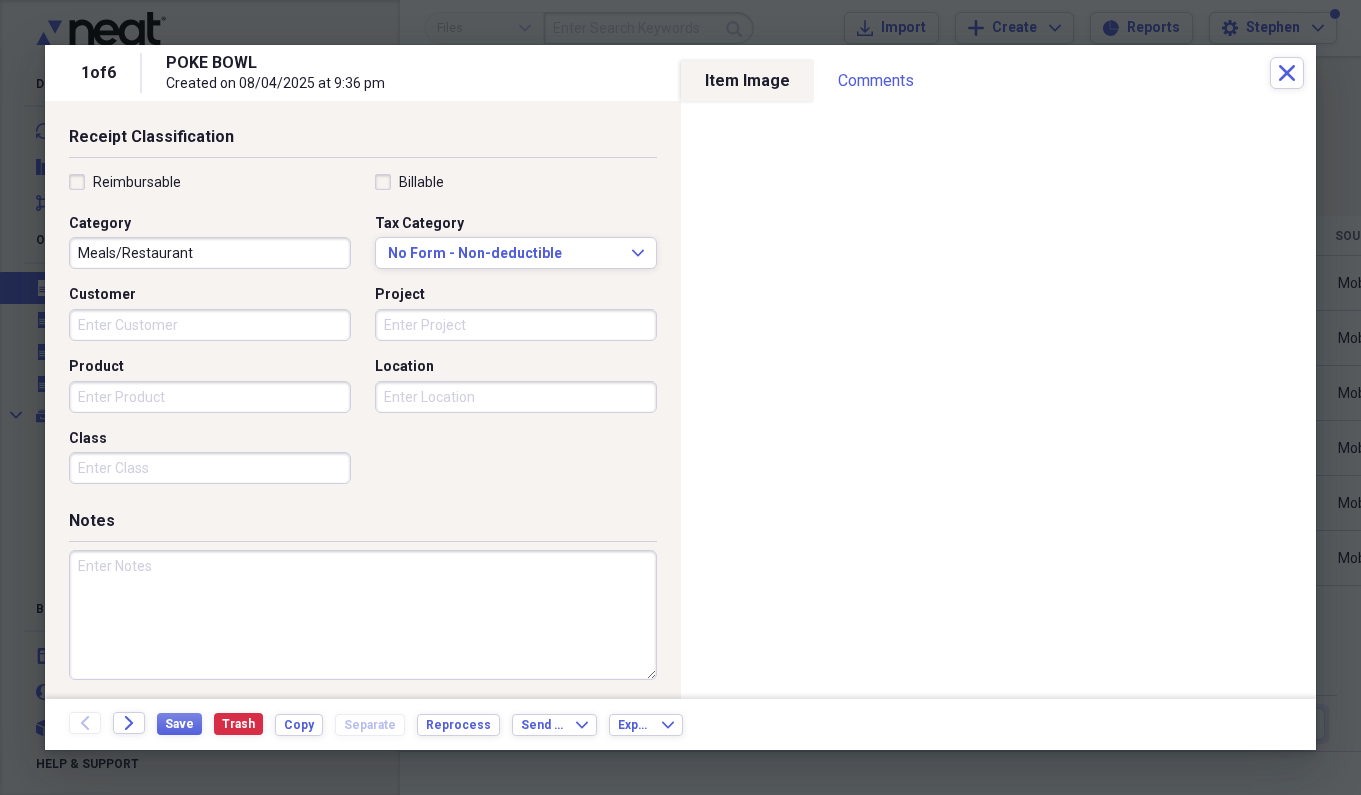 drag, startPoint x: 175, startPoint y: 718, endPoint x: 263, endPoint y: 448, distance: 283.97888 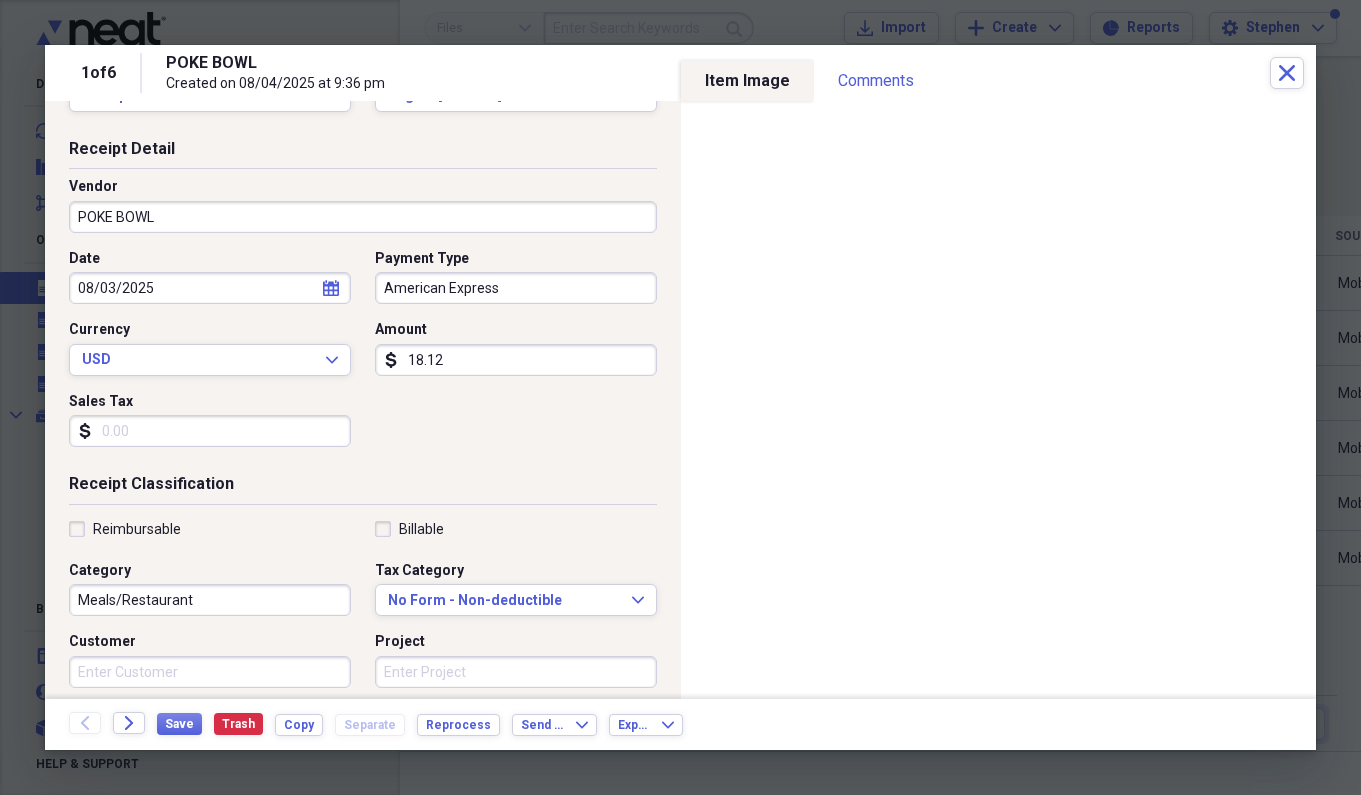 scroll, scrollTop: 62, scrollLeft: 0, axis: vertical 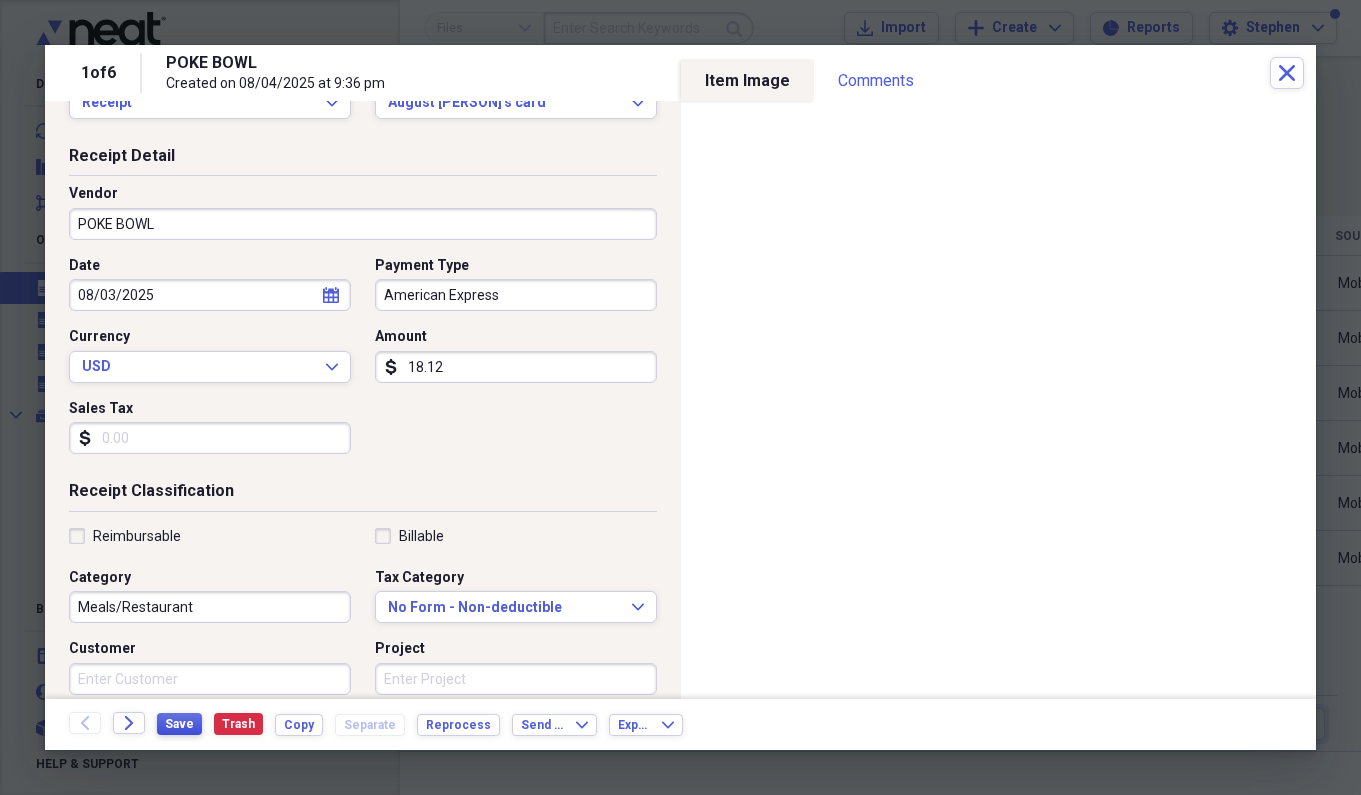 click on "Save" at bounding box center (179, 724) 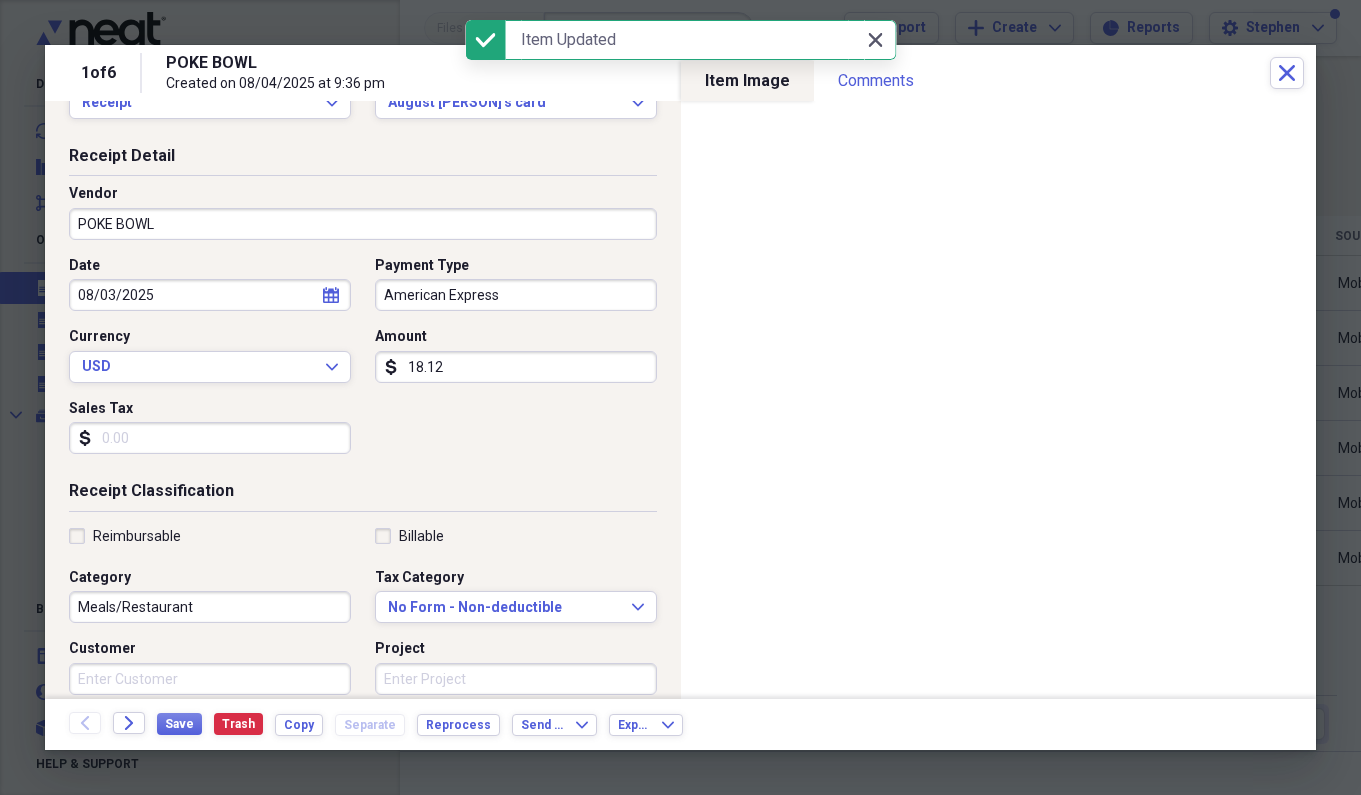 click 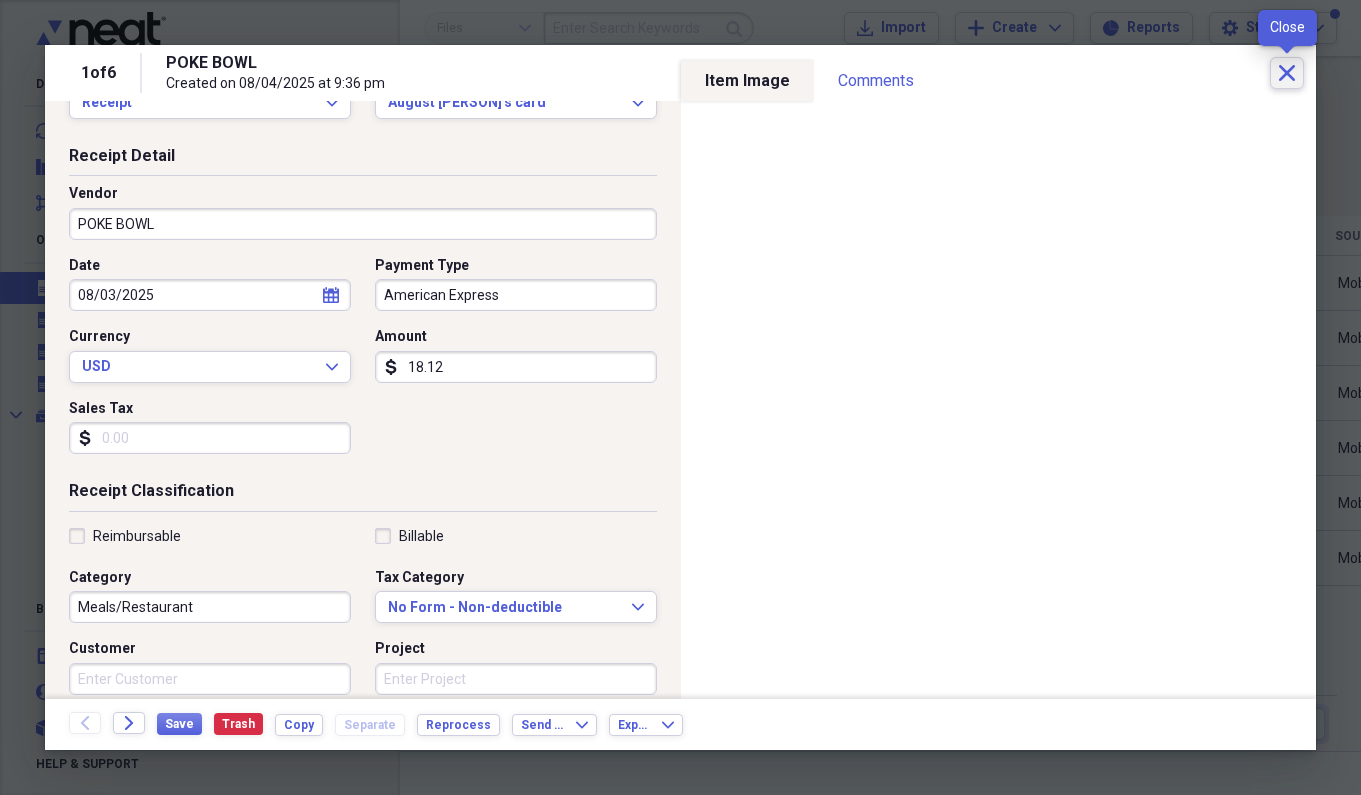 click on "Close" 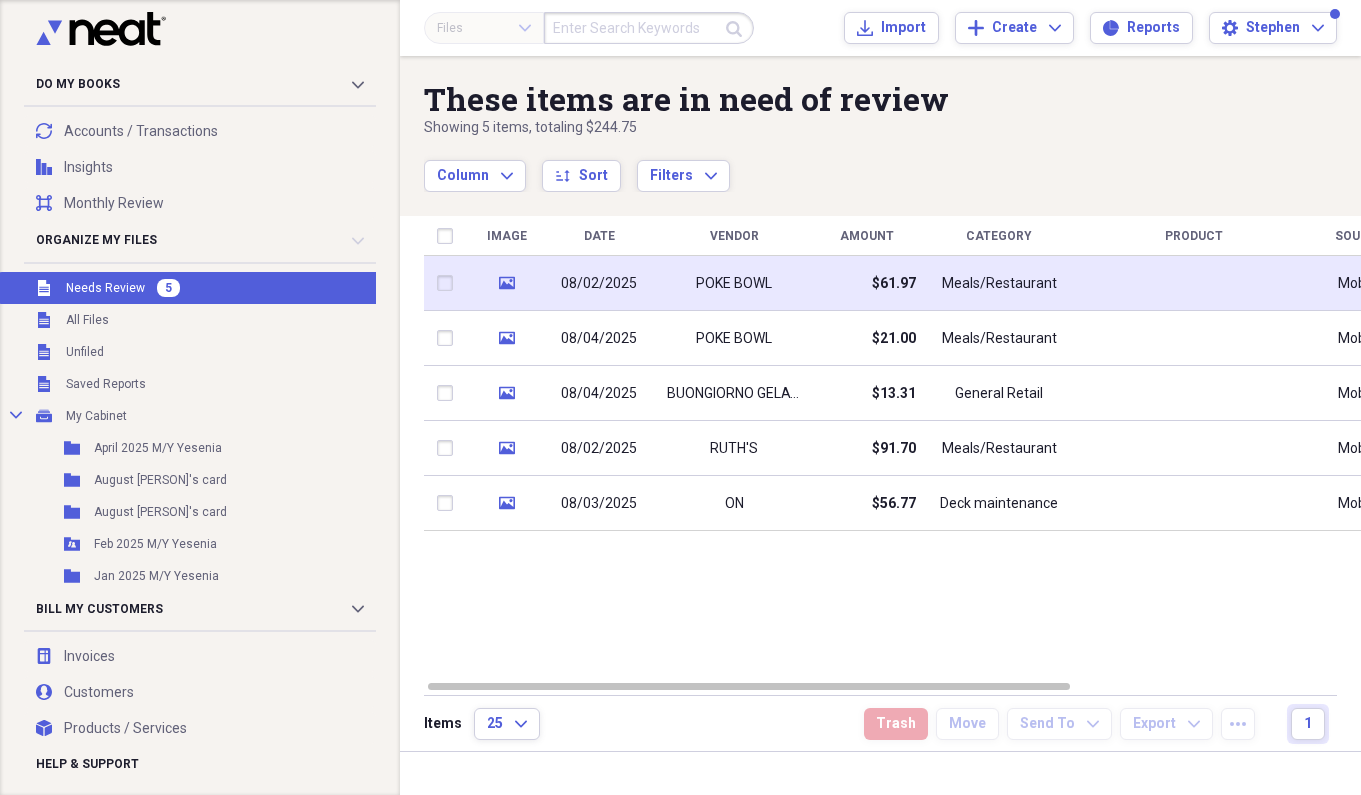 click on "Meals/Restaurant" at bounding box center [999, 284] 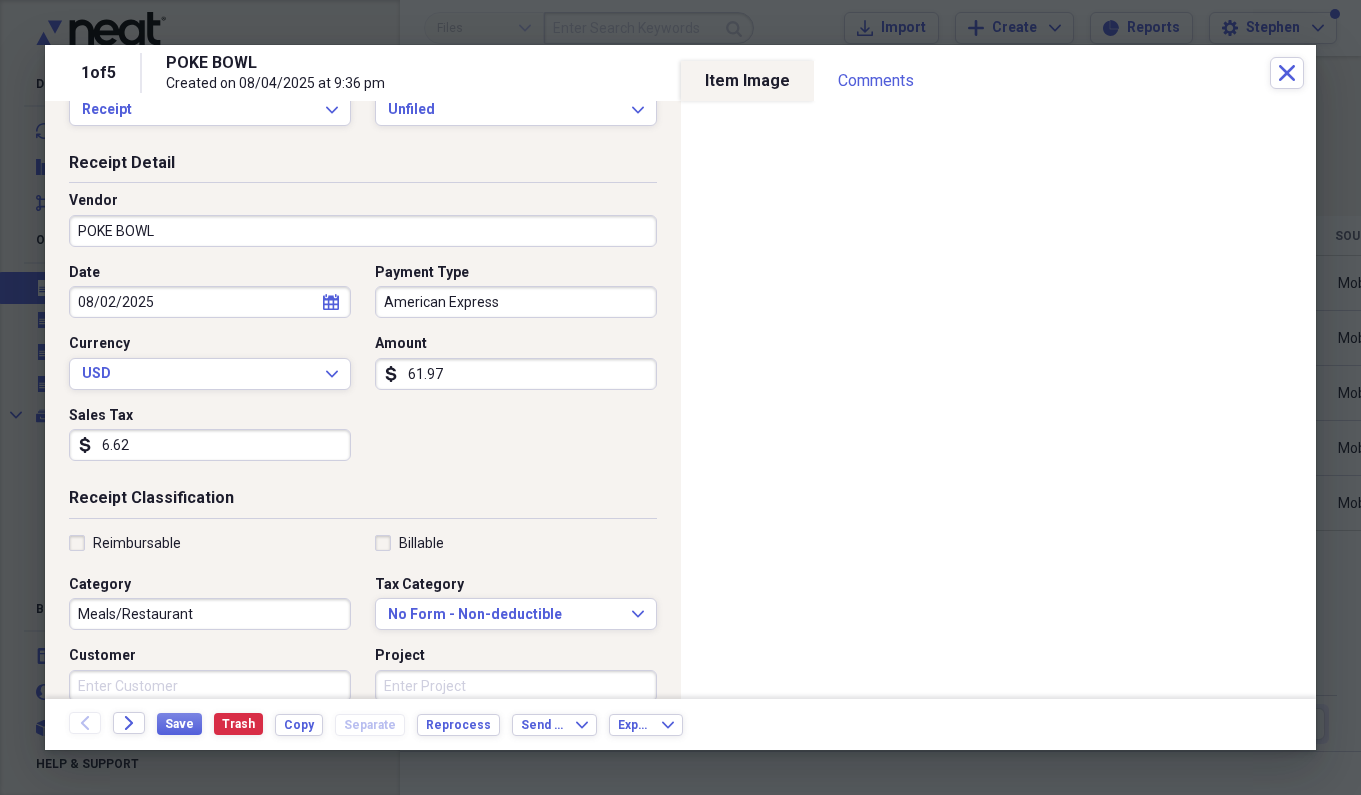scroll, scrollTop: 47, scrollLeft: 0, axis: vertical 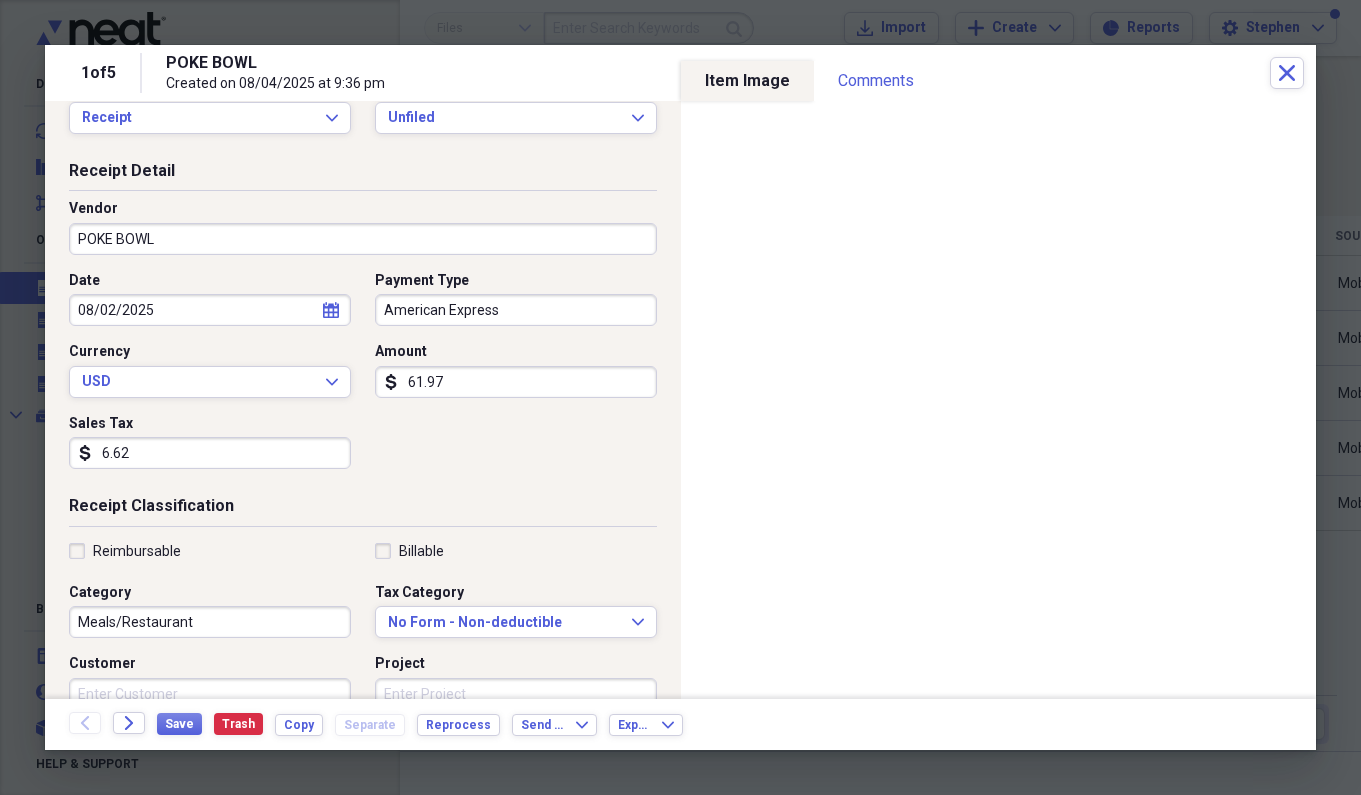 click on "Reimbursable Billable Category Meals/Restaurant Tax Category No Form - Non-deductible Expand Customer Project Product Location Class" at bounding box center (363, 702) 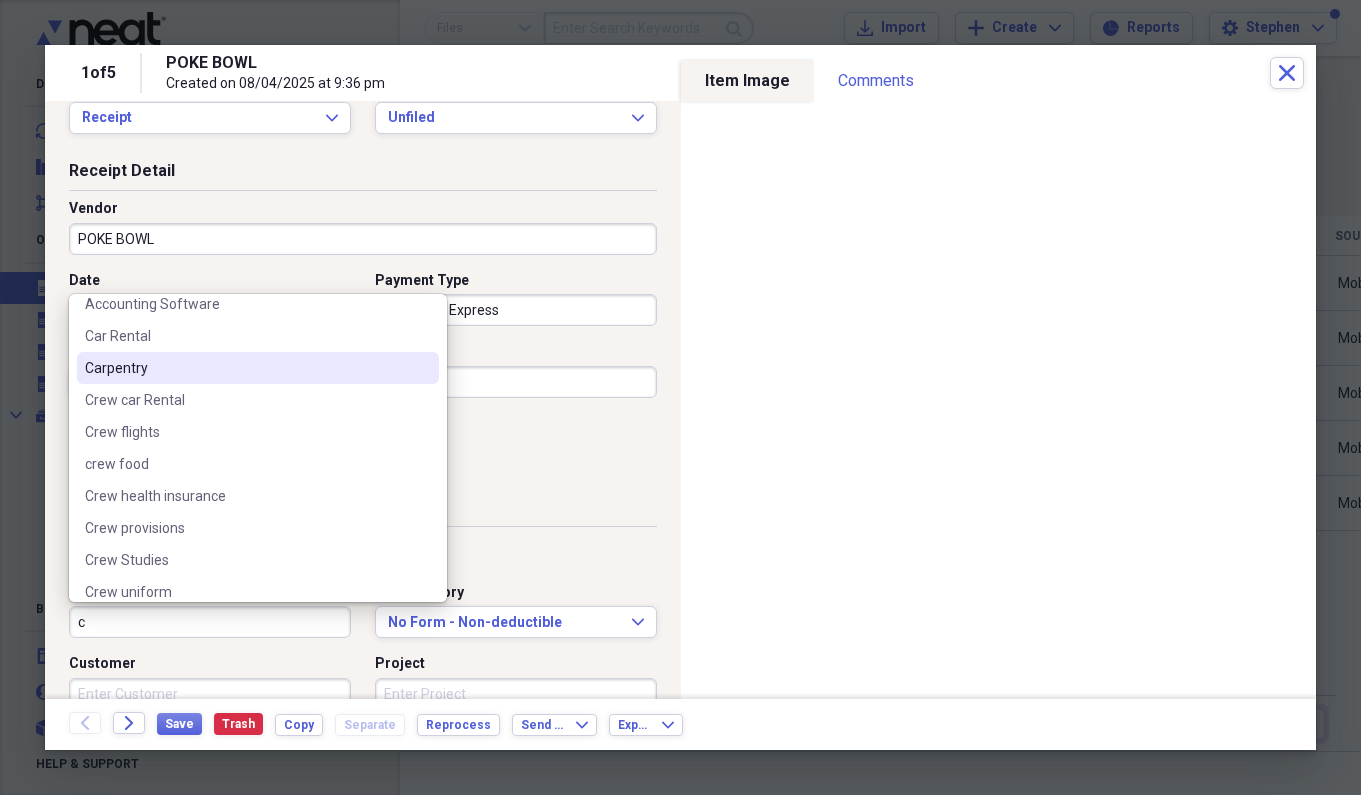 scroll, scrollTop: 54, scrollLeft: 0, axis: vertical 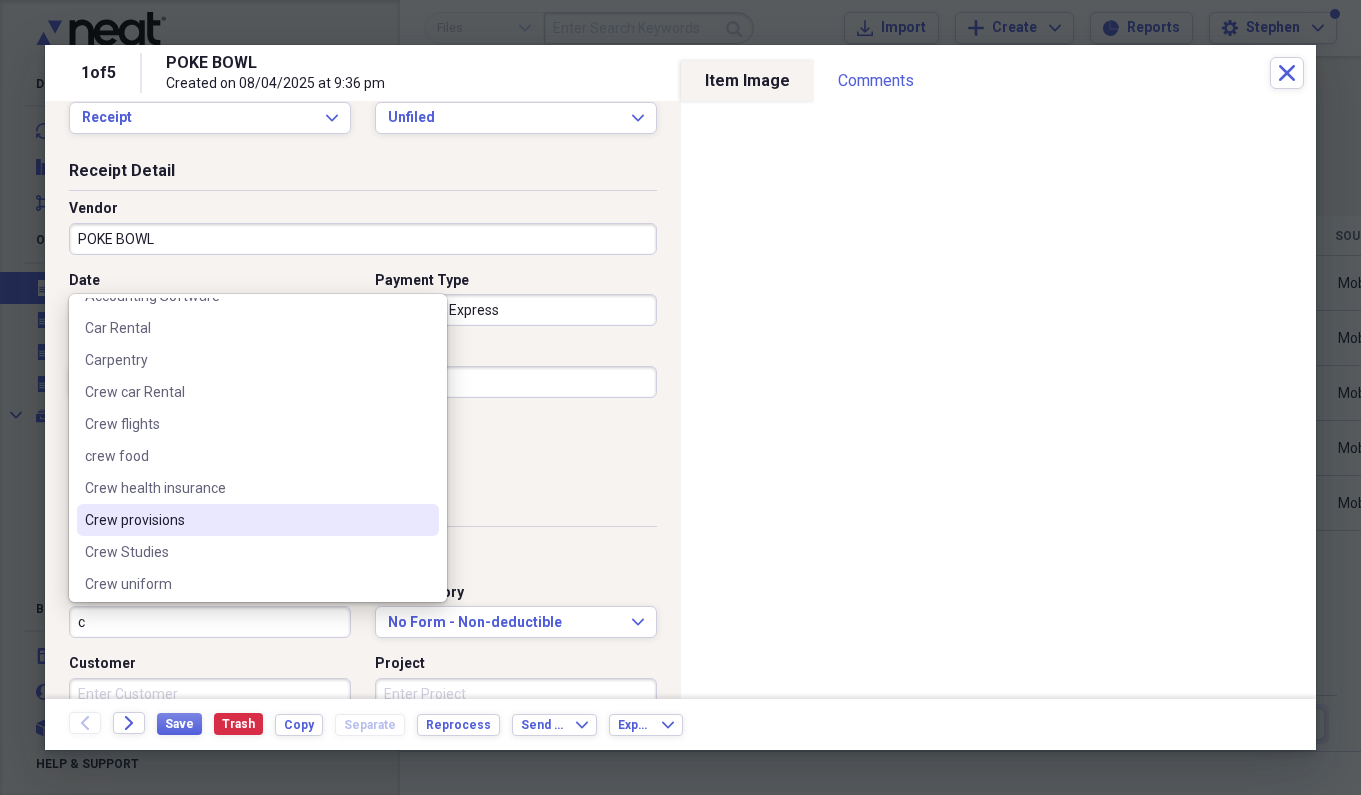click on "Crew provisions" at bounding box center [246, 520] 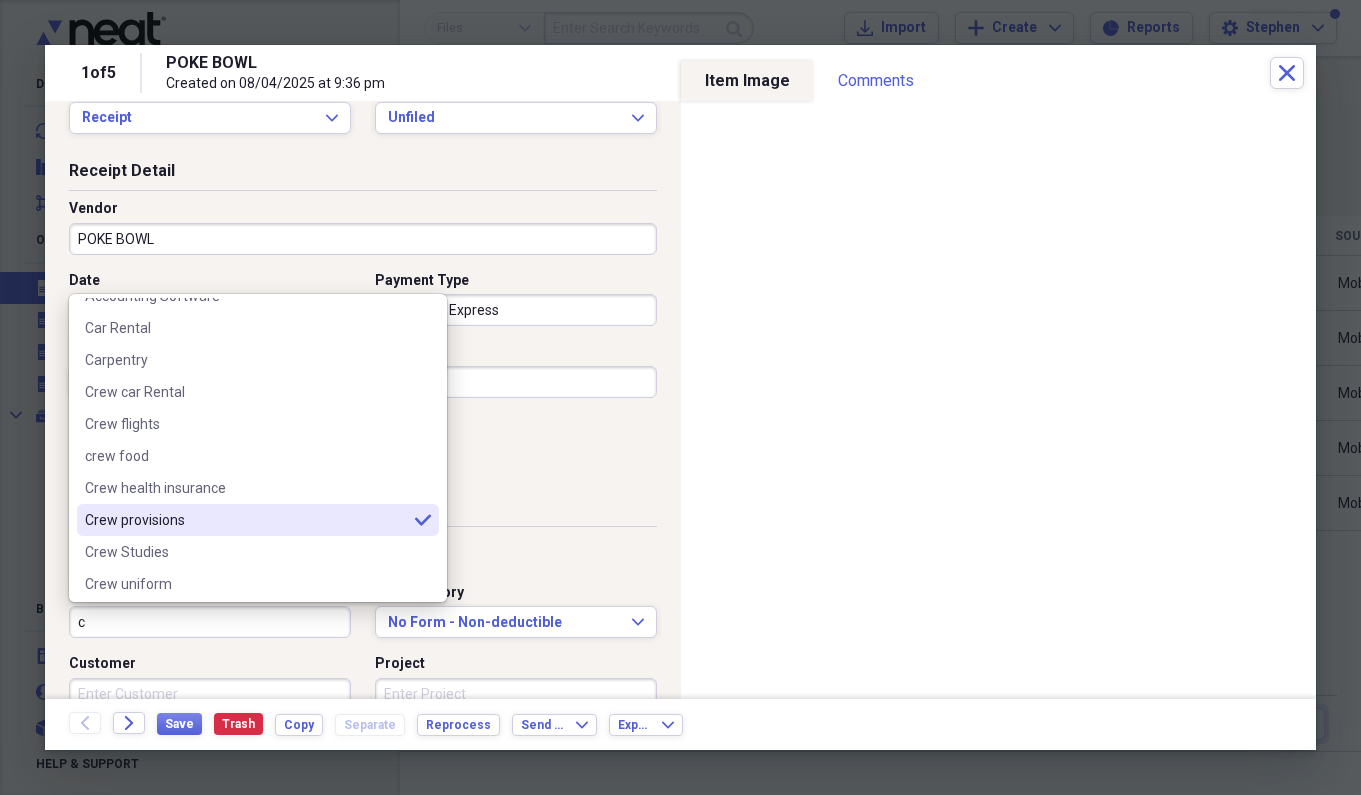 type on "Crew provisions" 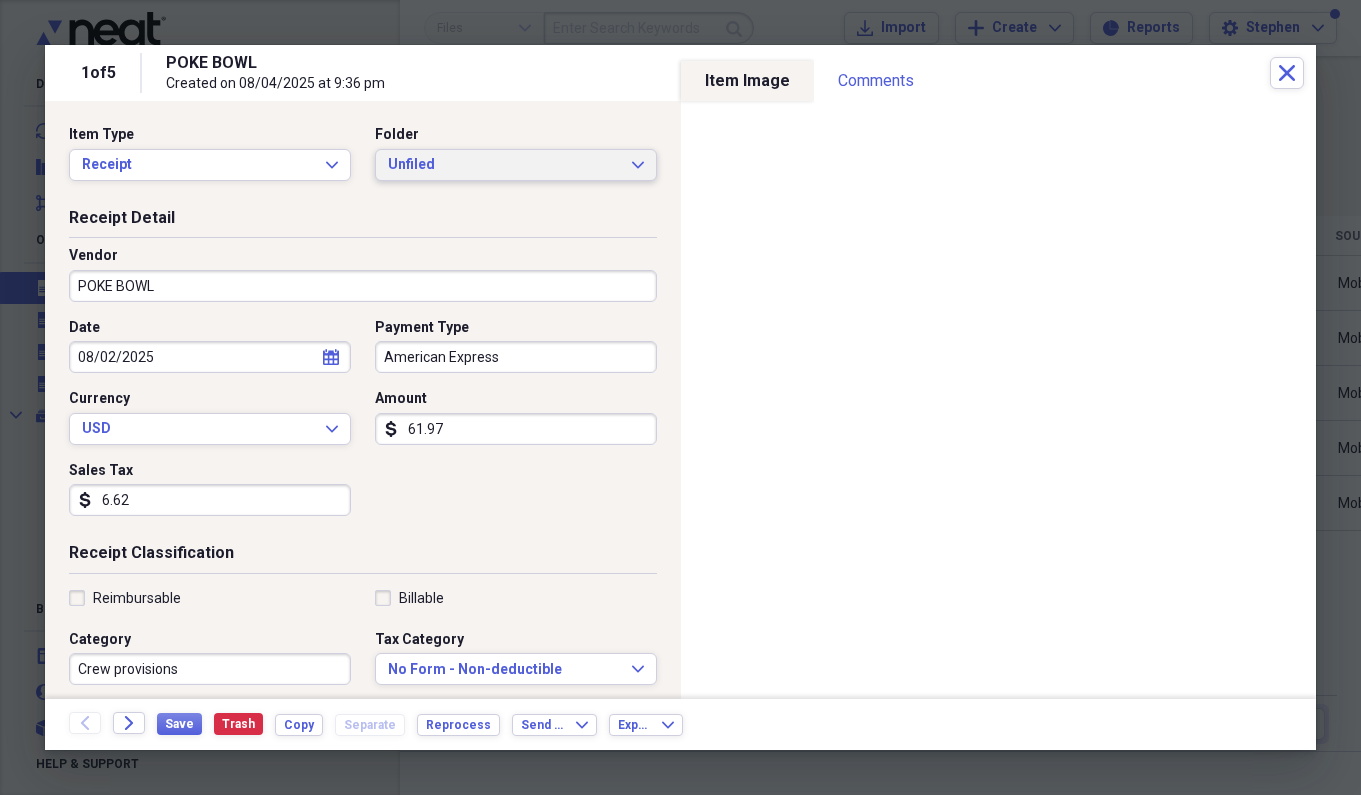 scroll, scrollTop: 0, scrollLeft: 0, axis: both 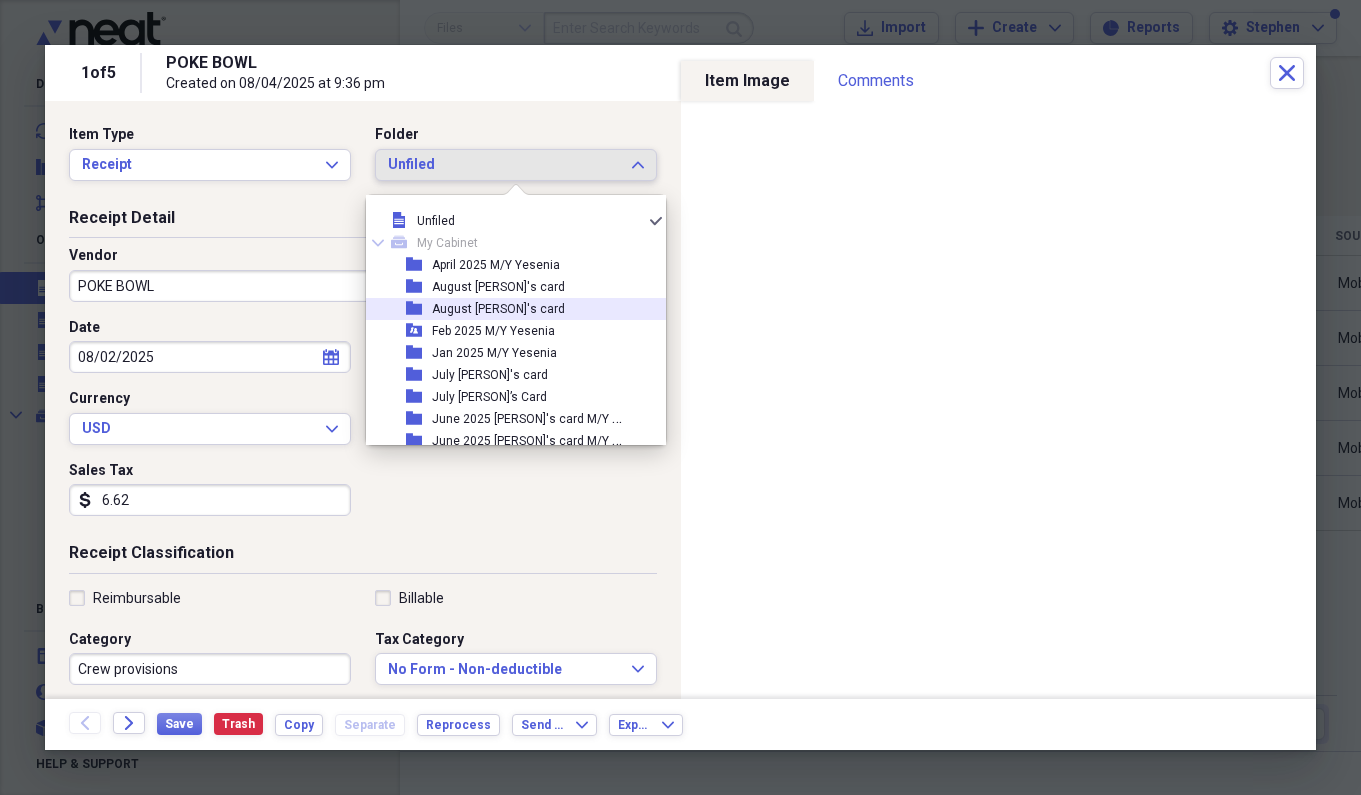 click on "August [PERSON]'s card" at bounding box center [498, 309] 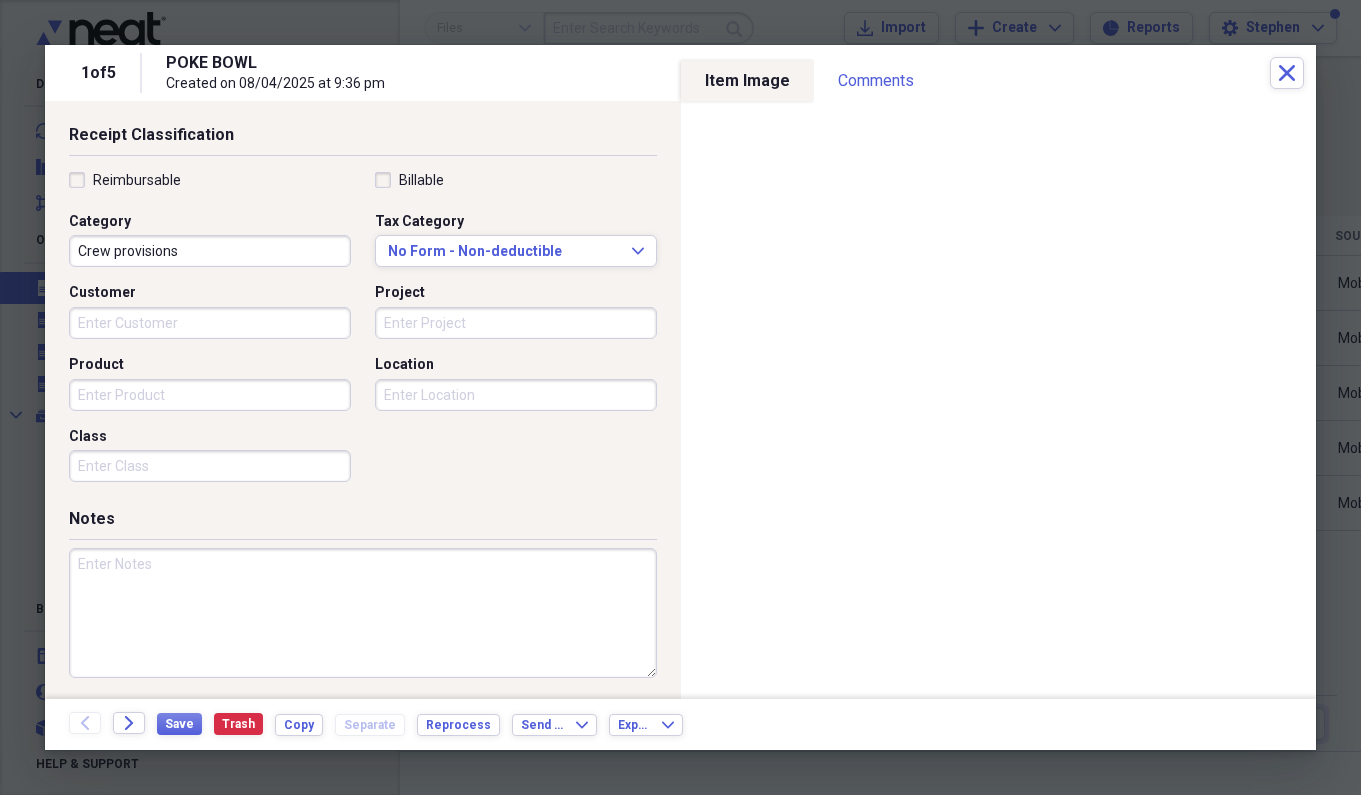 scroll, scrollTop: 416, scrollLeft: 0, axis: vertical 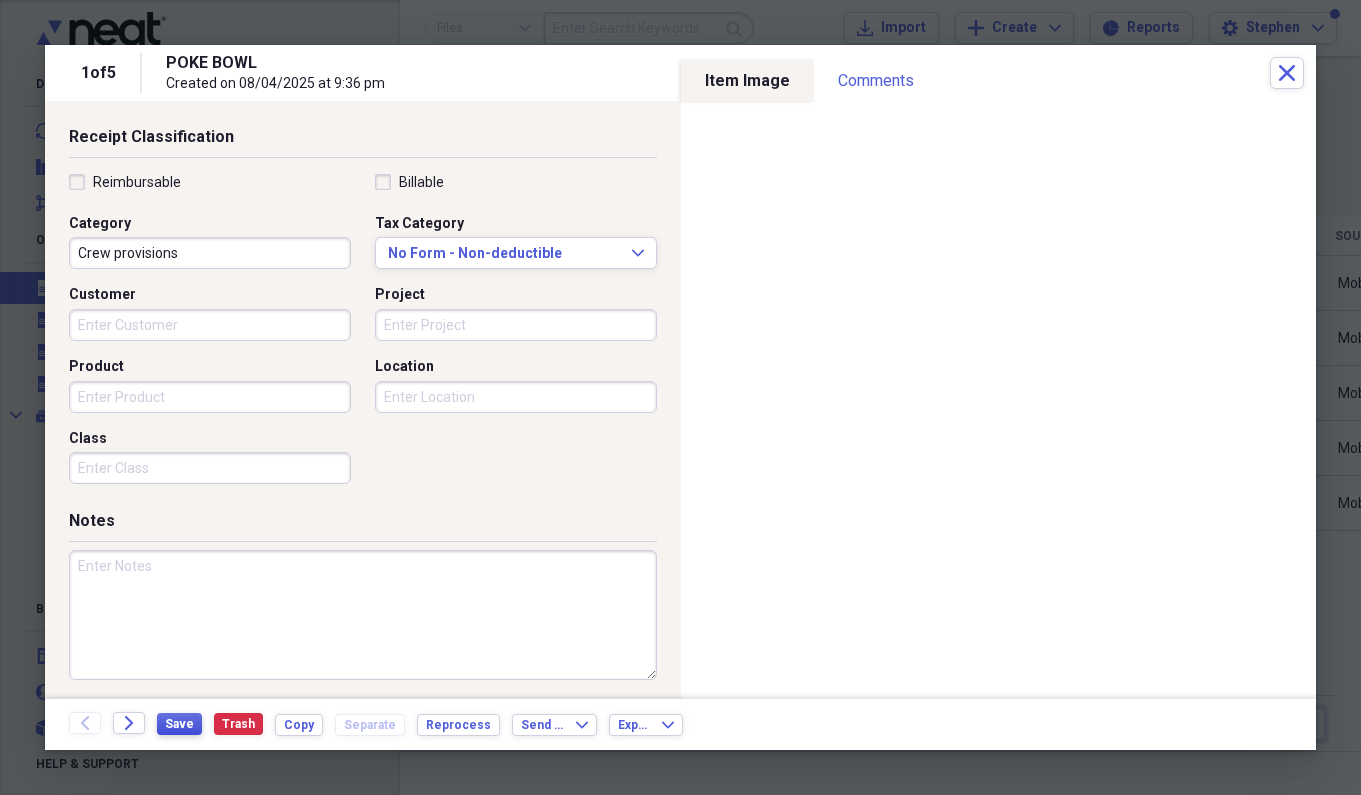 click on "Save" at bounding box center [179, 724] 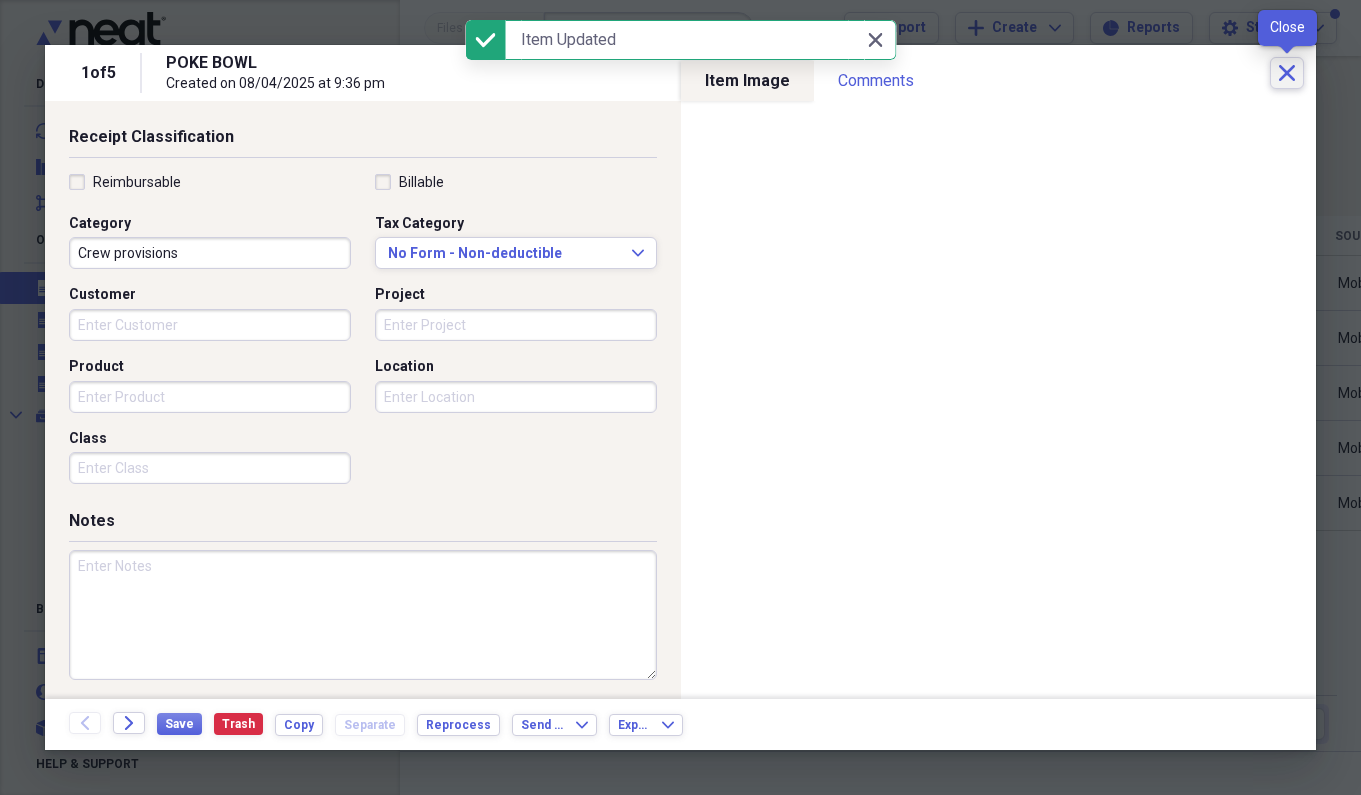 click on "Close" at bounding box center [1287, 73] 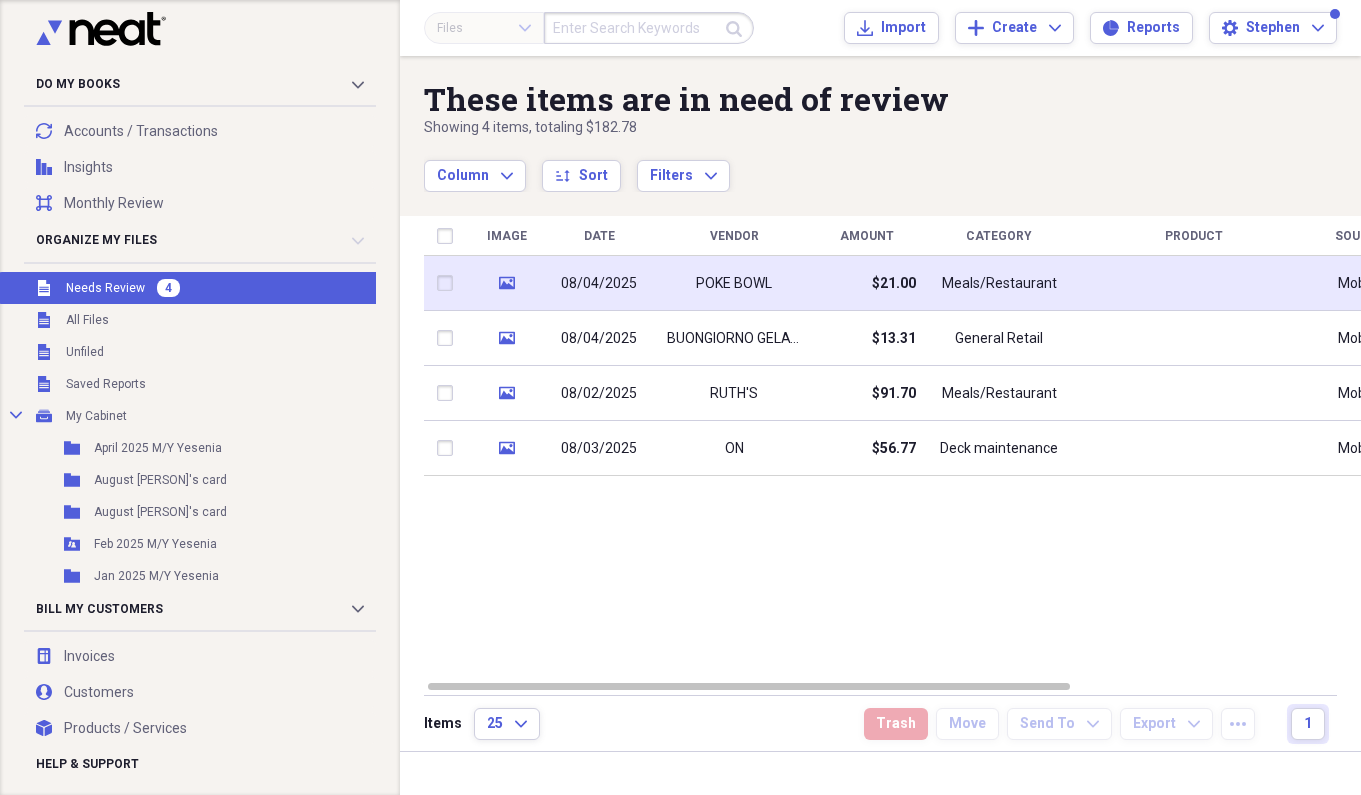 click on "Meals/Restaurant" at bounding box center (999, 284) 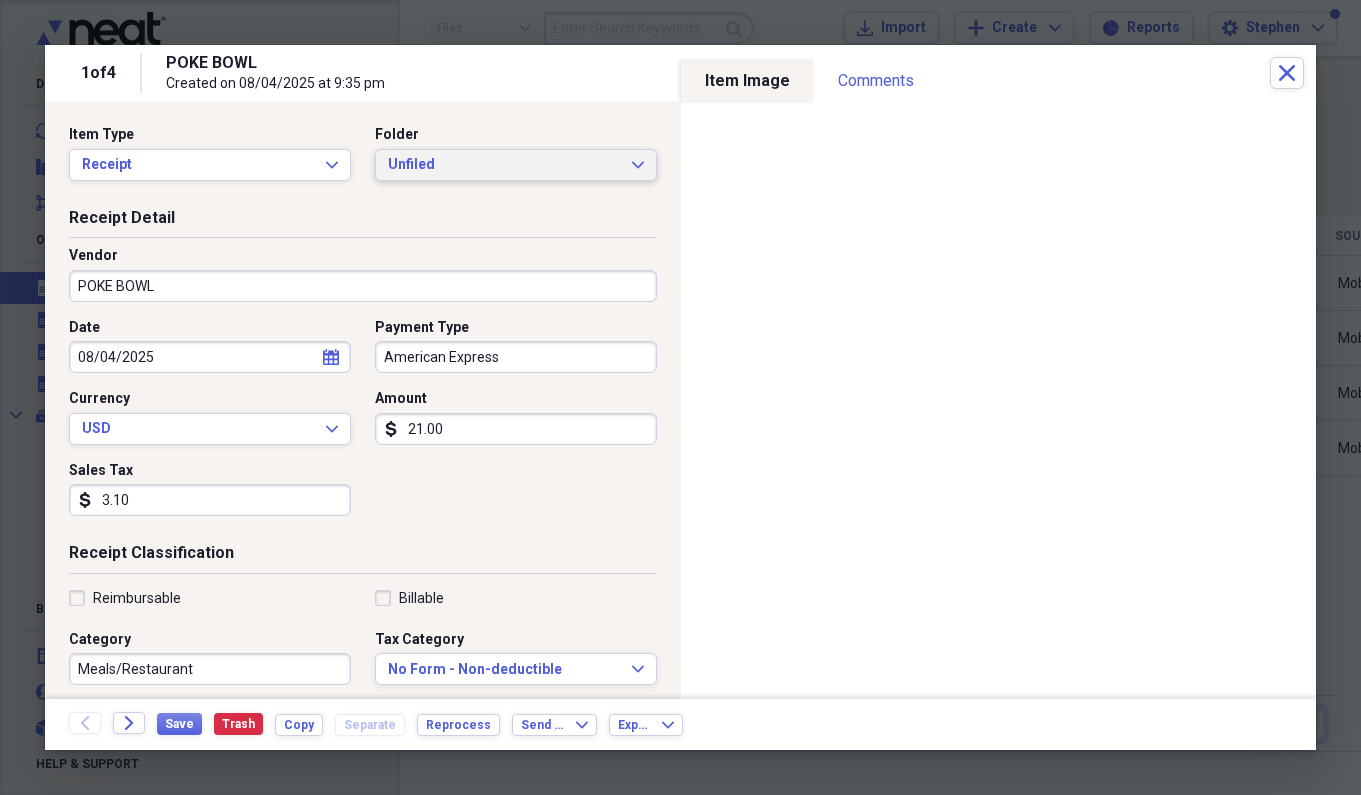 click on "Unfiled" at bounding box center [504, 165] 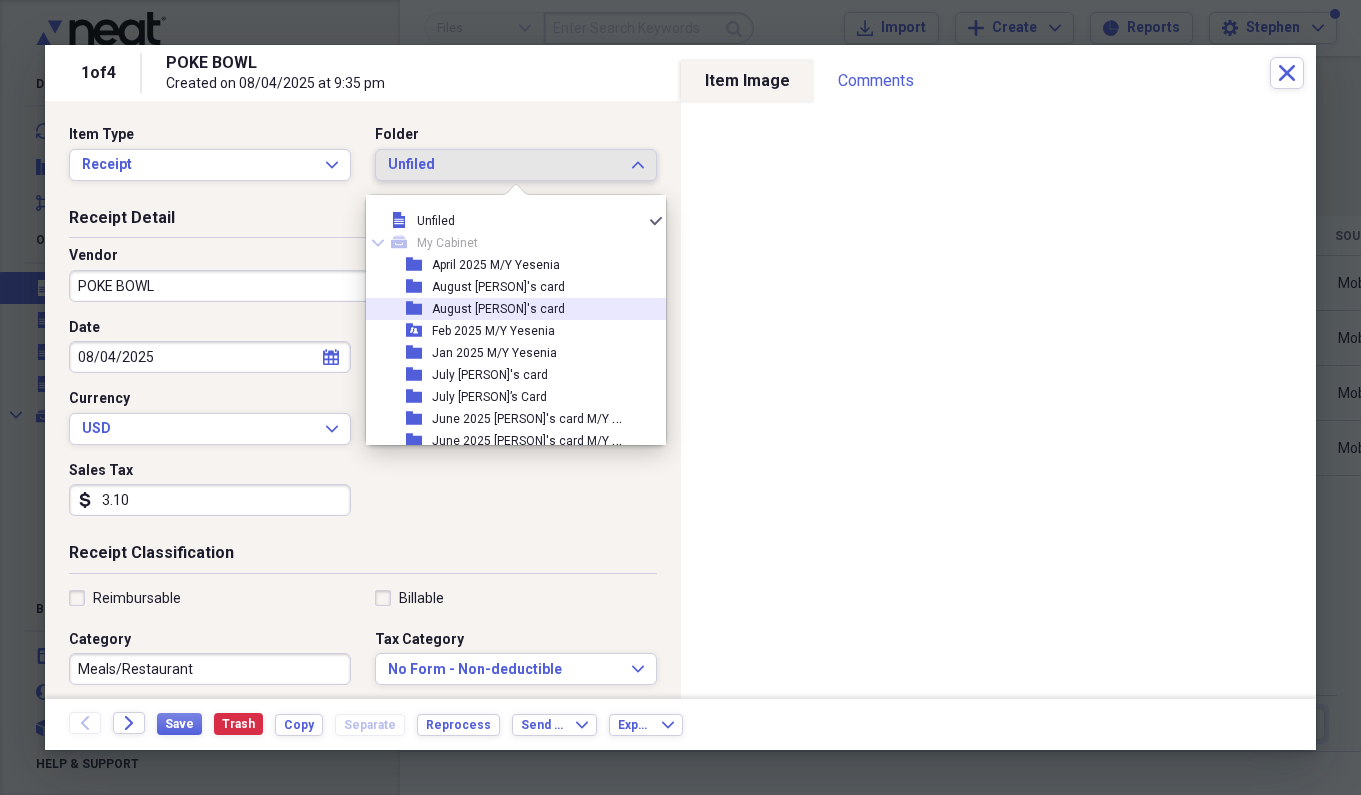 click on "August [PERSON]'s card" at bounding box center (498, 309) 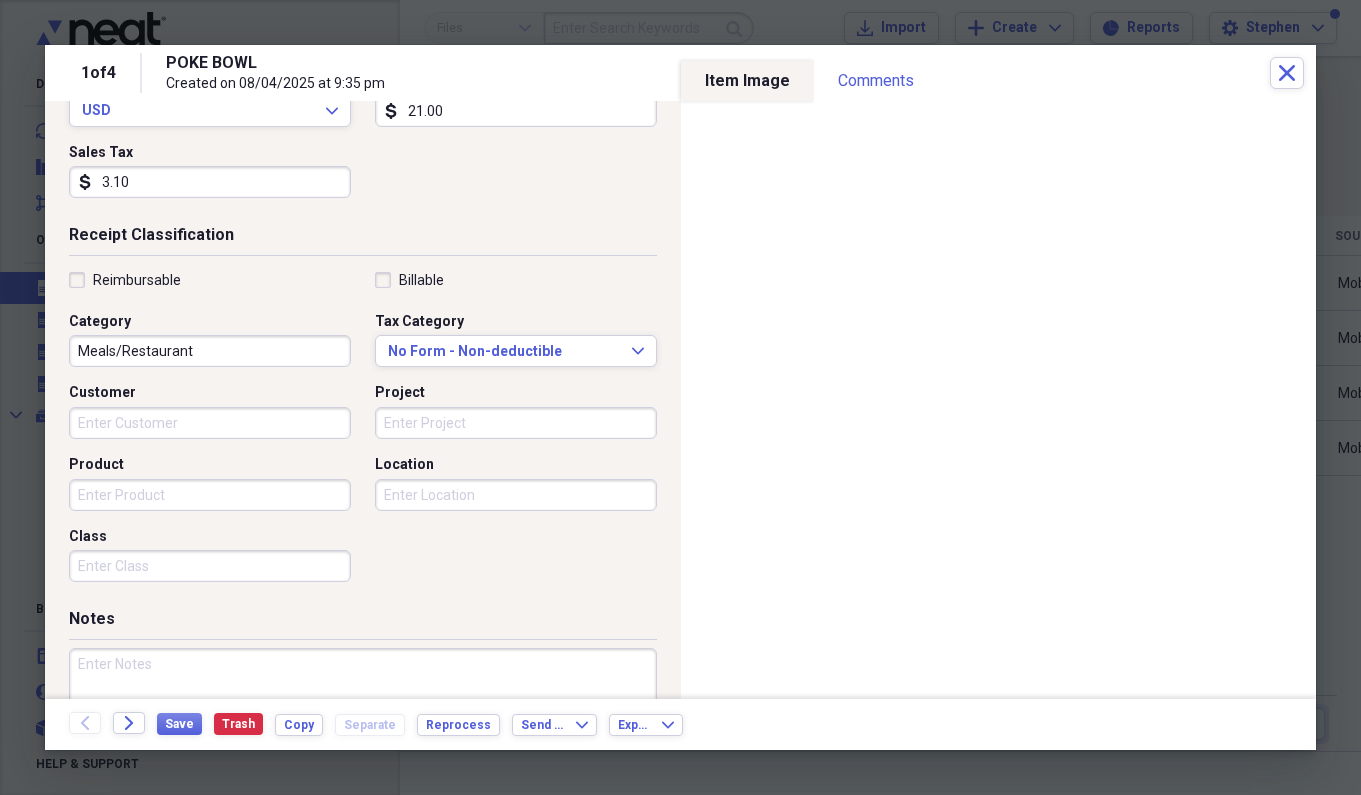 scroll, scrollTop: 317, scrollLeft: 0, axis: vertical 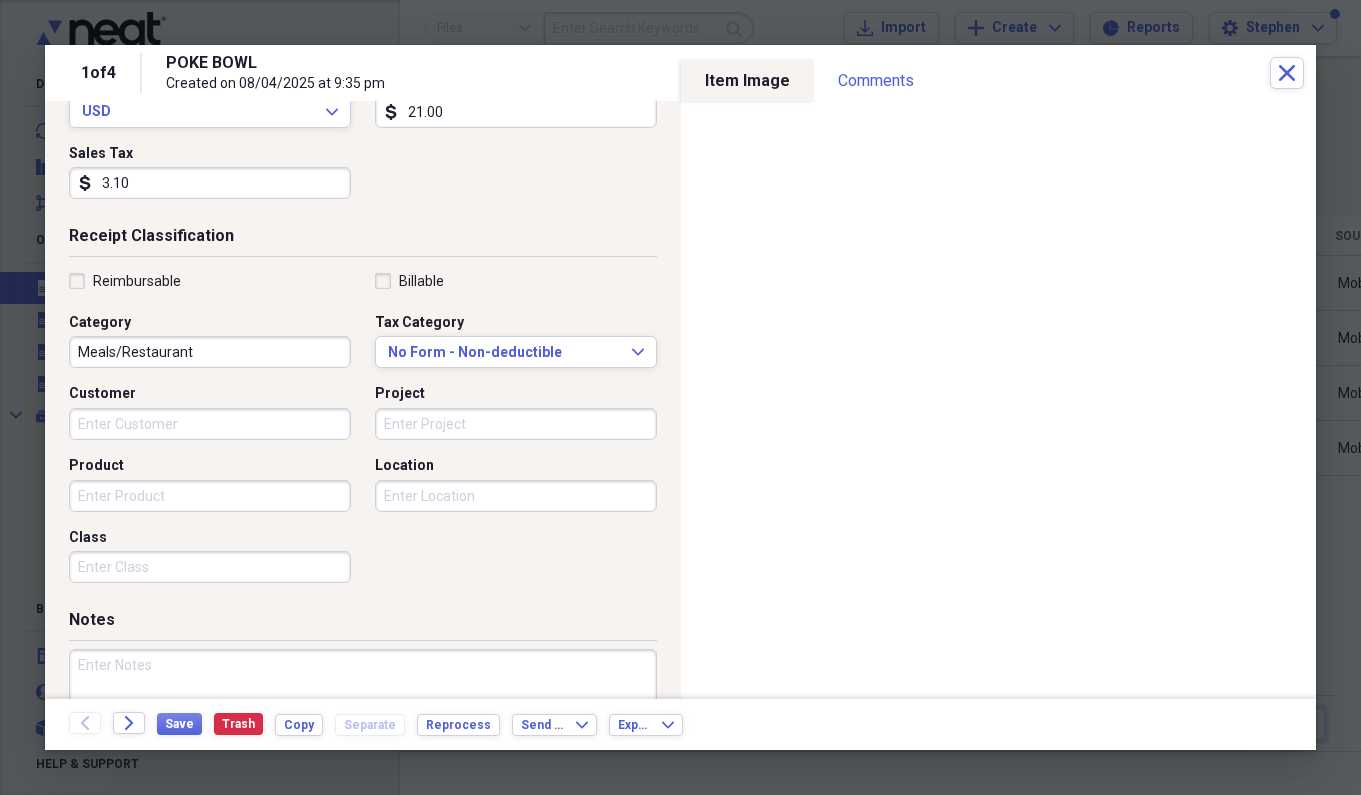 click on "Meals/Restaurant" at bounding box center [210, 352] 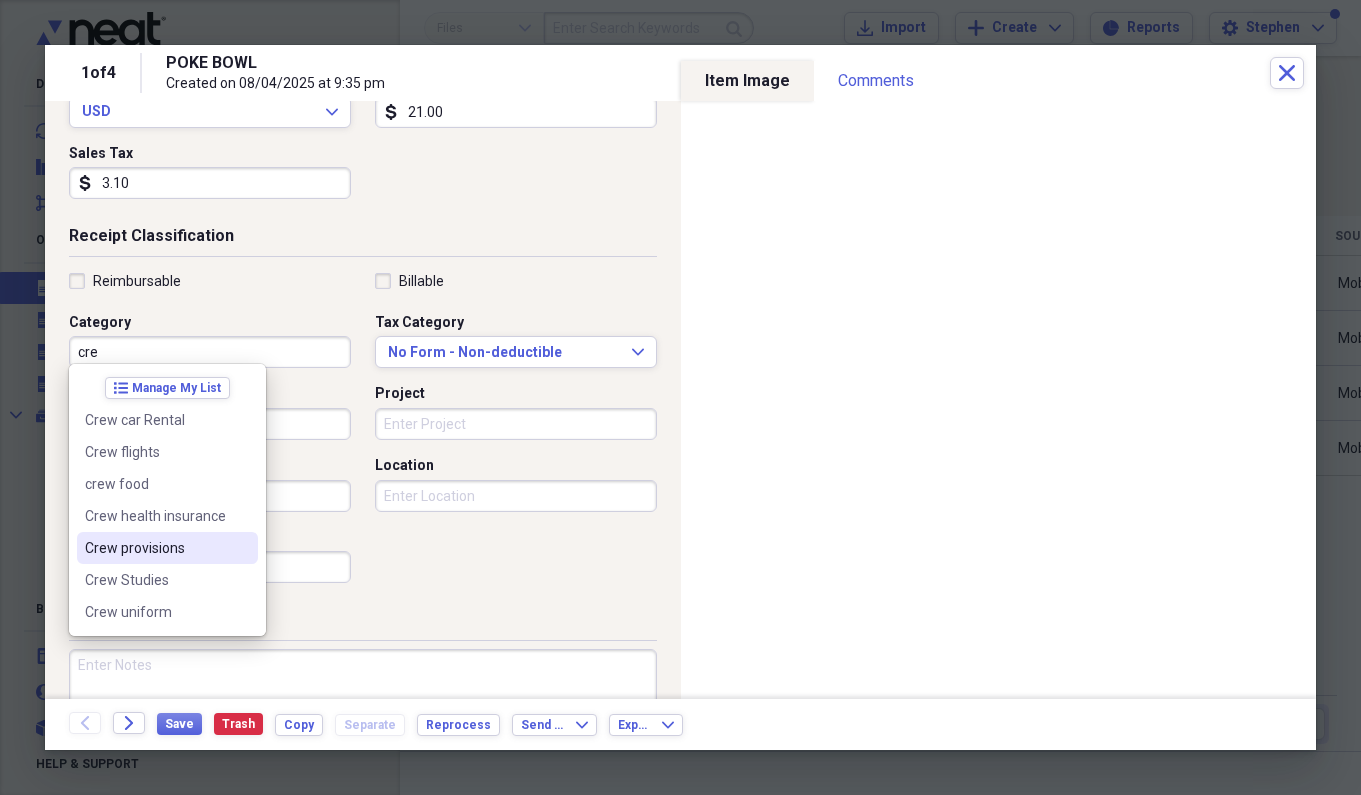 click on "Crew provisions" at bounding box center [155, 548] 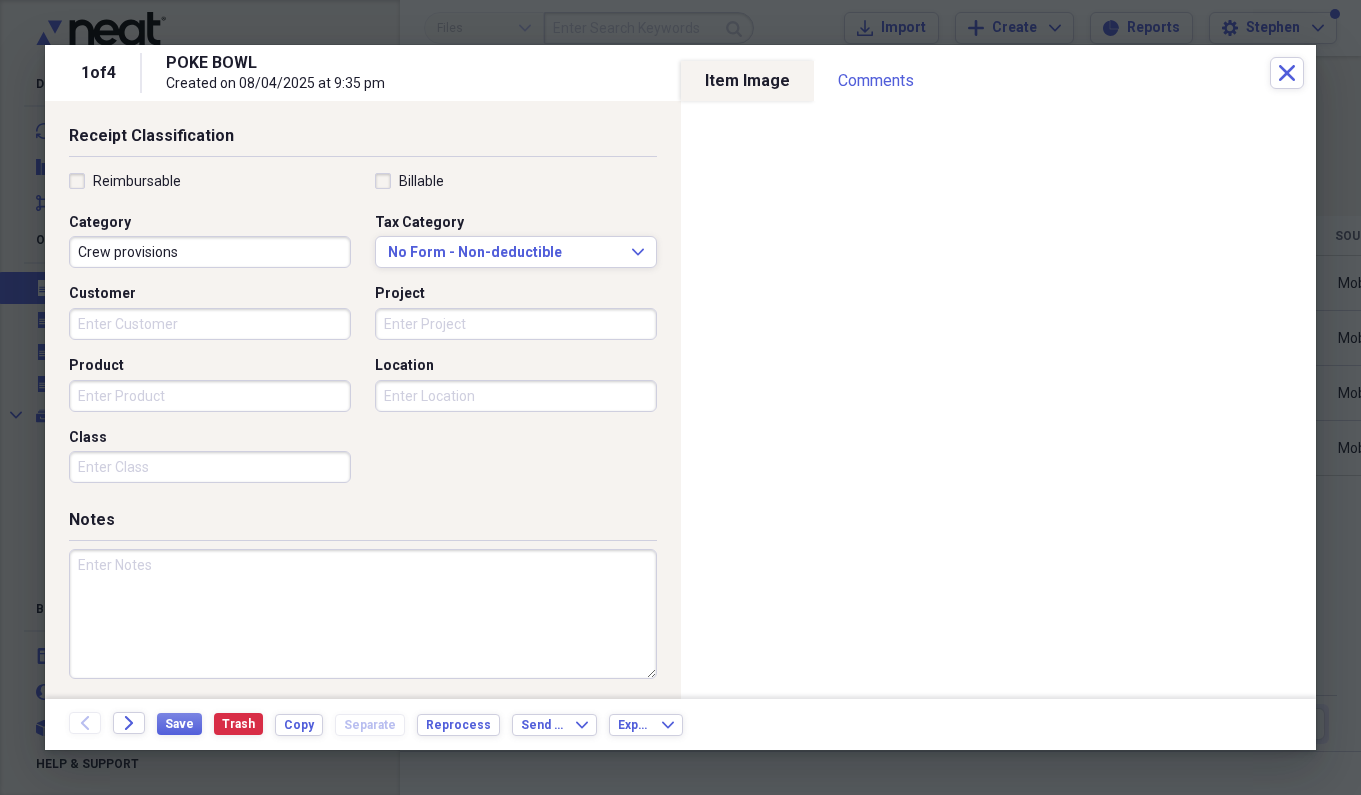 scroll, scrollTop: 416, scrollLeft: 0, axis: vertical 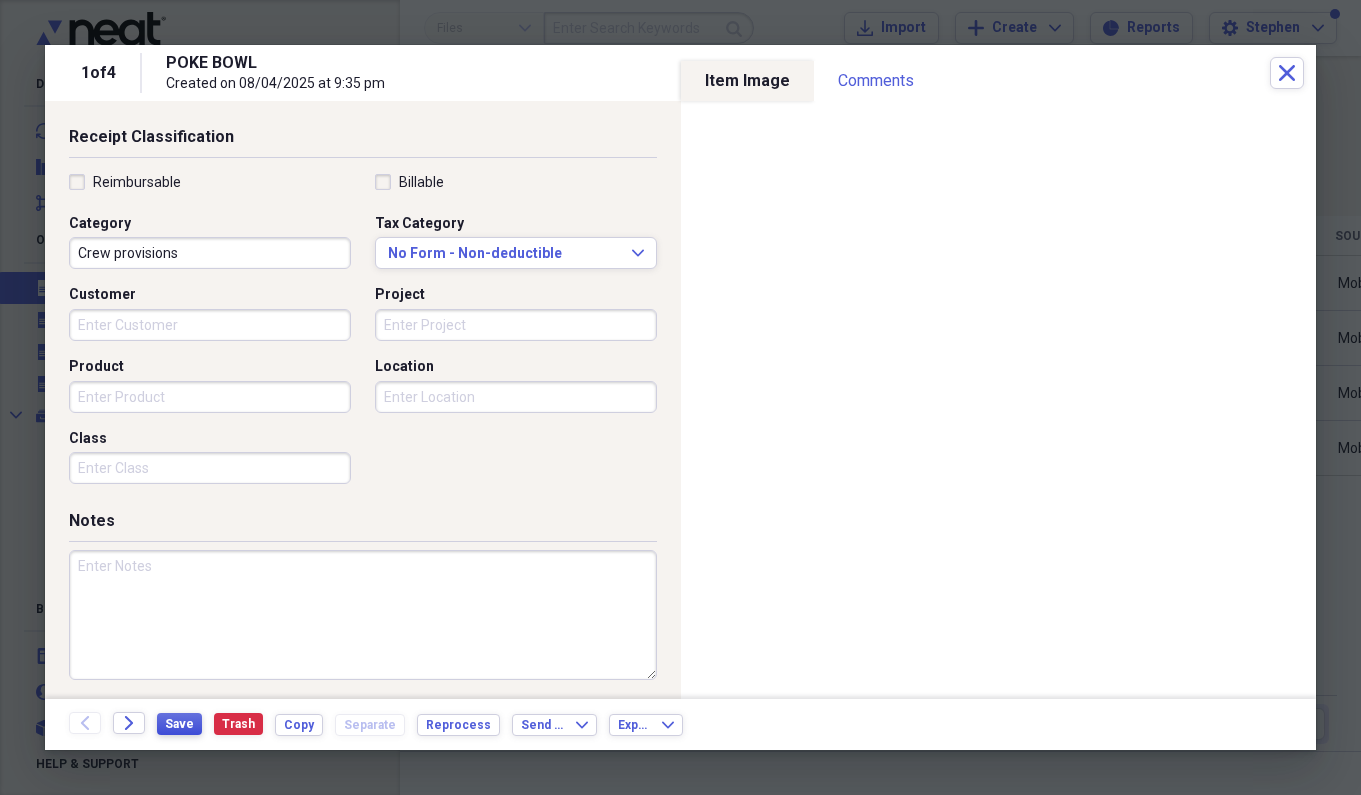 click on "Save" at bounding box center (179, 724) 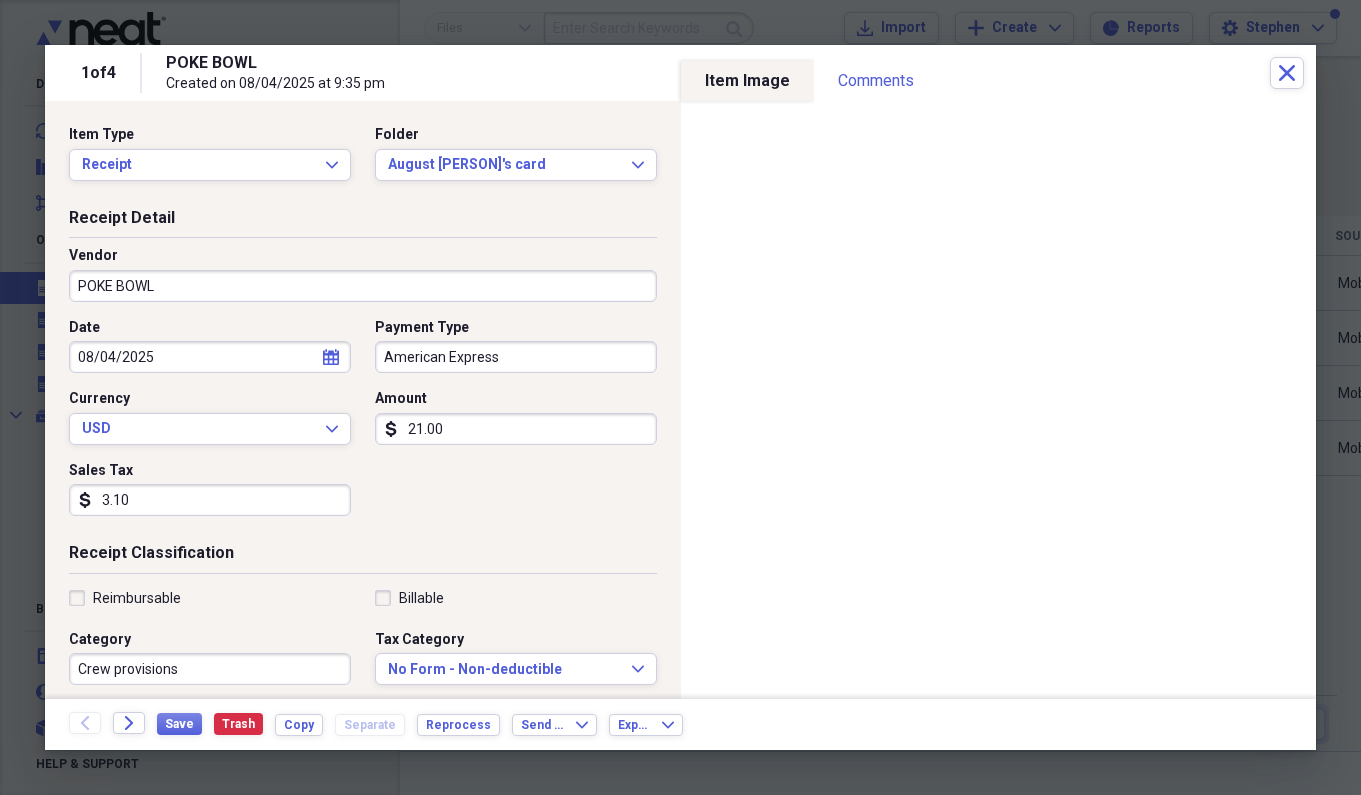 scroll, scrollTop: 0, scrollLeft: 0, axis: both 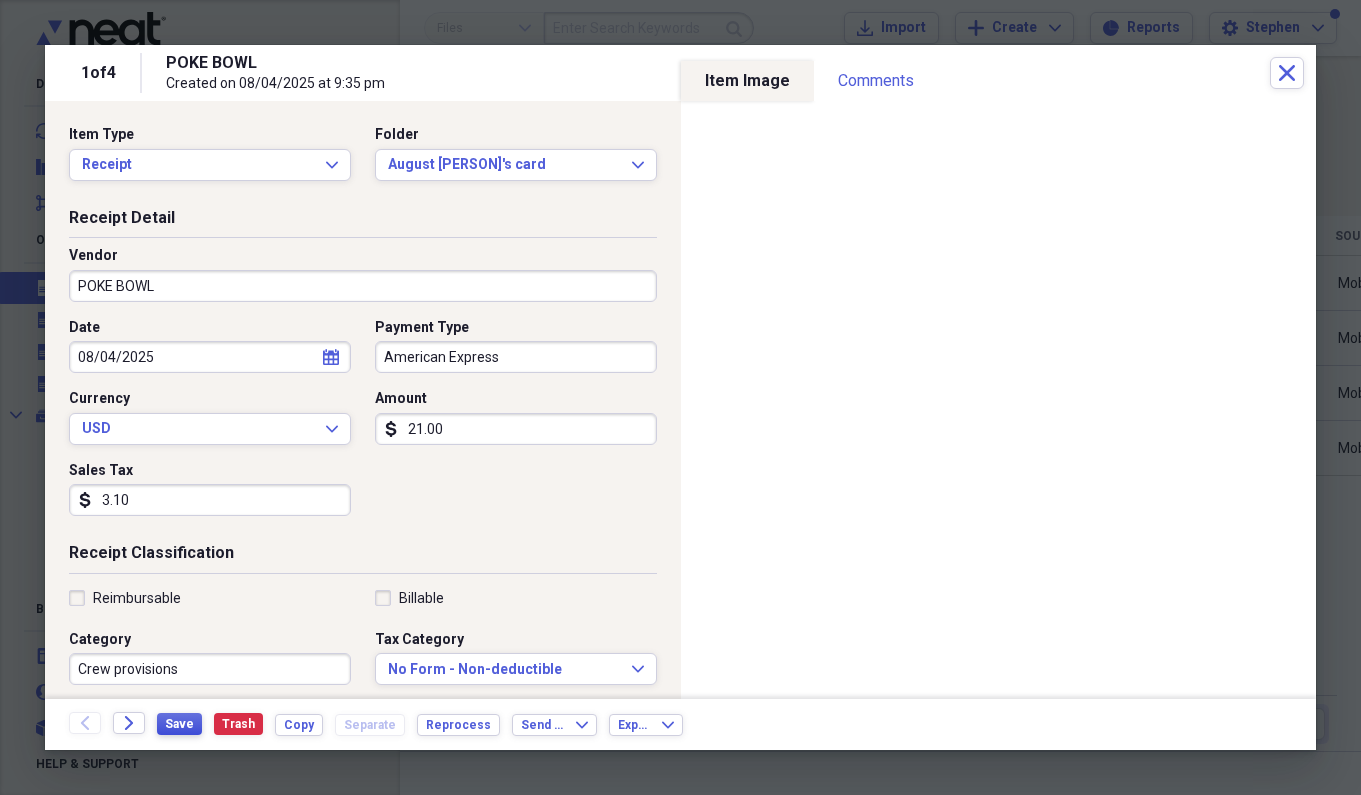 click on "Save" at bounding box center [179, 724] 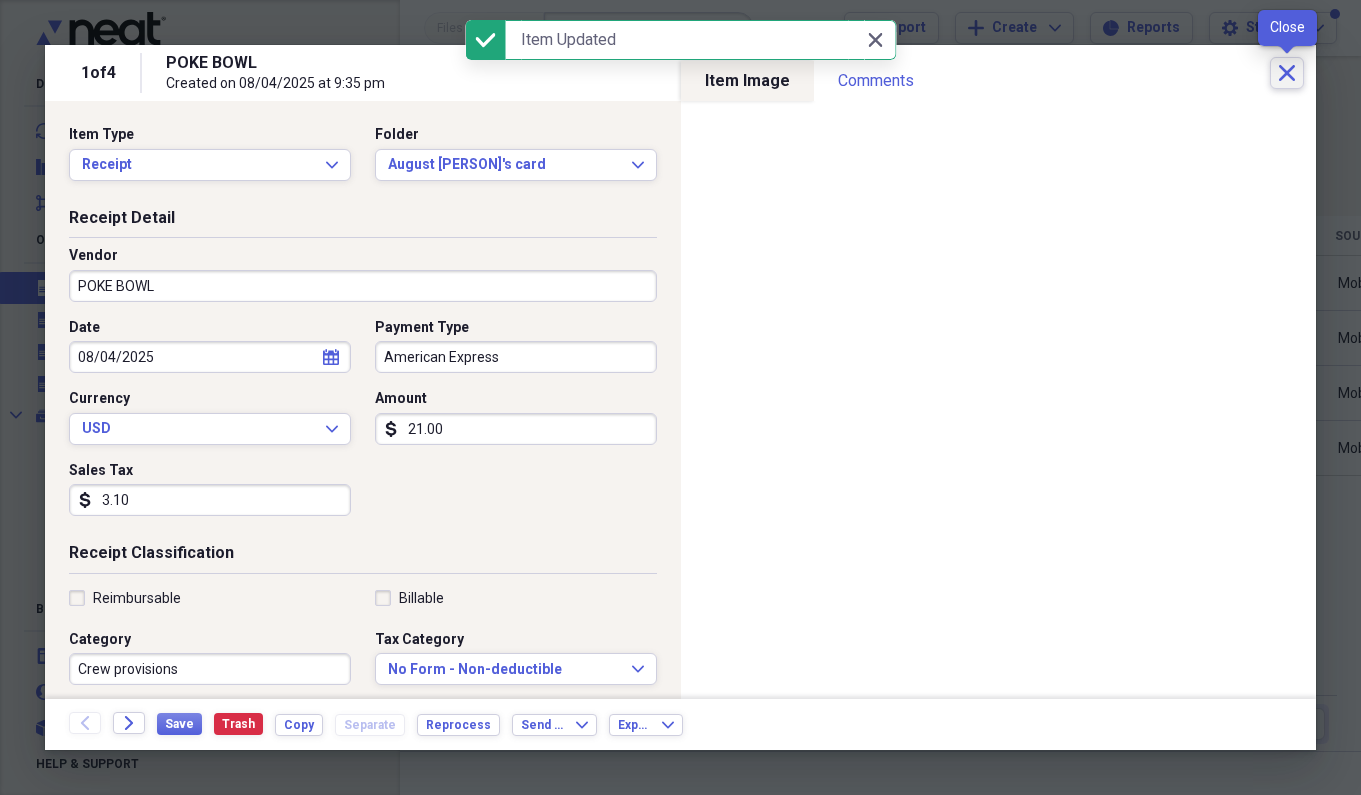 click on "Close" at bounding box center [1287, 73] 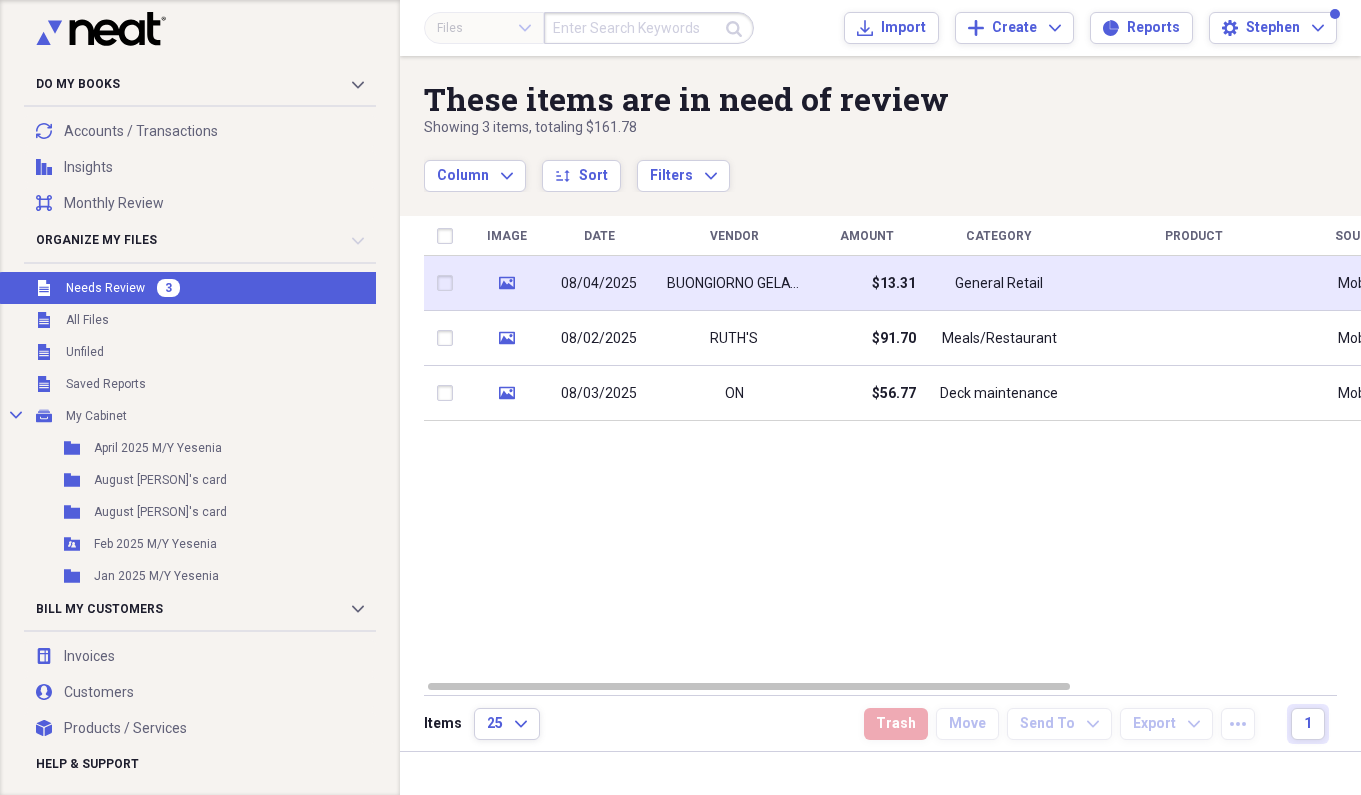click on "General Retail" at bounding box center (999, 283) 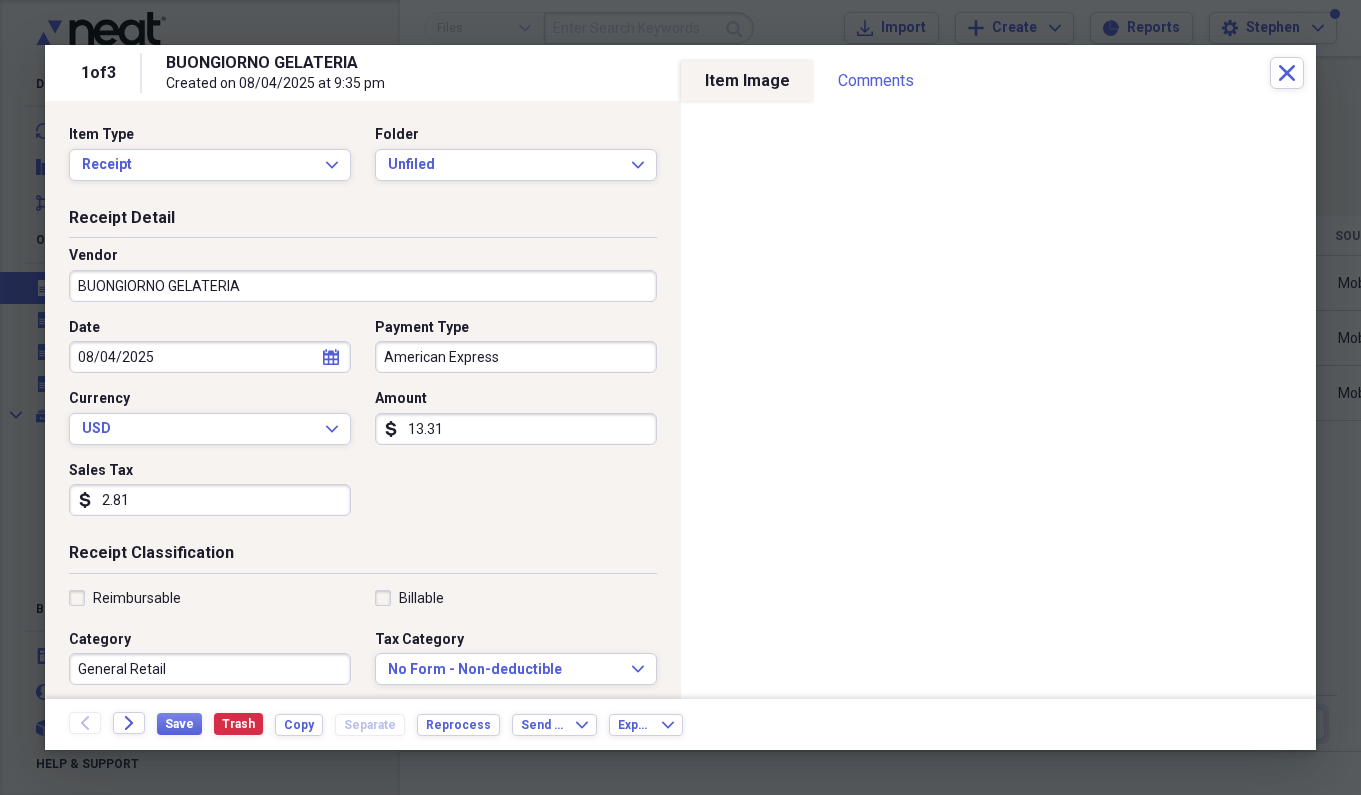 drag, startPoint x: 1281, startPoint y: 82, endPoint x: 510, endPoint y: 416, distance: 840.23627 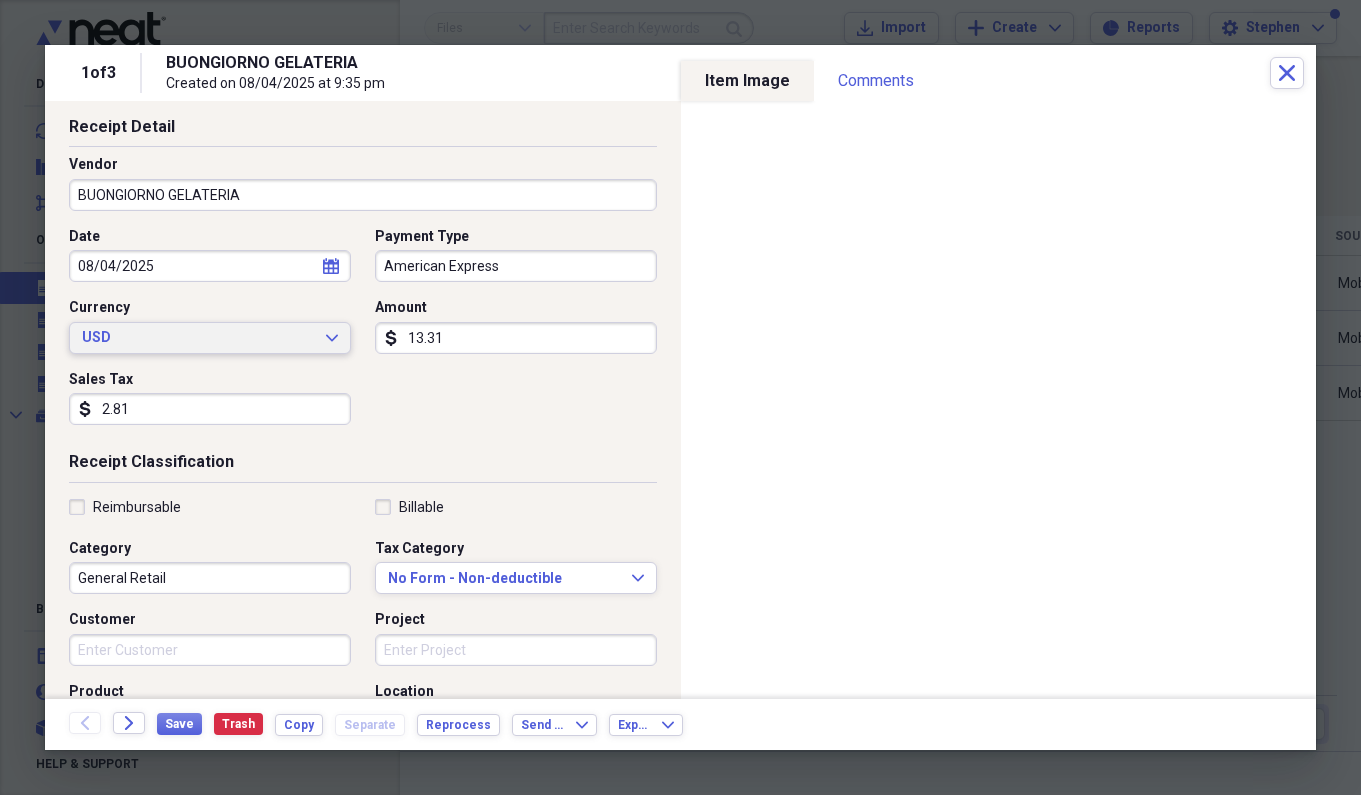 scroll, scrollTop: 92, scrollLeft: 0, axis: vertical 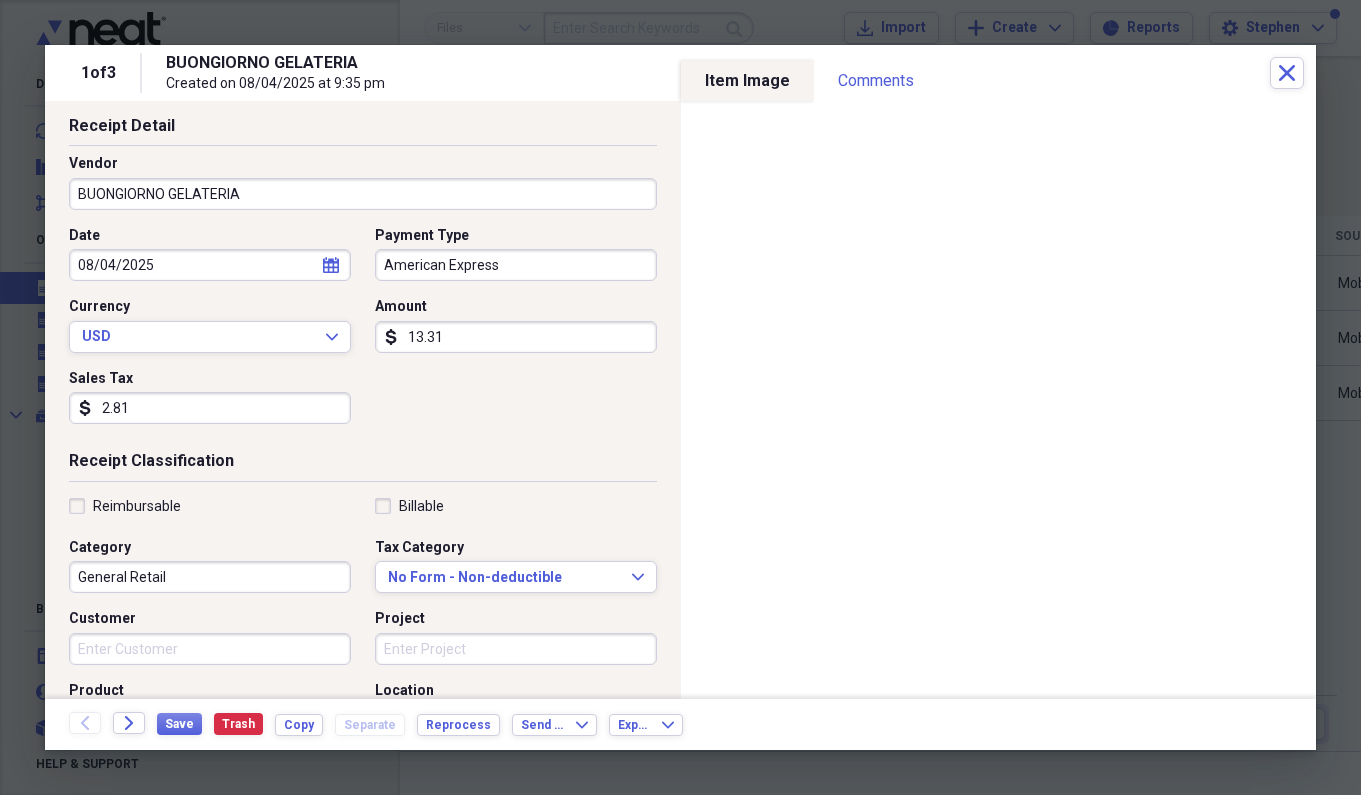 click on "General Retail" at bounding box center [210, 577] 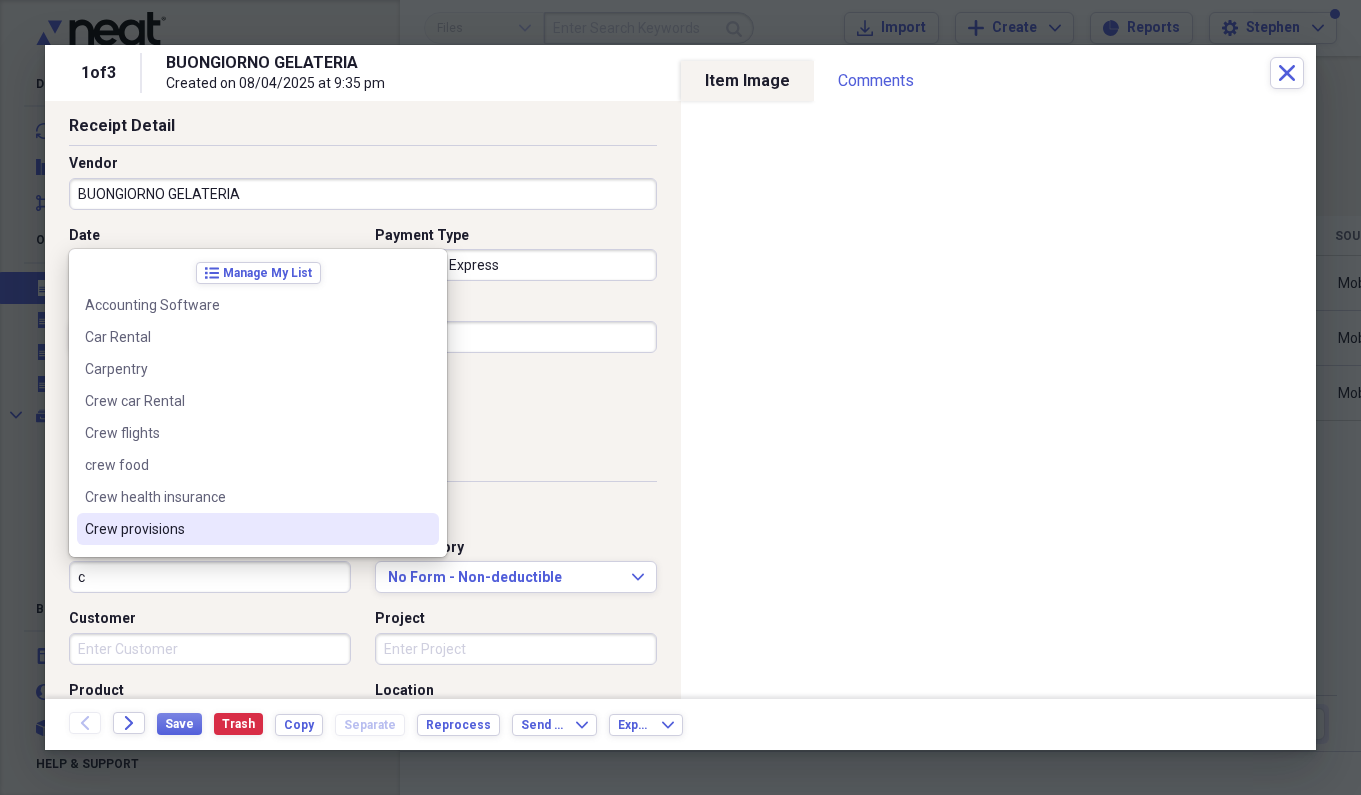 click on "Crew provisions" at bounding box center [246, 529] 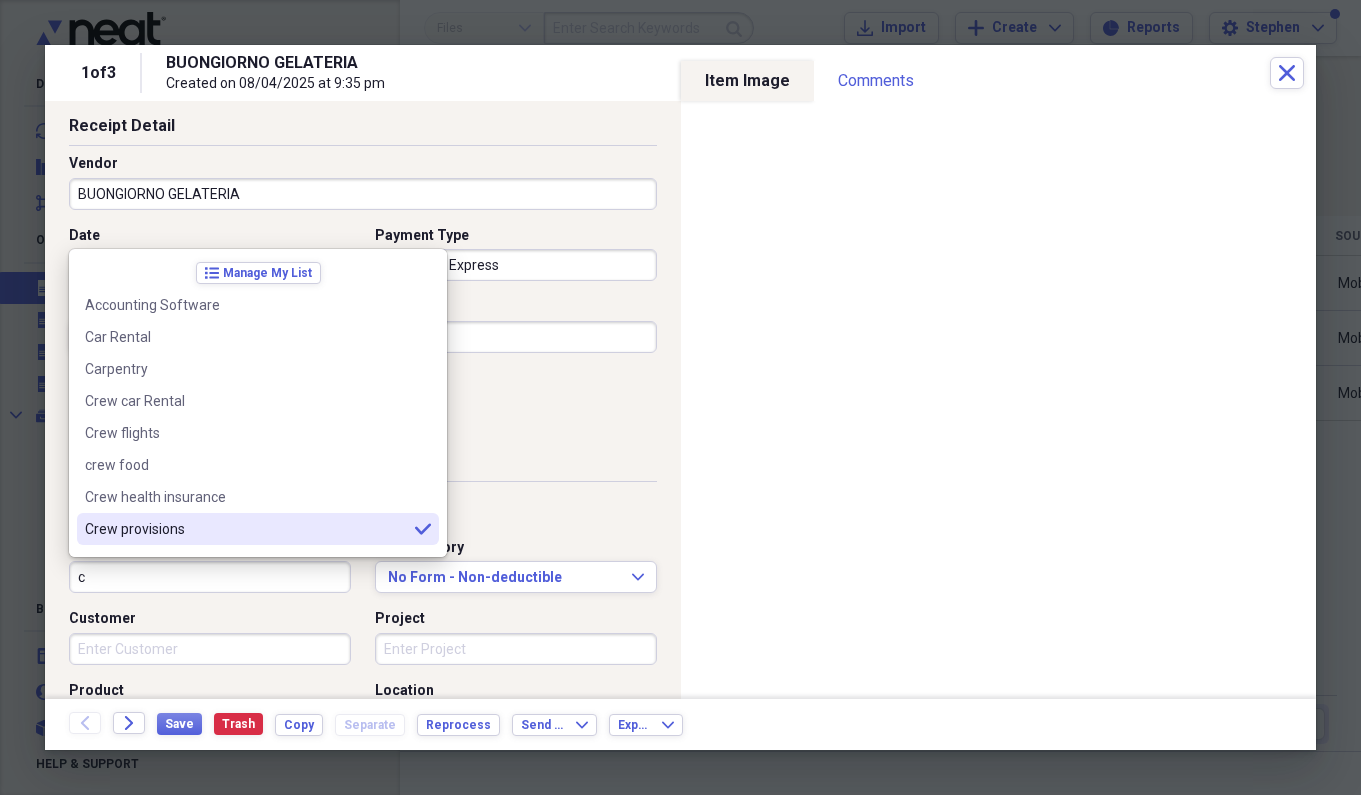 type on "Crew provisions" 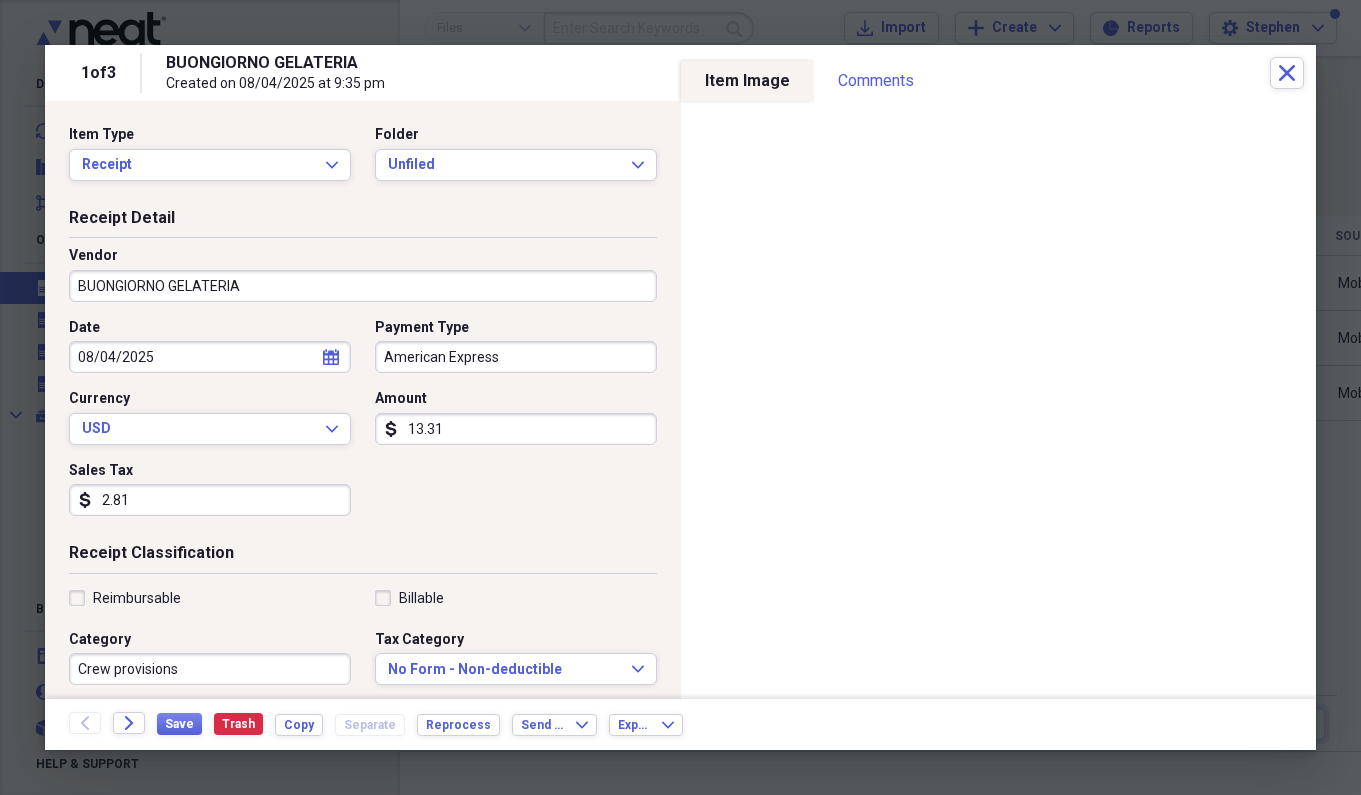 scroll, scrollTop: 0, scrollLeft: 0, axis: both 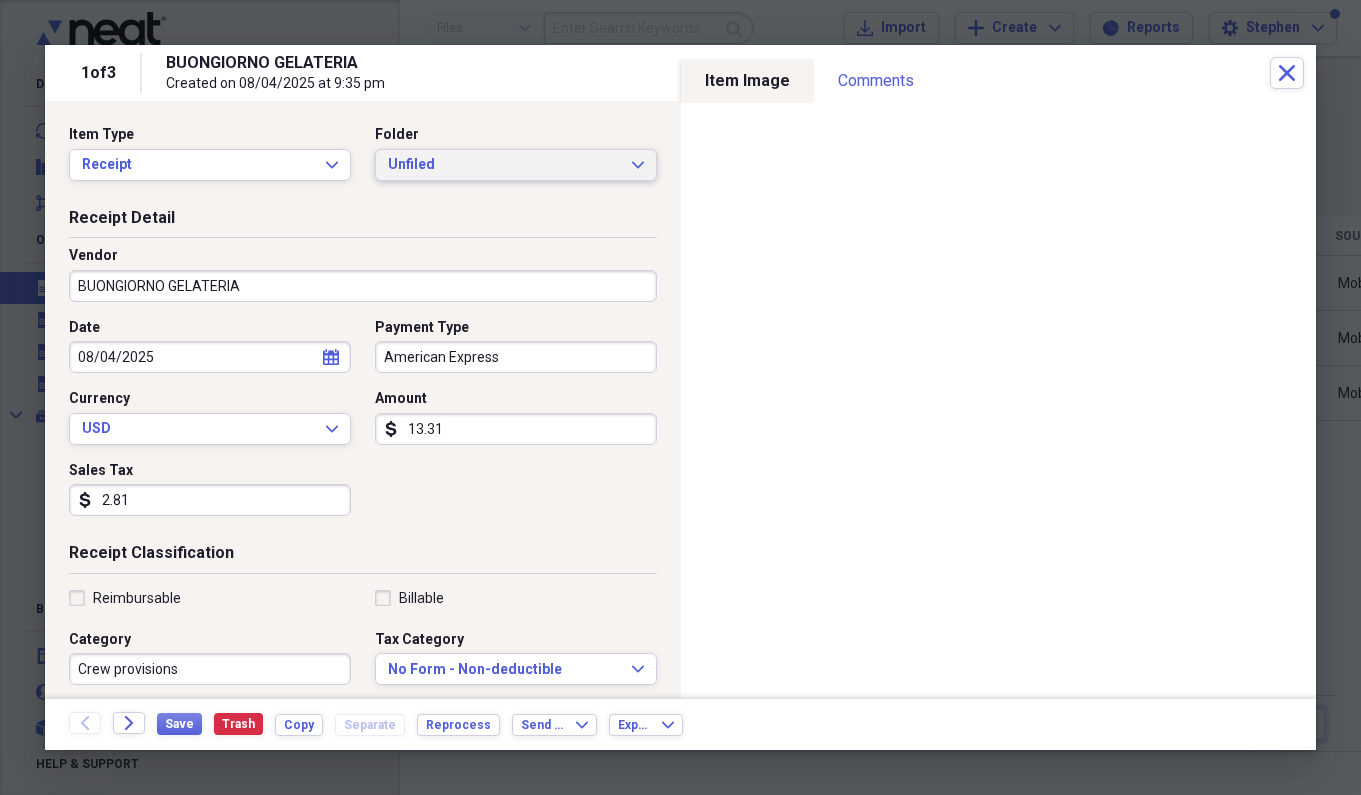 click on "Unfiled" at bounding box center [504, 165] 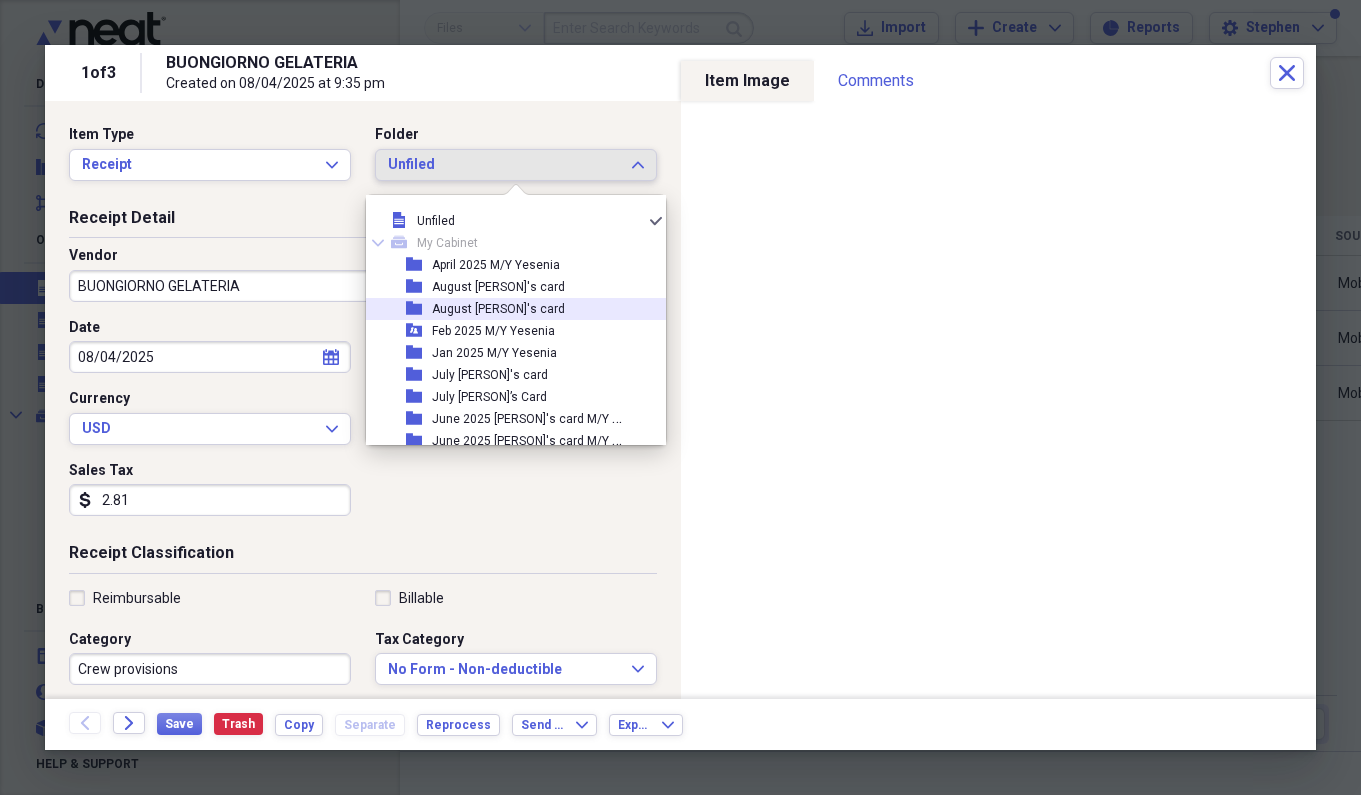 click on "August [PERSON]'s card" at bounding box center (498, 309) 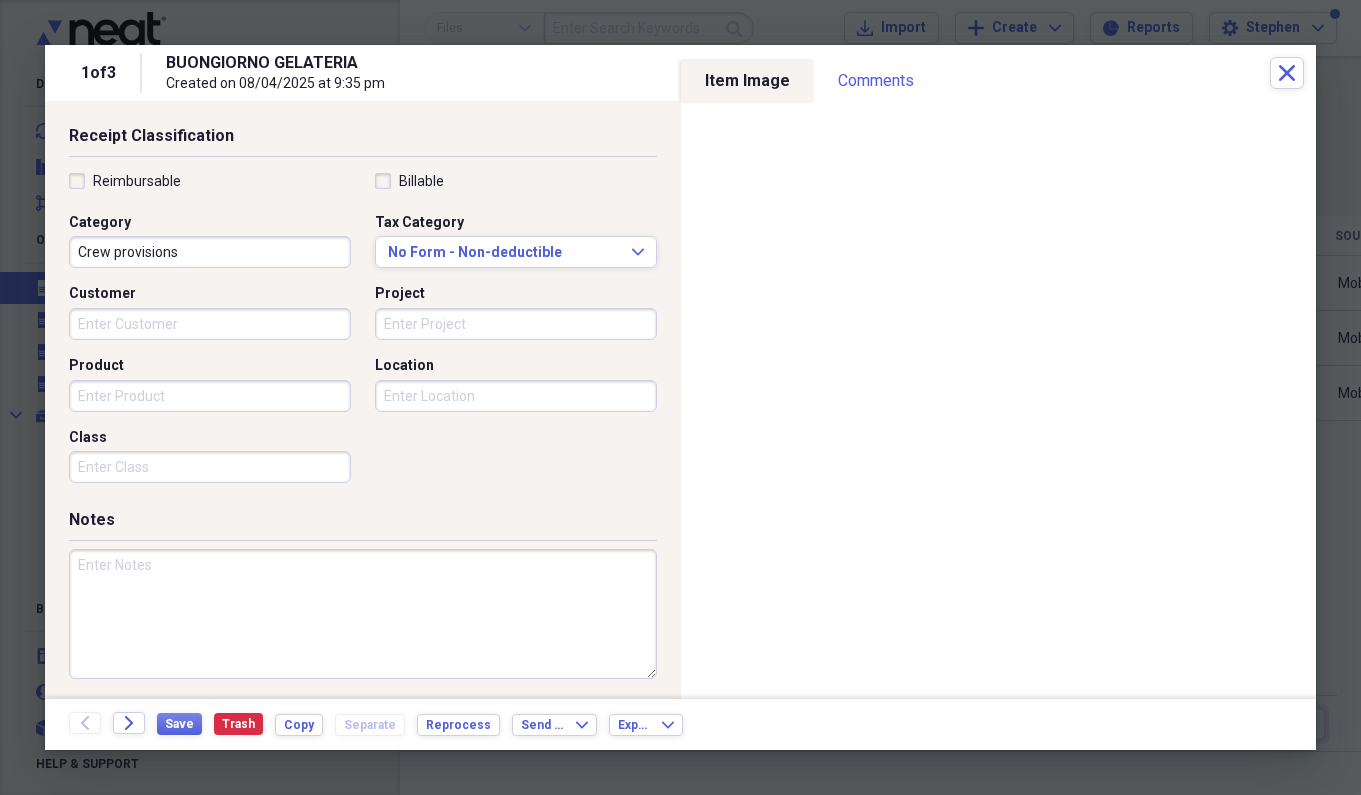 scroll, scrollTop: 416, scrollLeft: 0, axis: vertical 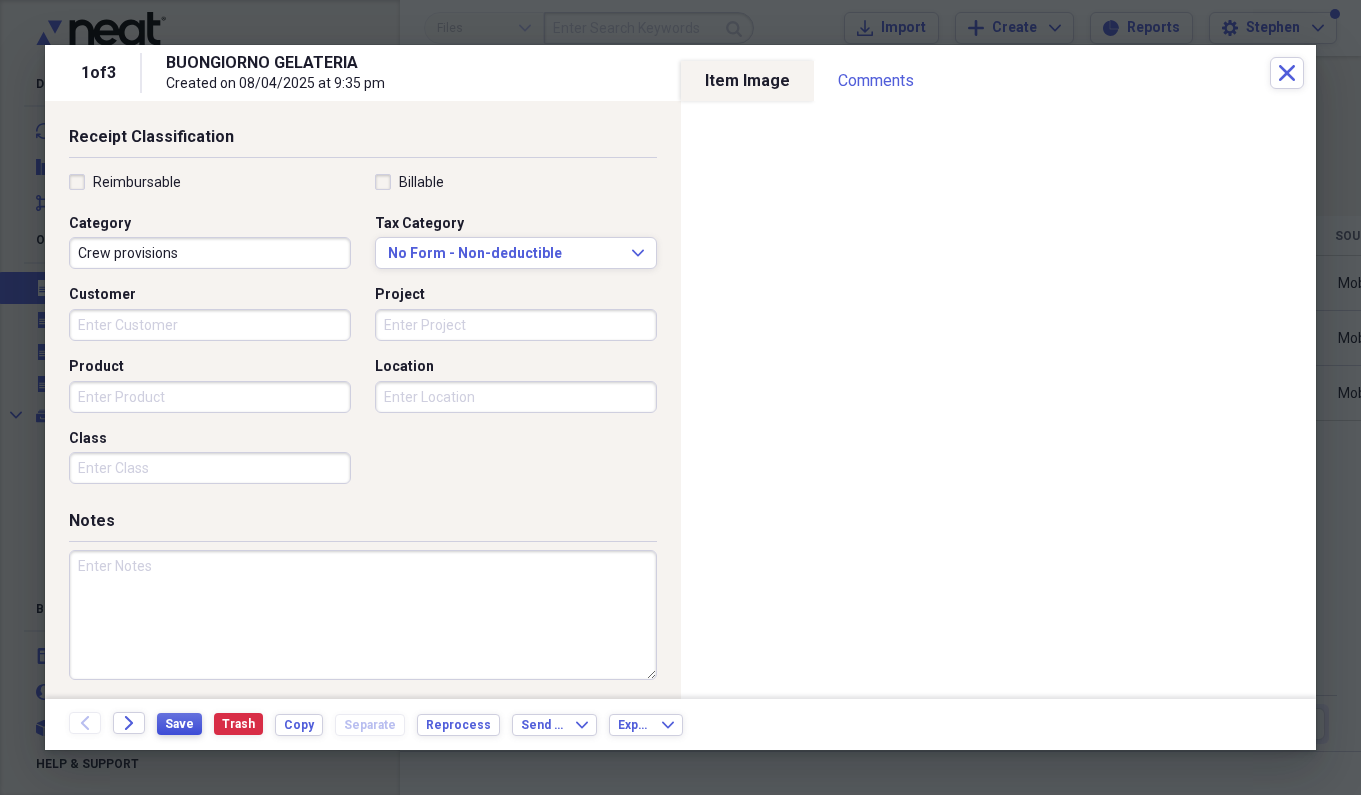 click on "Save" at bounding box center [179, 724] 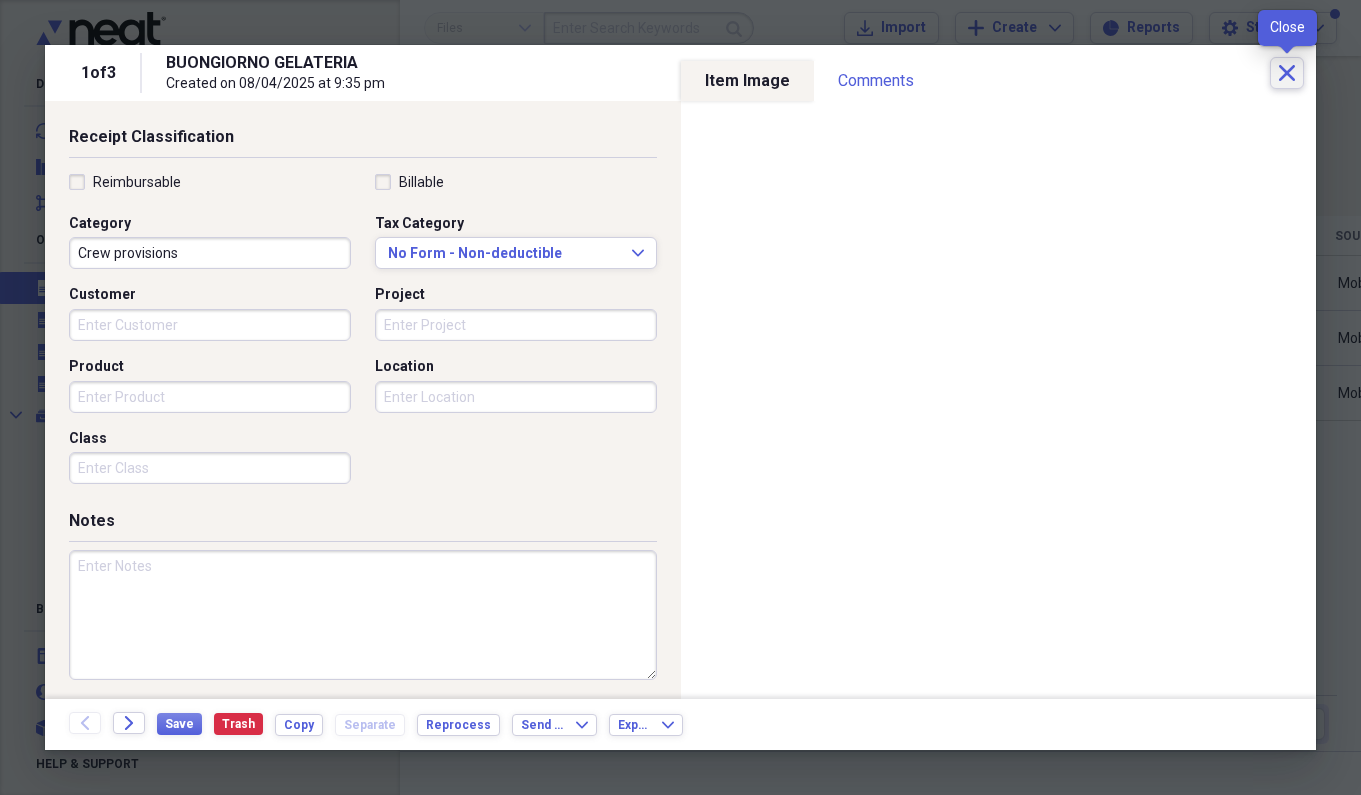 click on "Close" 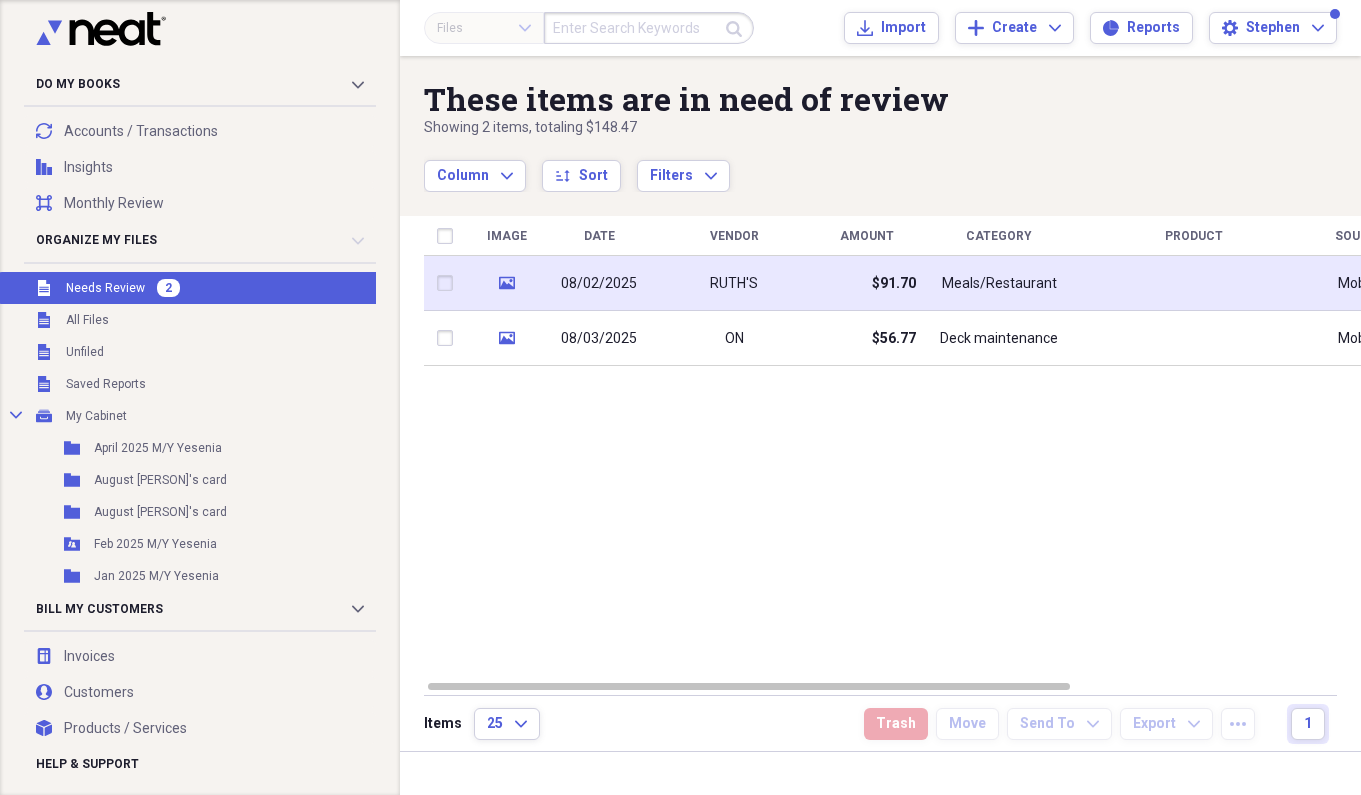 click on "Meals/Restaurant" at bounding box center [999, 284] 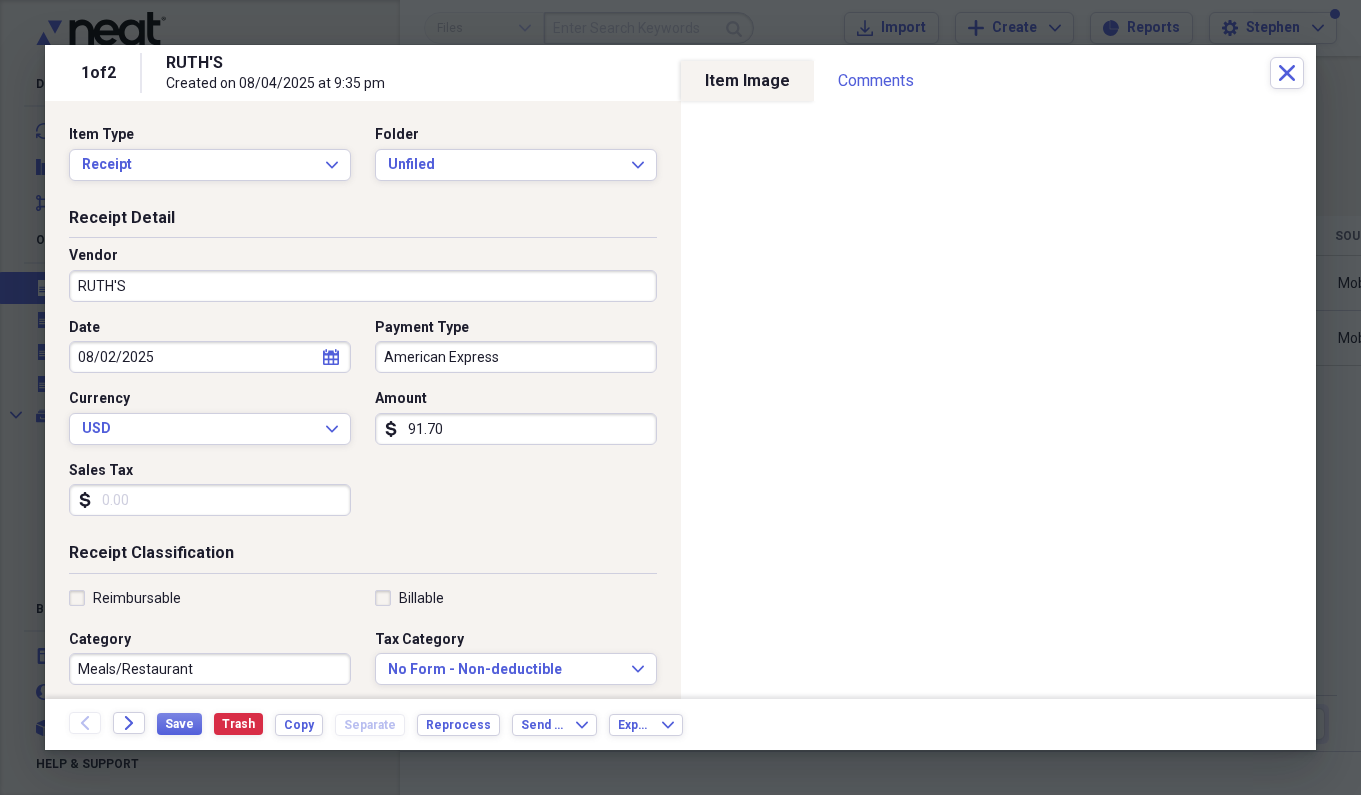 scroll, scrollTop: 0, scrollLeft: 0, axis: both 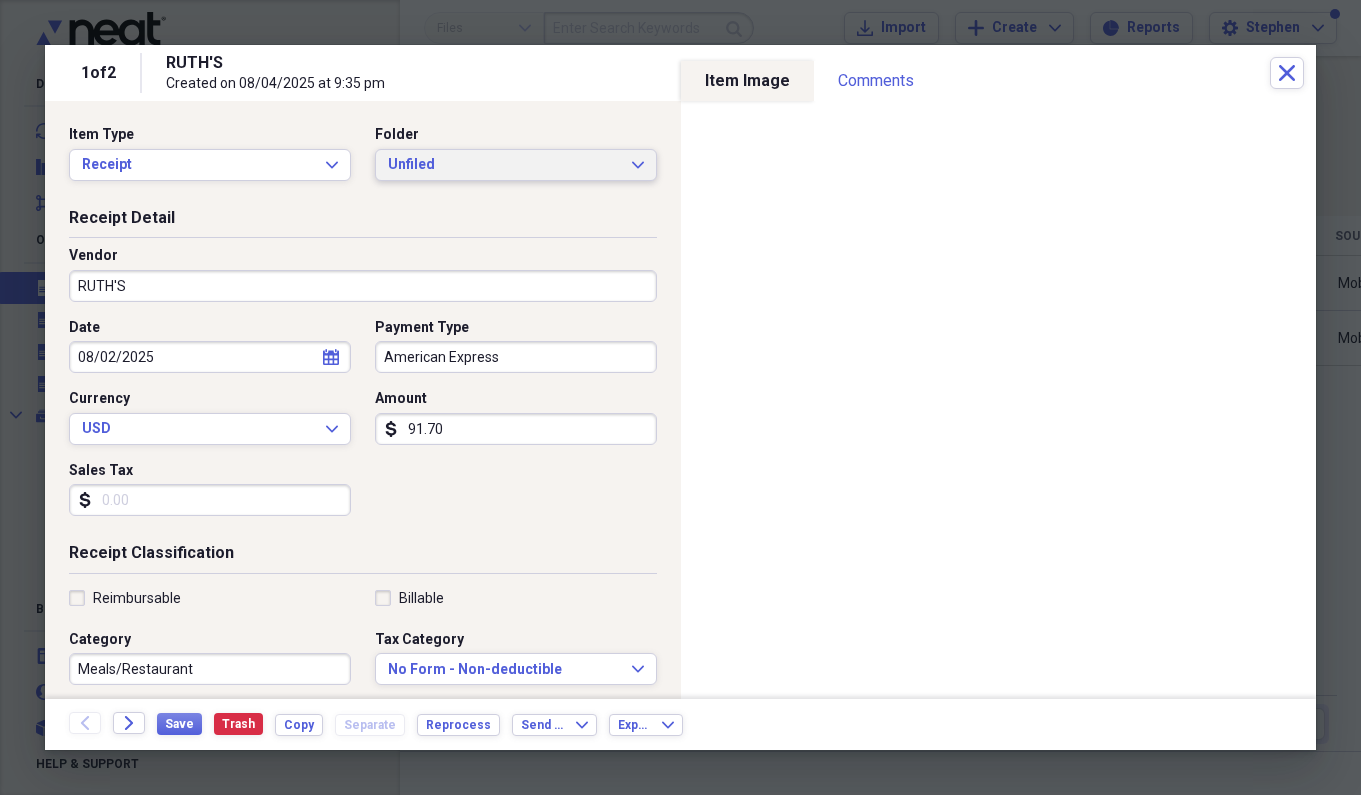 click on "Unfiled" at bounding box center (504, 165) 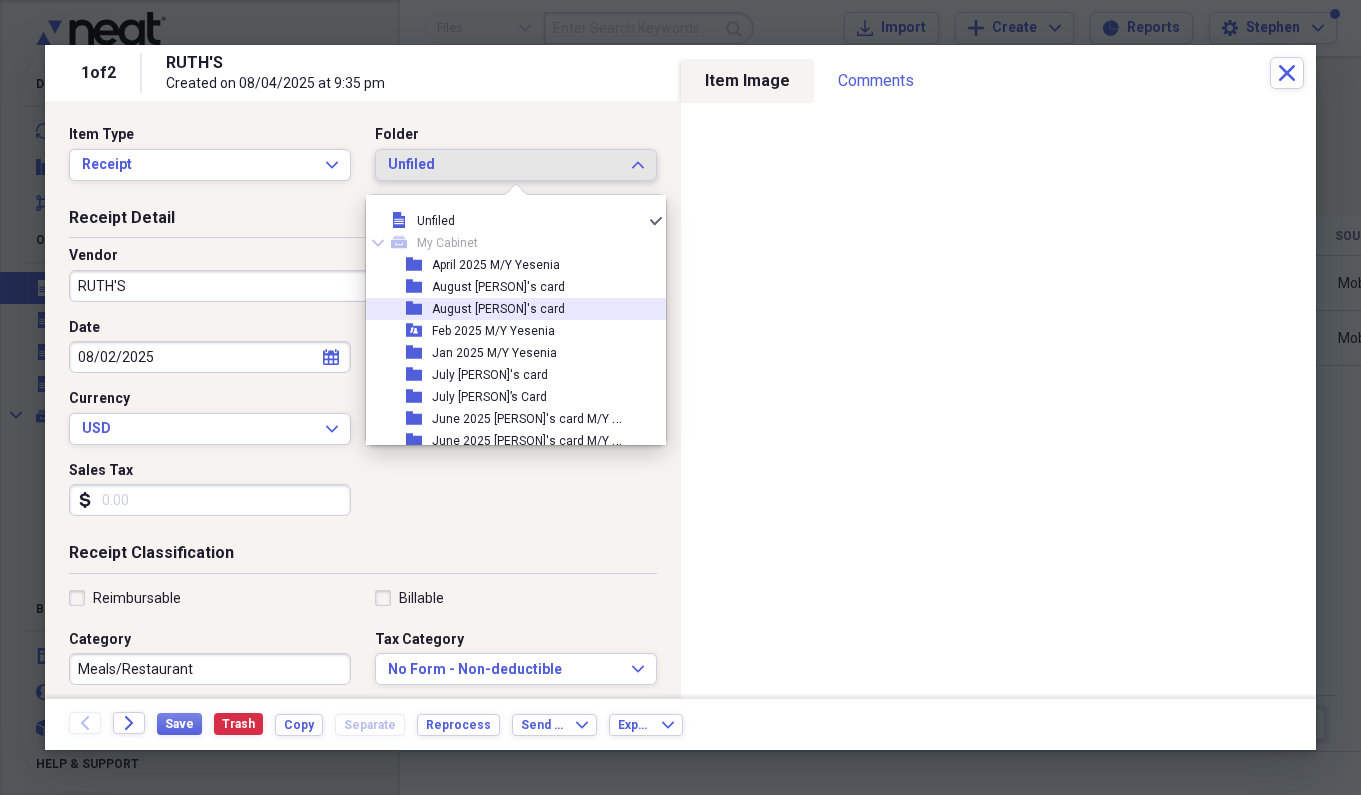 click on "August [PERSON]'s card" at bounding box center (498, 309) 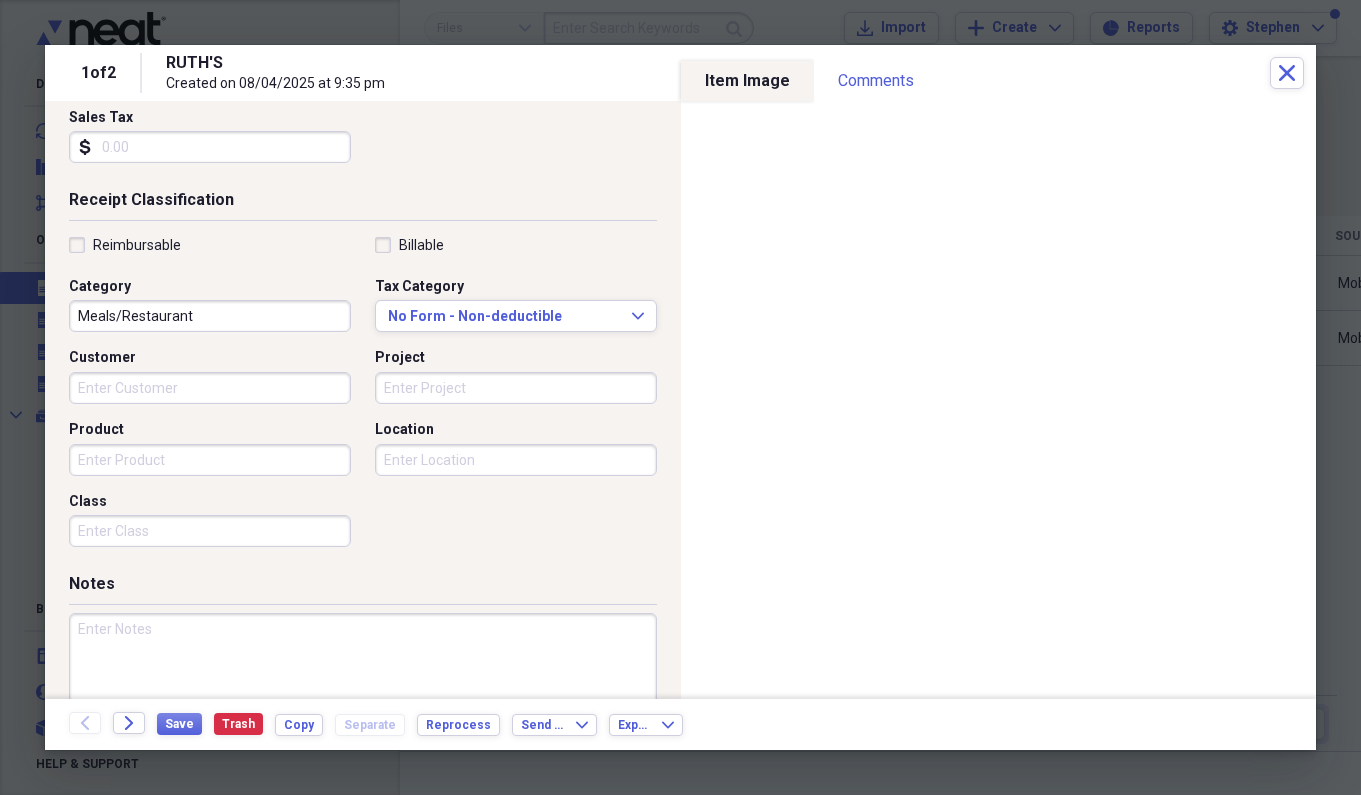 scroll, scrollTop: 359, scrollLeft: 0, axis: vertical 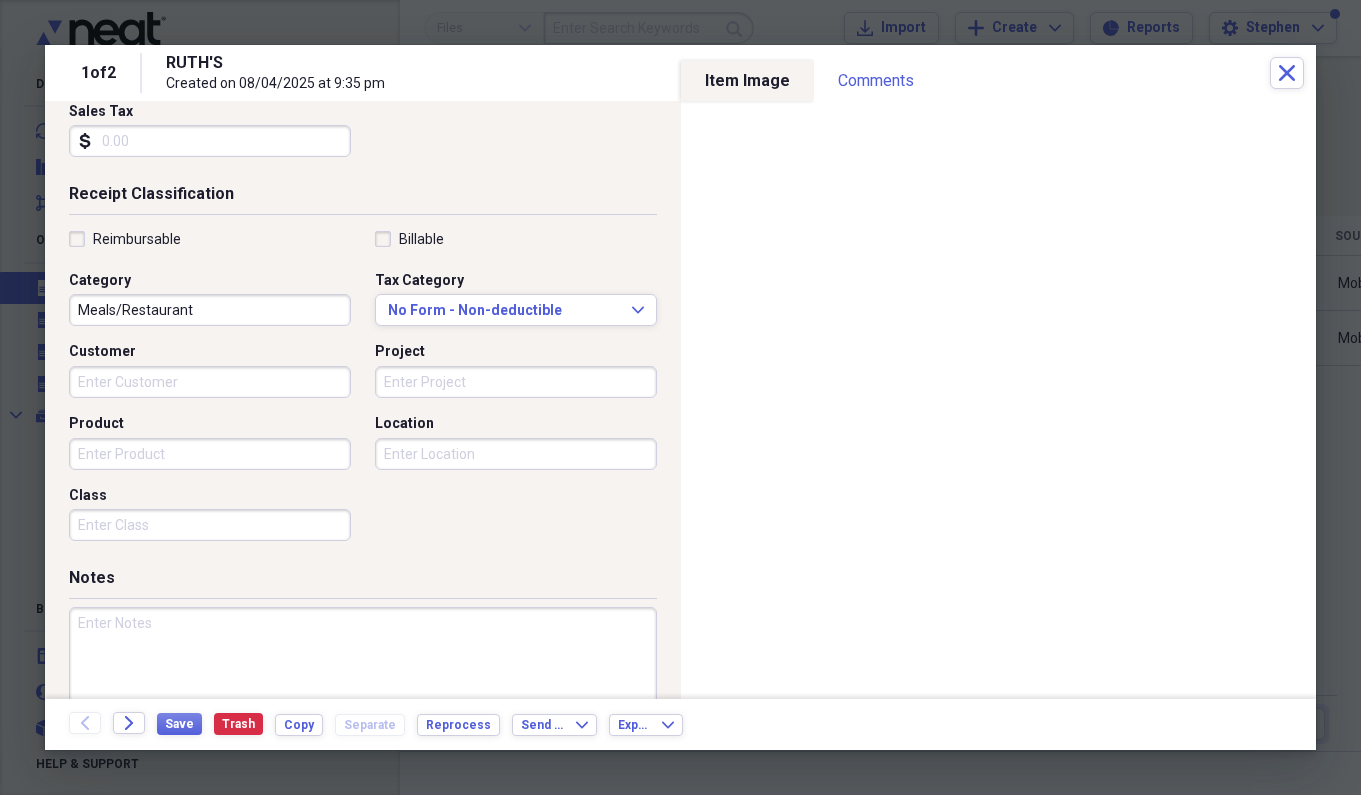 click on "Meals/Restaurant" at bounding box center [210, 310] 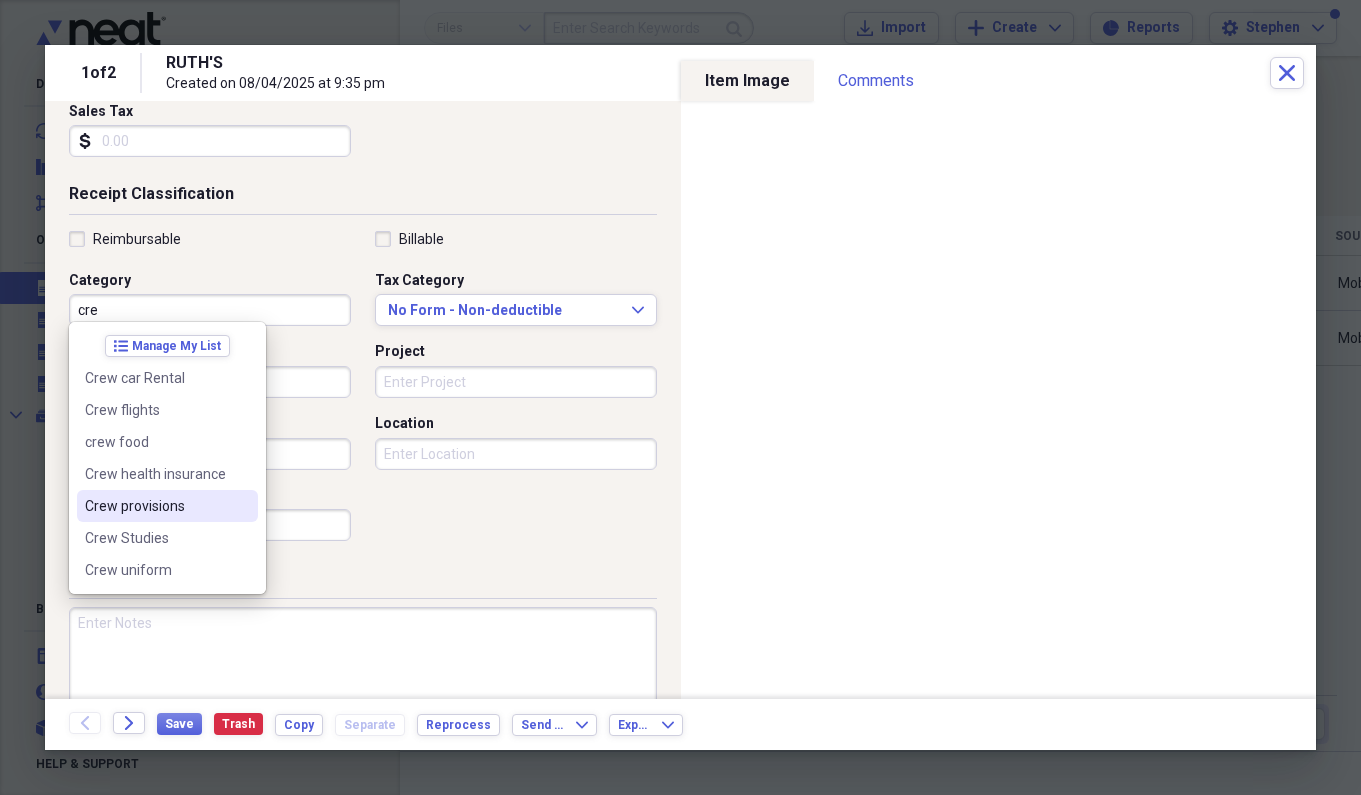 click on "Crew provisions" at bounding box center [155, 506] 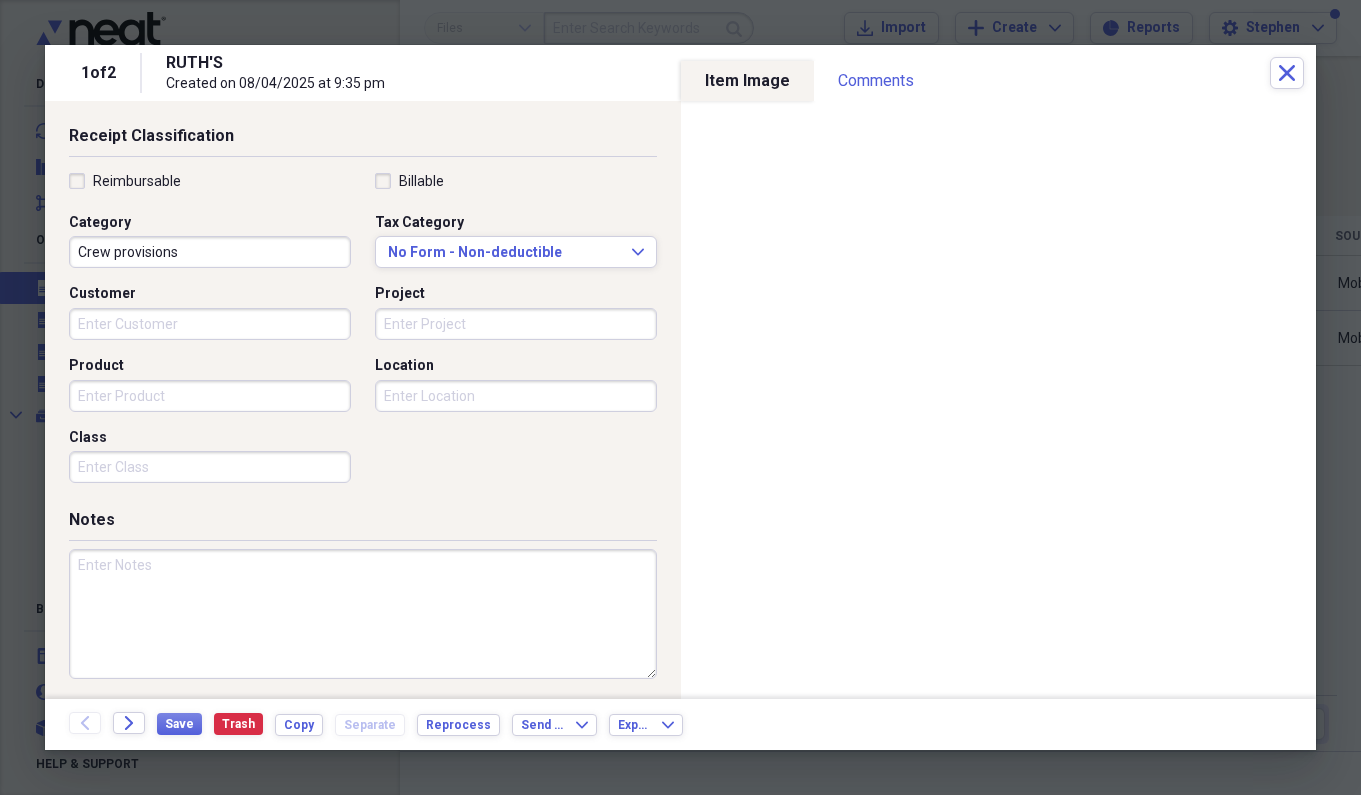 scroll, scrollTop: 416, scrollLeft: 0, axis: vertical 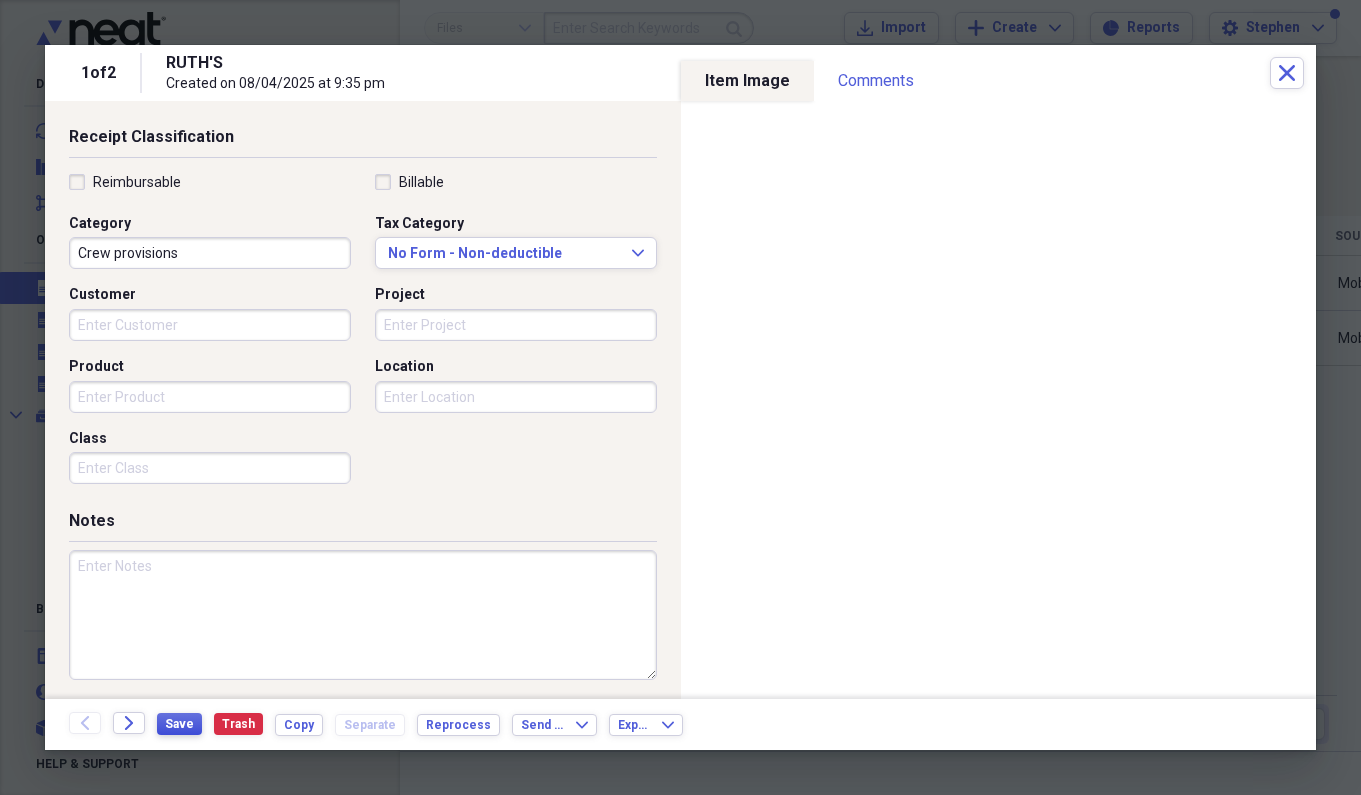 click on "Save" at bounding box center [179, 724] 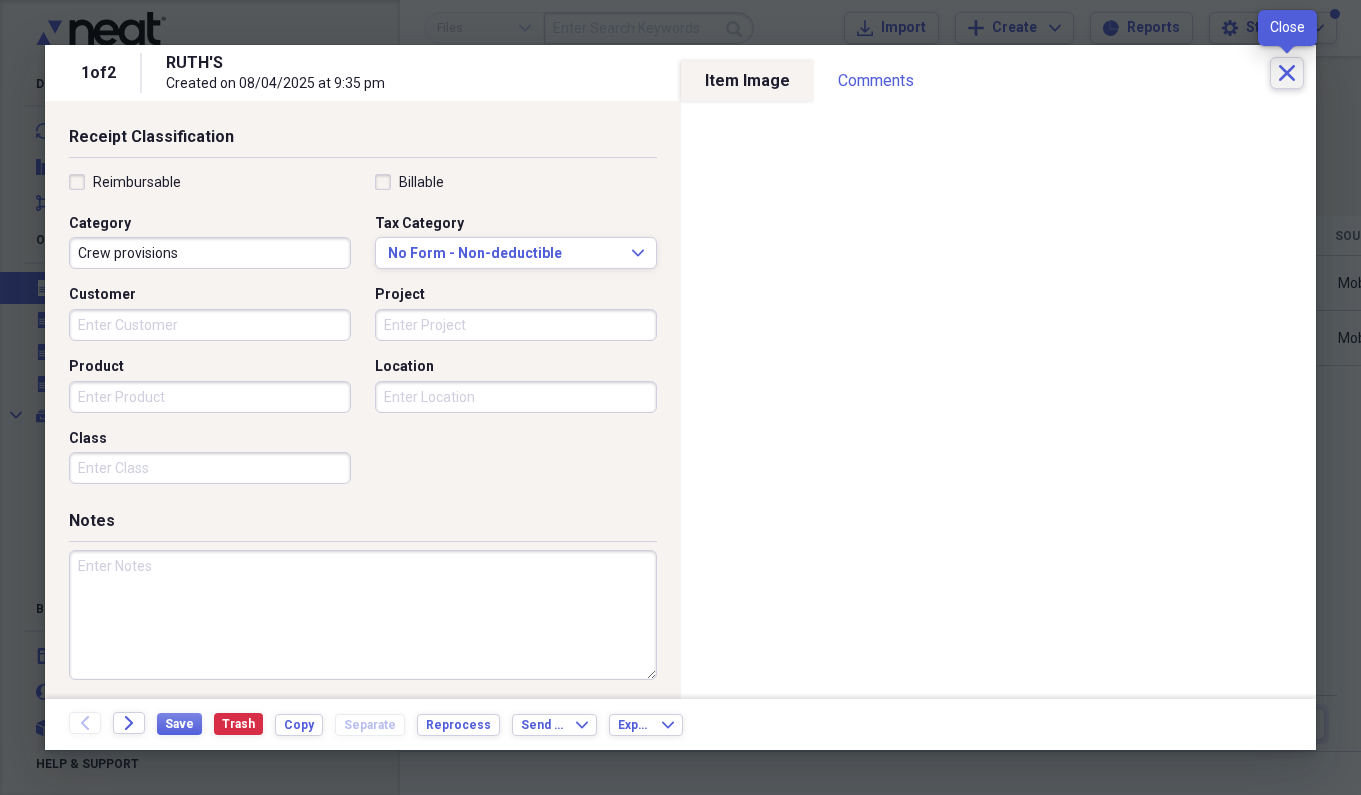 click on "Close" 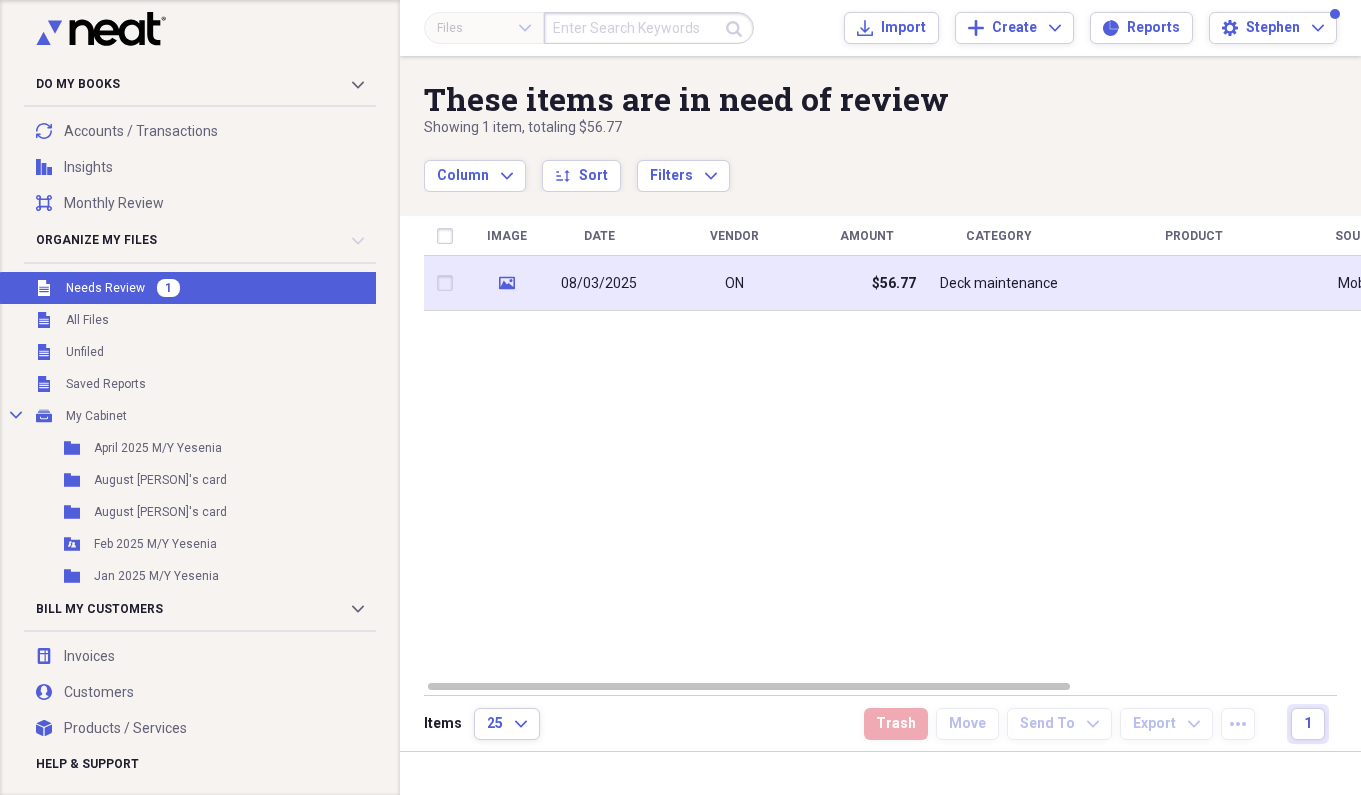 click on "Deck maintenance" at bounding box center (999, 283) 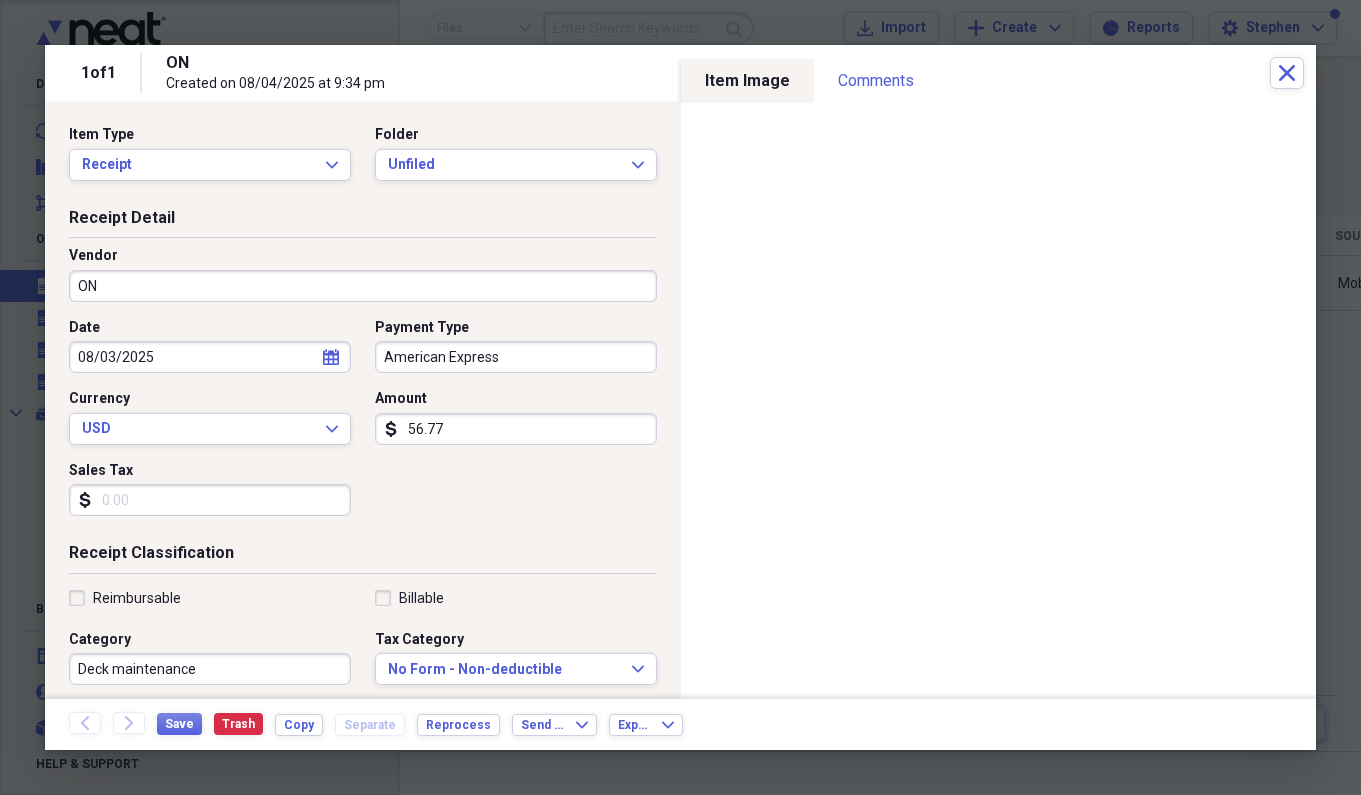 click on "56.77" at bounding box center [516, 429] 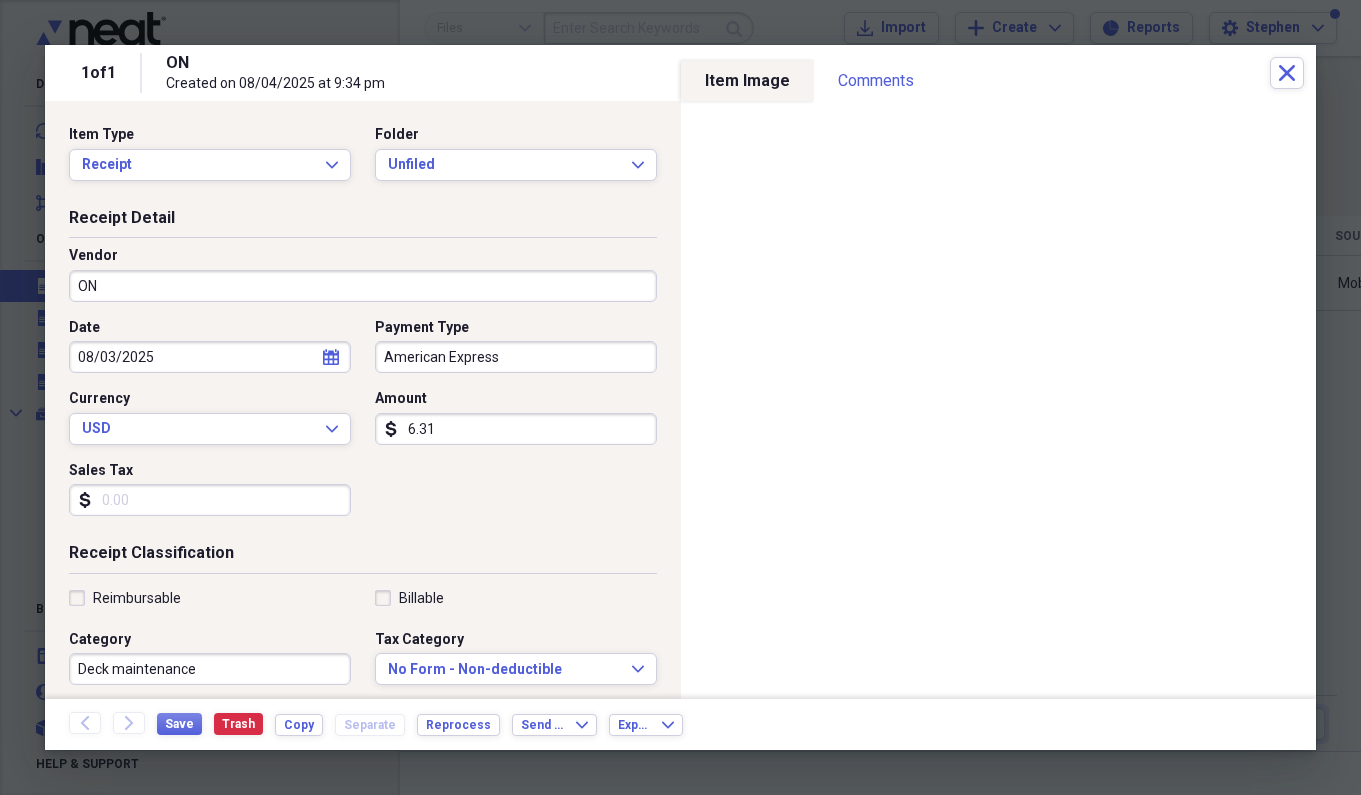 type on "63.14" 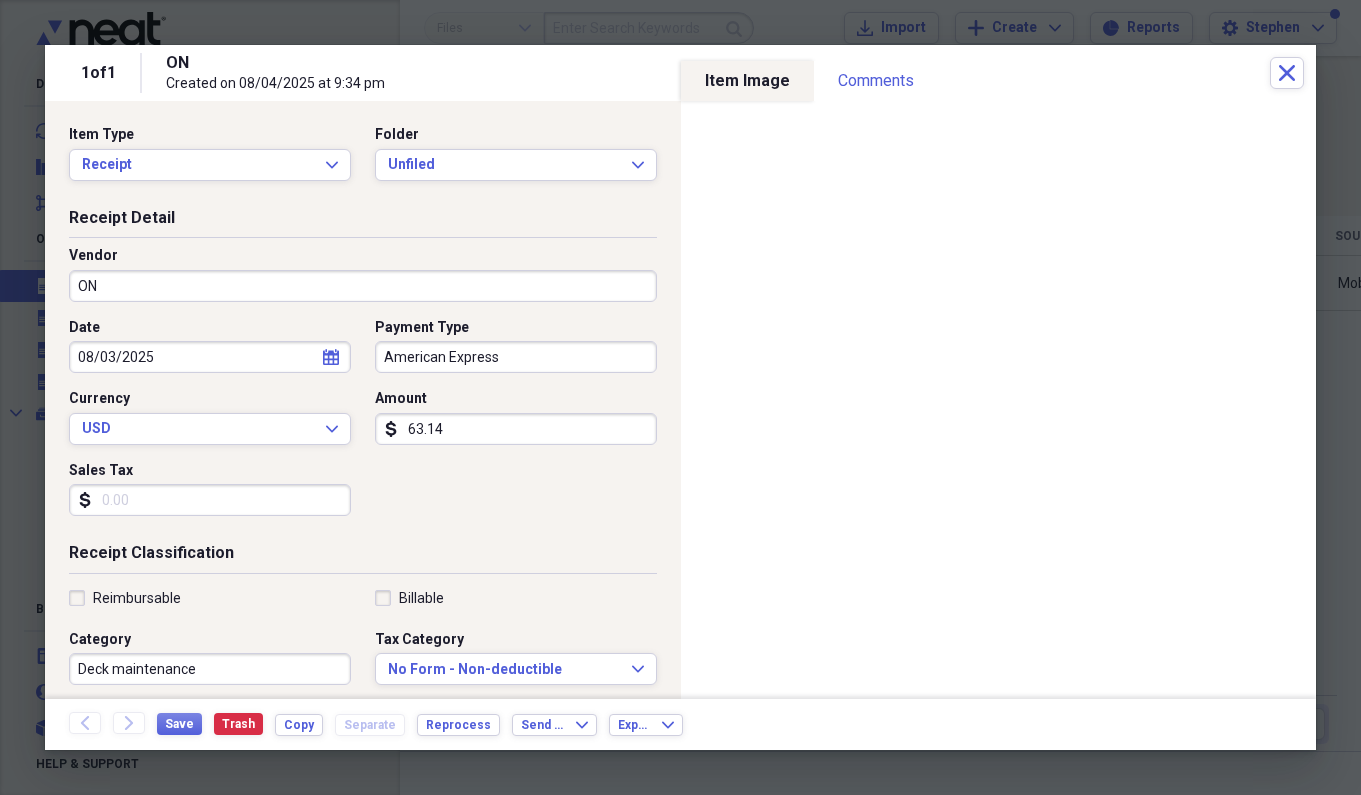 click on "Deck maintenance" at bounding box center (210, 669) 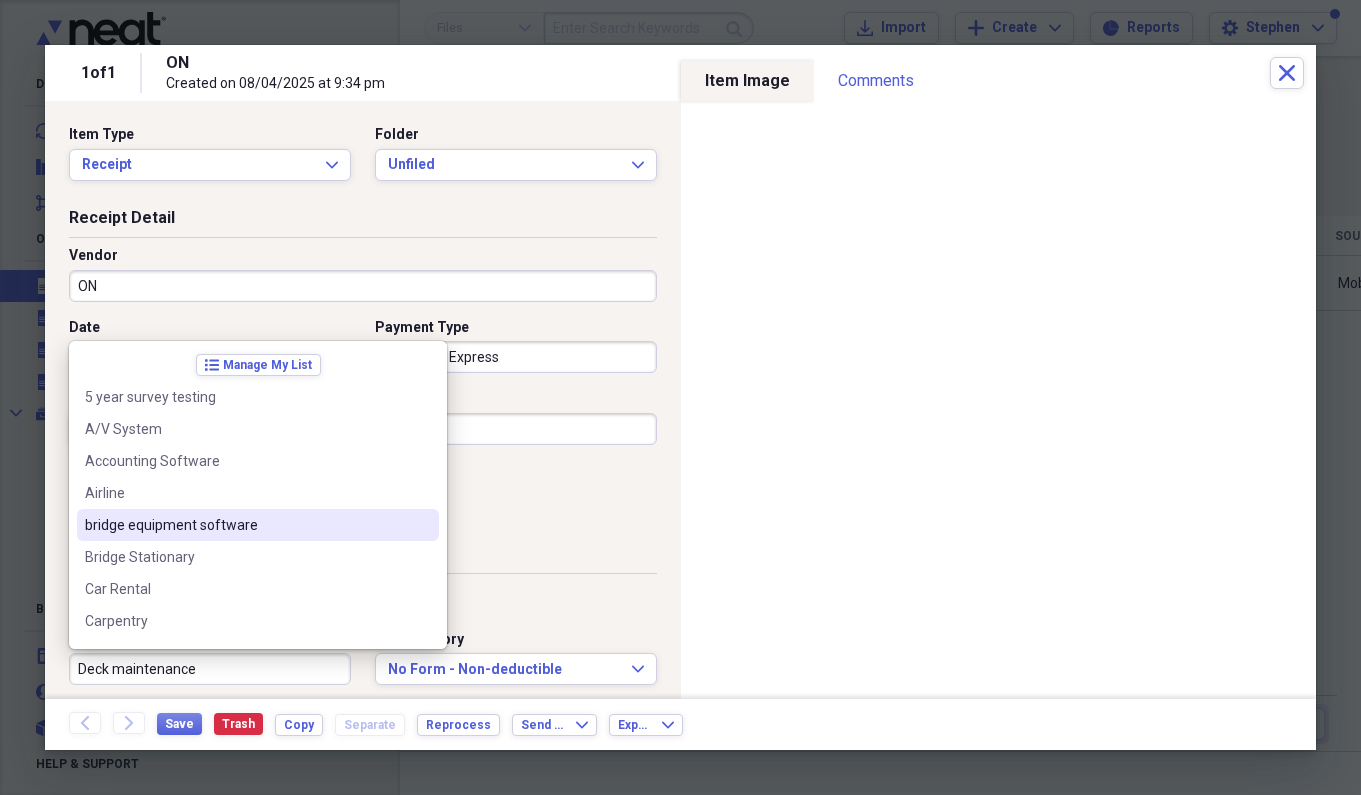 scroll, scrollTop: 0, scrollLeft: 0, axis: both 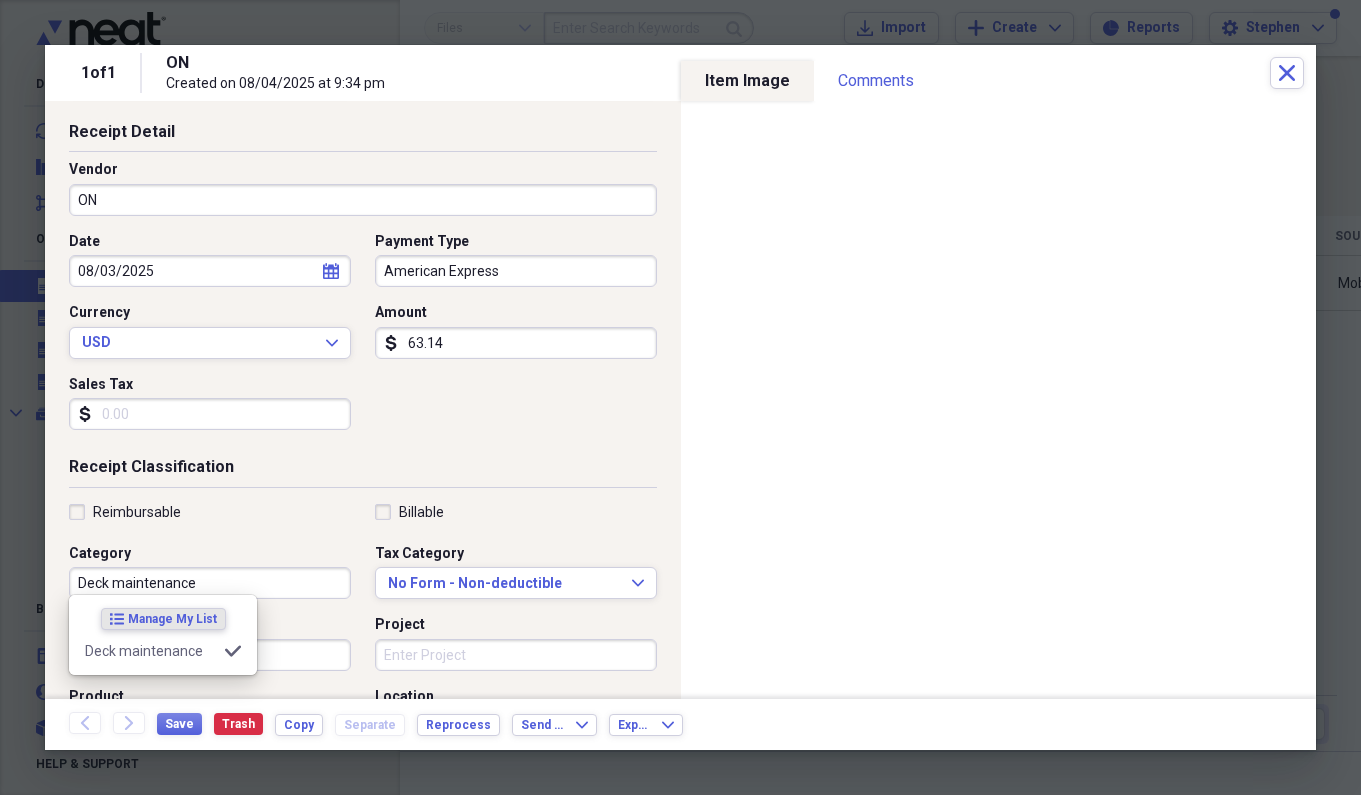 drag, startPoint x: 286, startPoint y: 577, endPoint x: -3, endPoint y: 513, distance: 296.00168 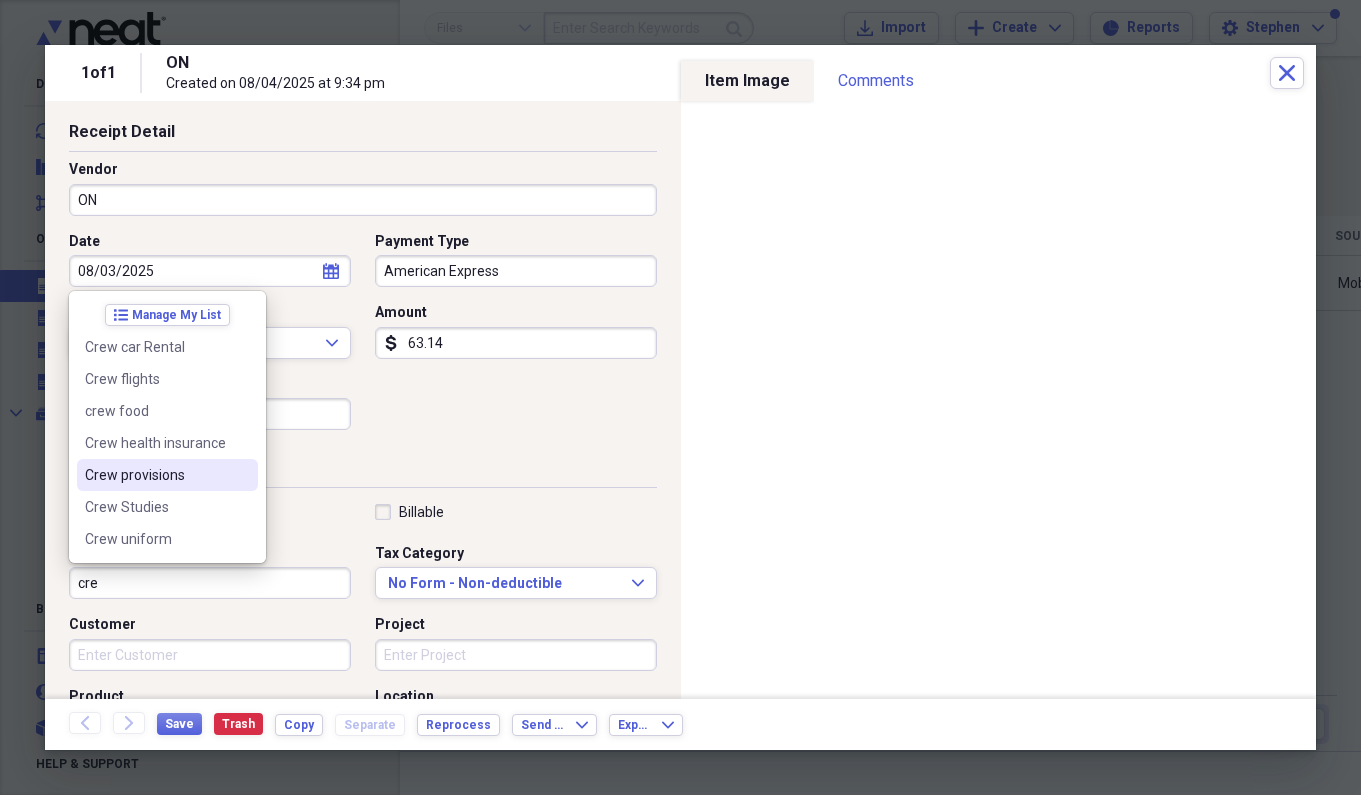click on "Crew provisions" at bounding box center (155, 475) 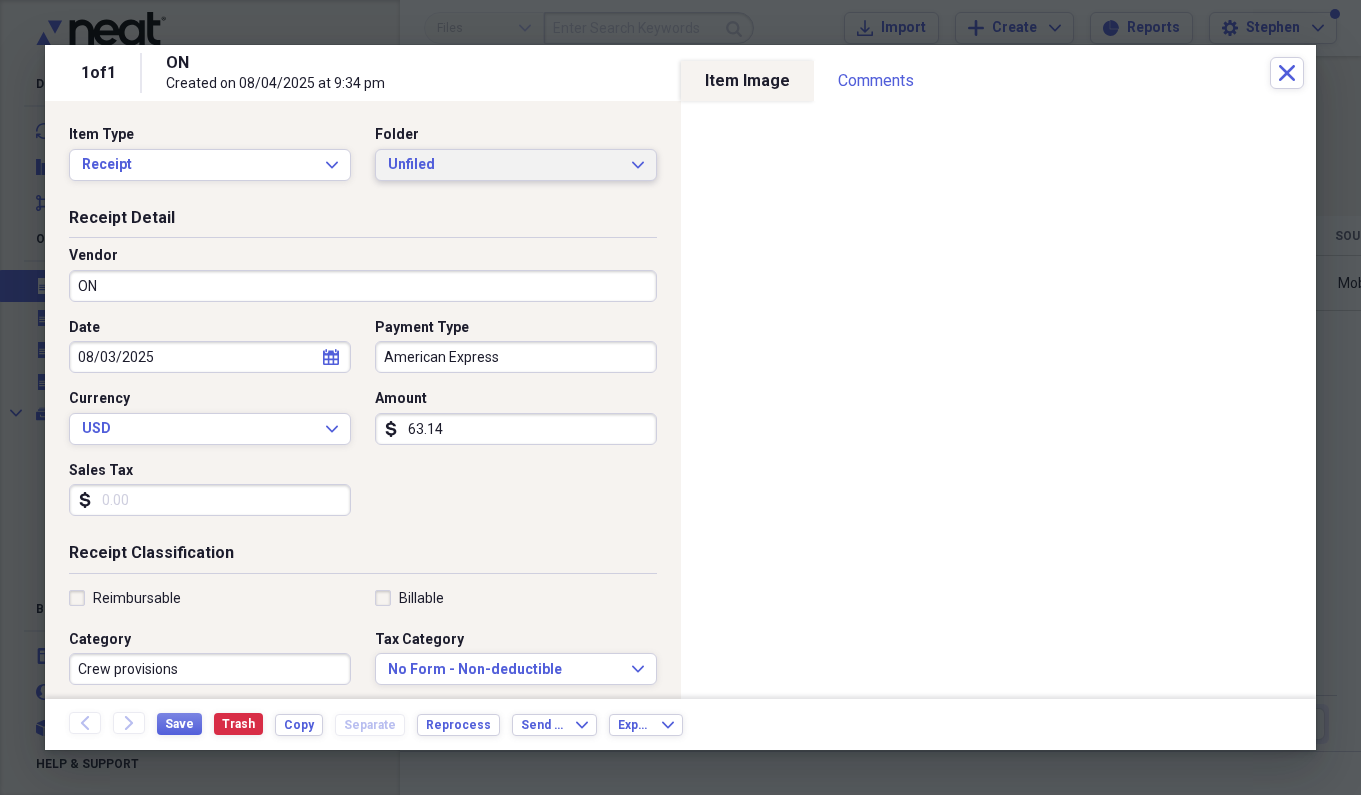 scroll, scrollTop: 0, scrollLeft: 0, axis: both 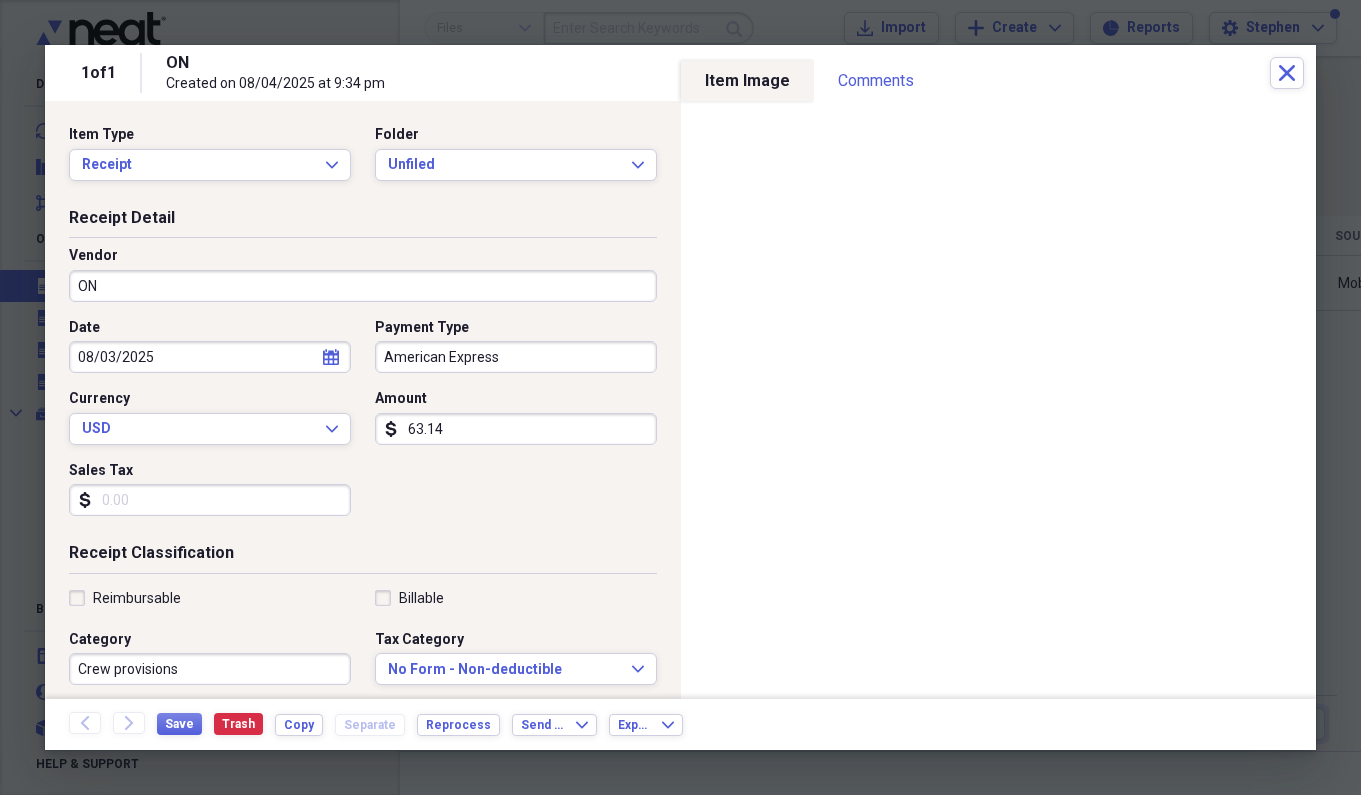 click on "ON" at bounding box center (363, 286) 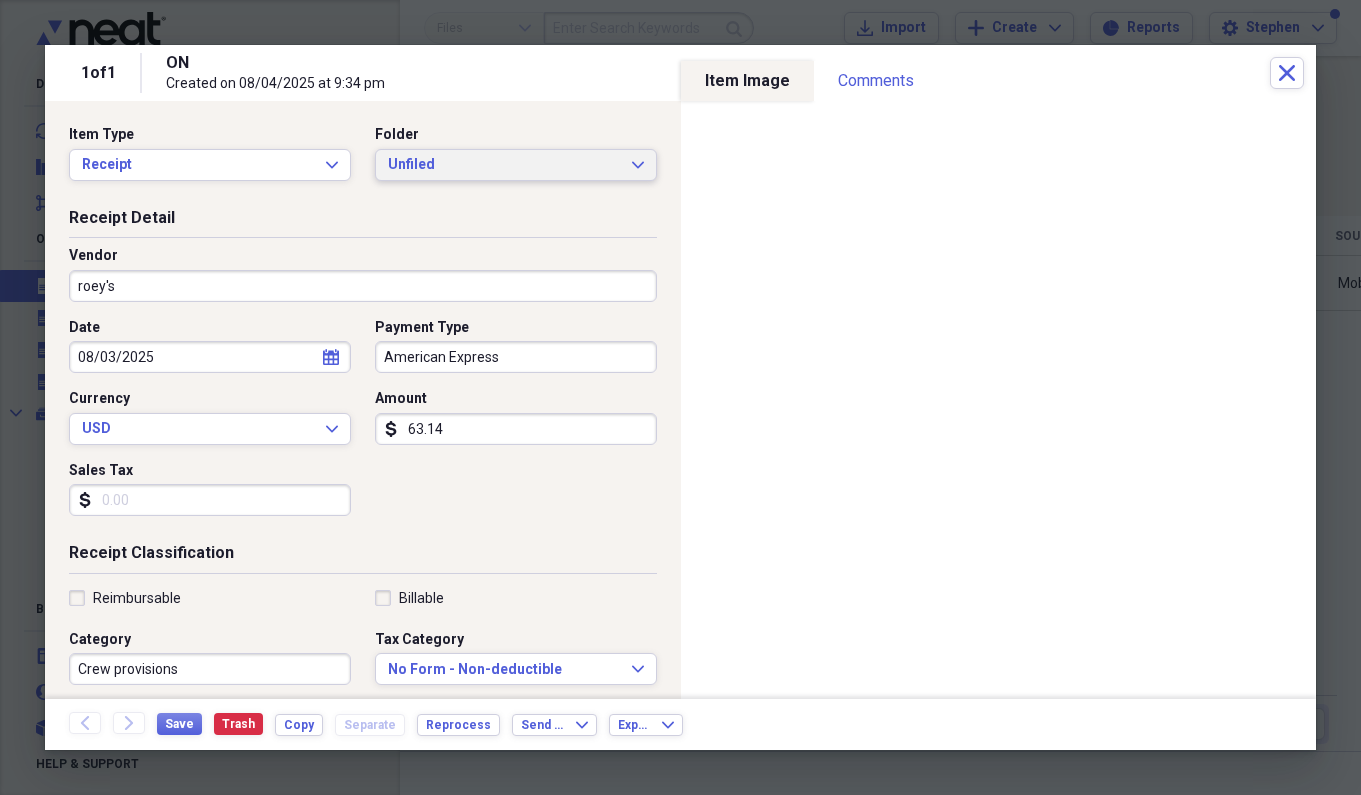 type on "roey's" 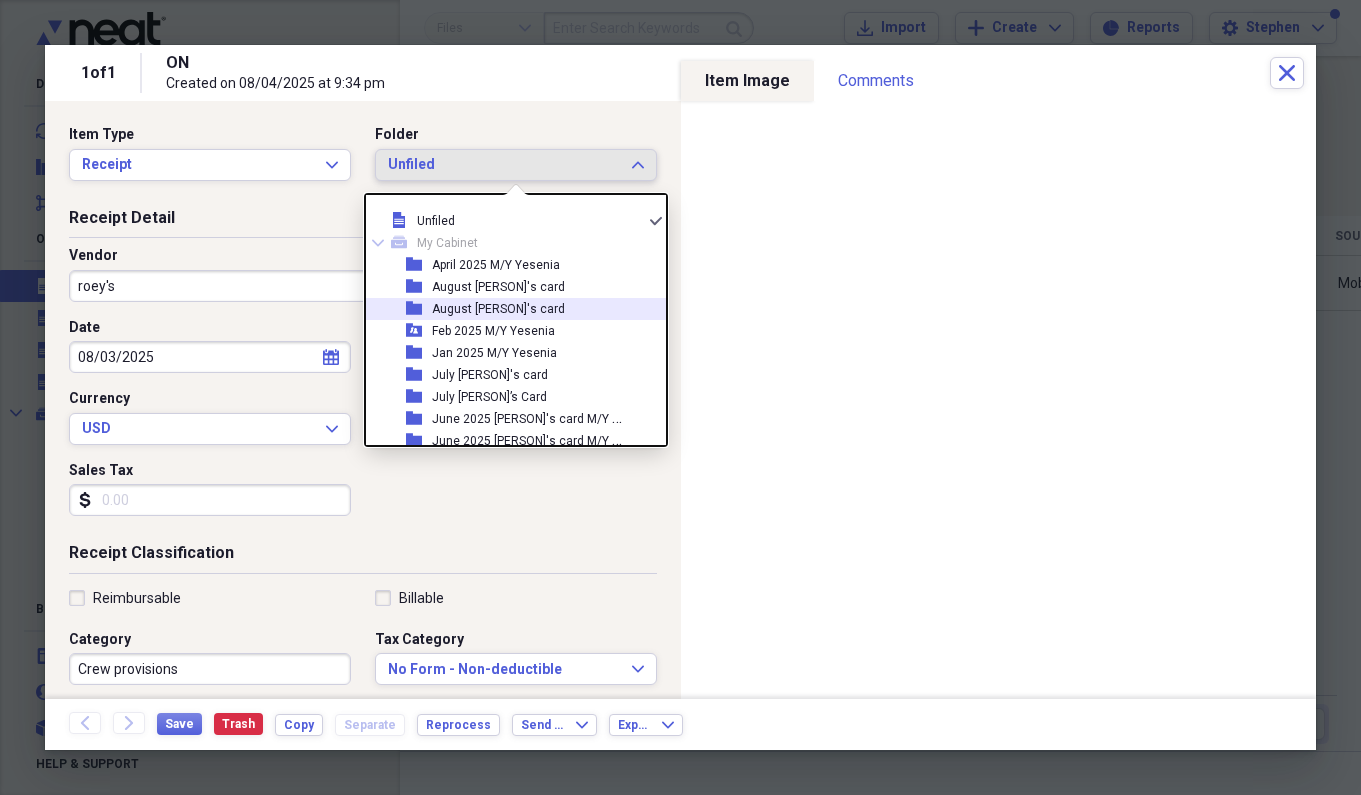 click on "August [PERSON]'s card" at bounding box center (498, 309) 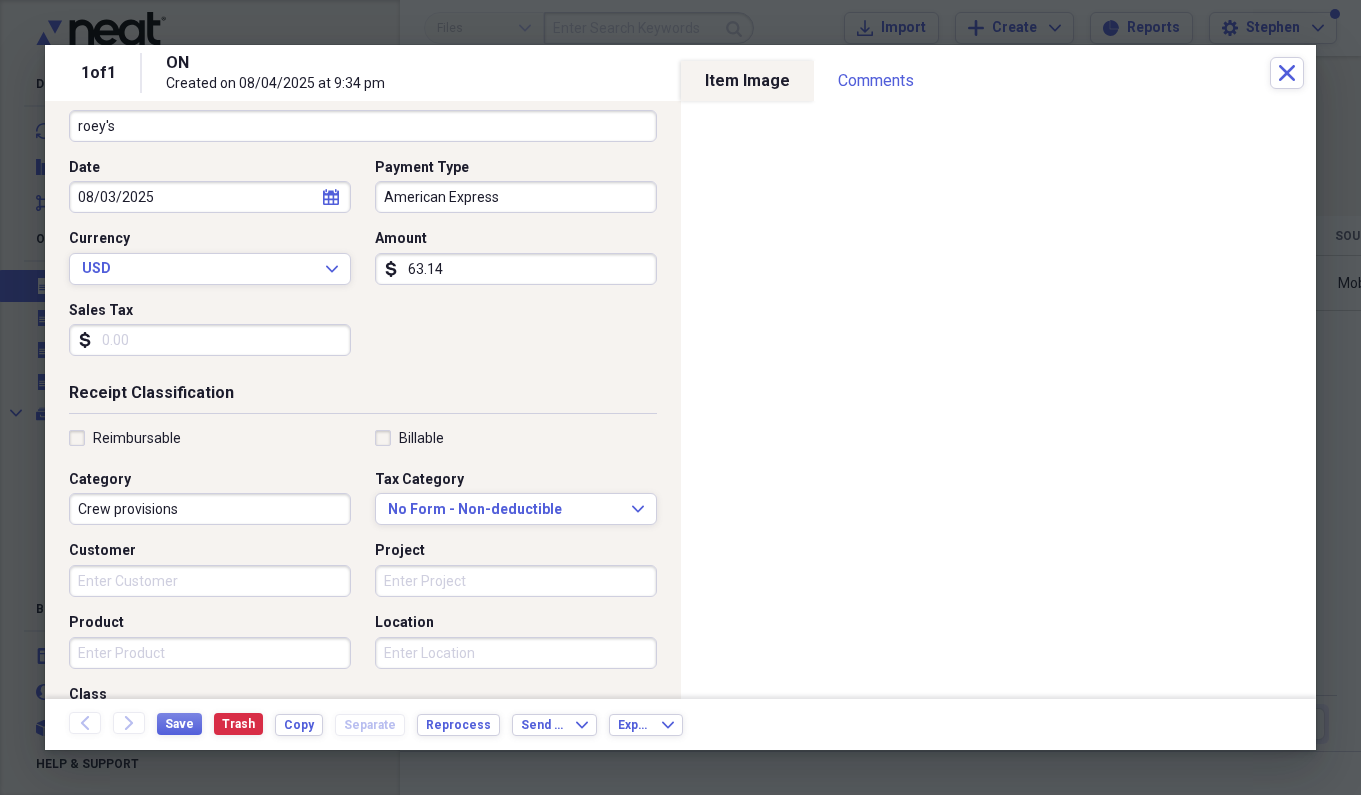 scroll, scrollTop: 149, scrollLeft: 0, axis: vertical 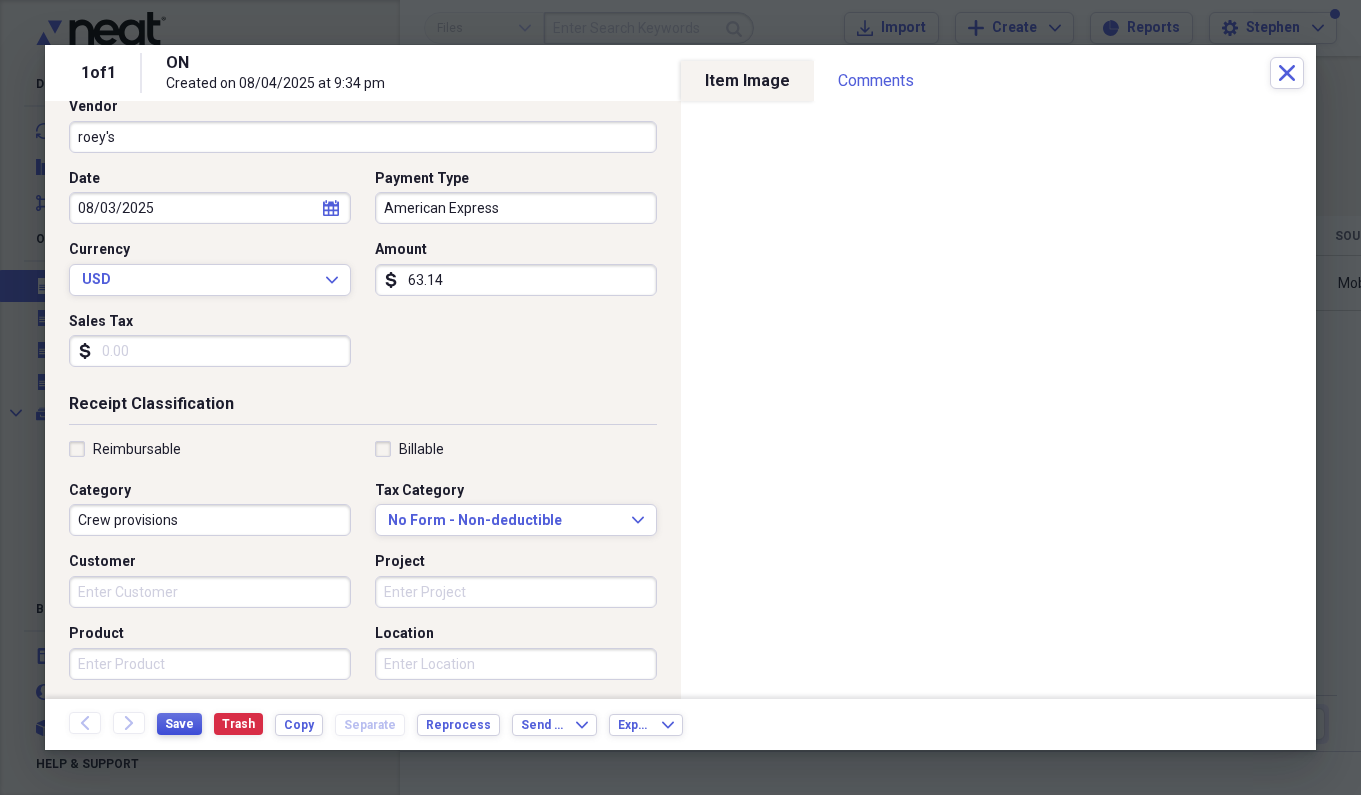 click on "Save" at bounding box center (179, 724) 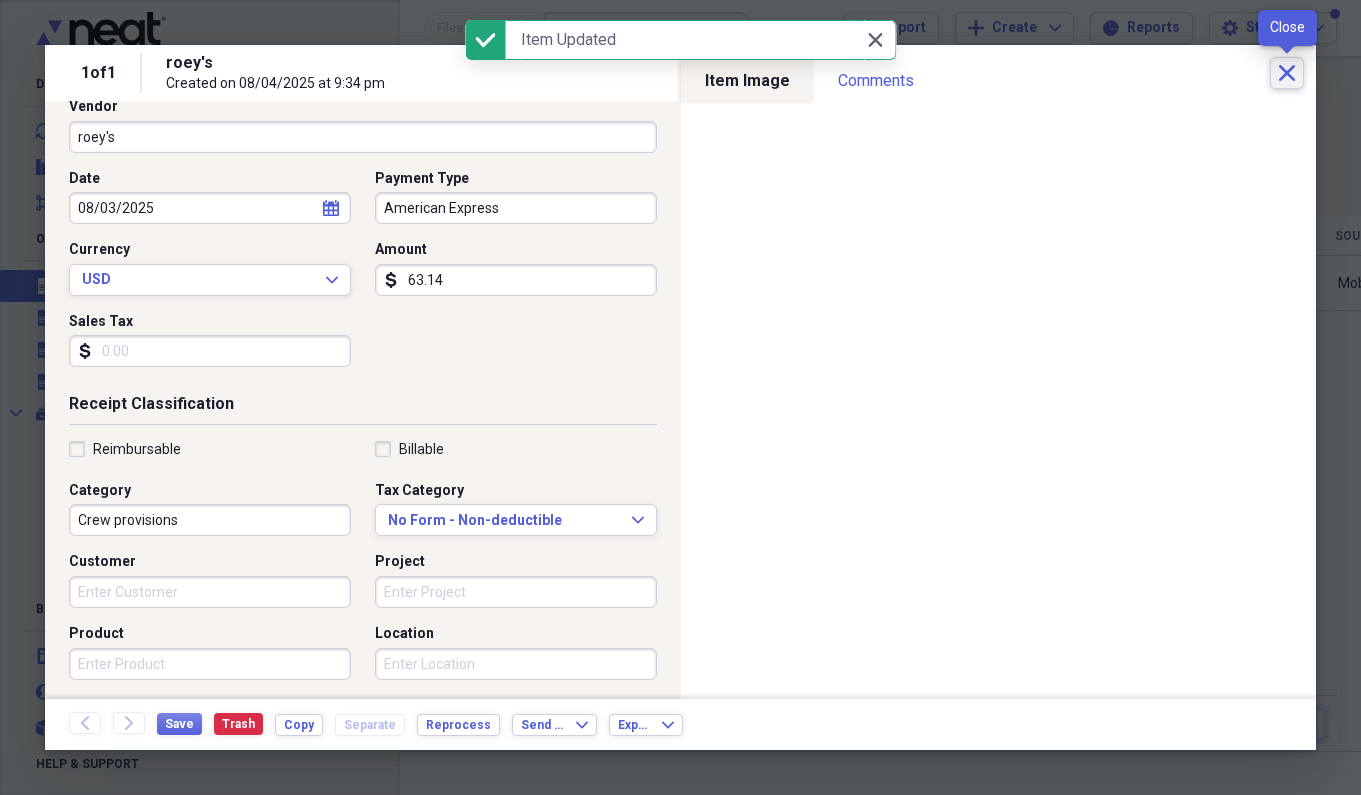 click on "Close" at bounding box center (1287, 73) 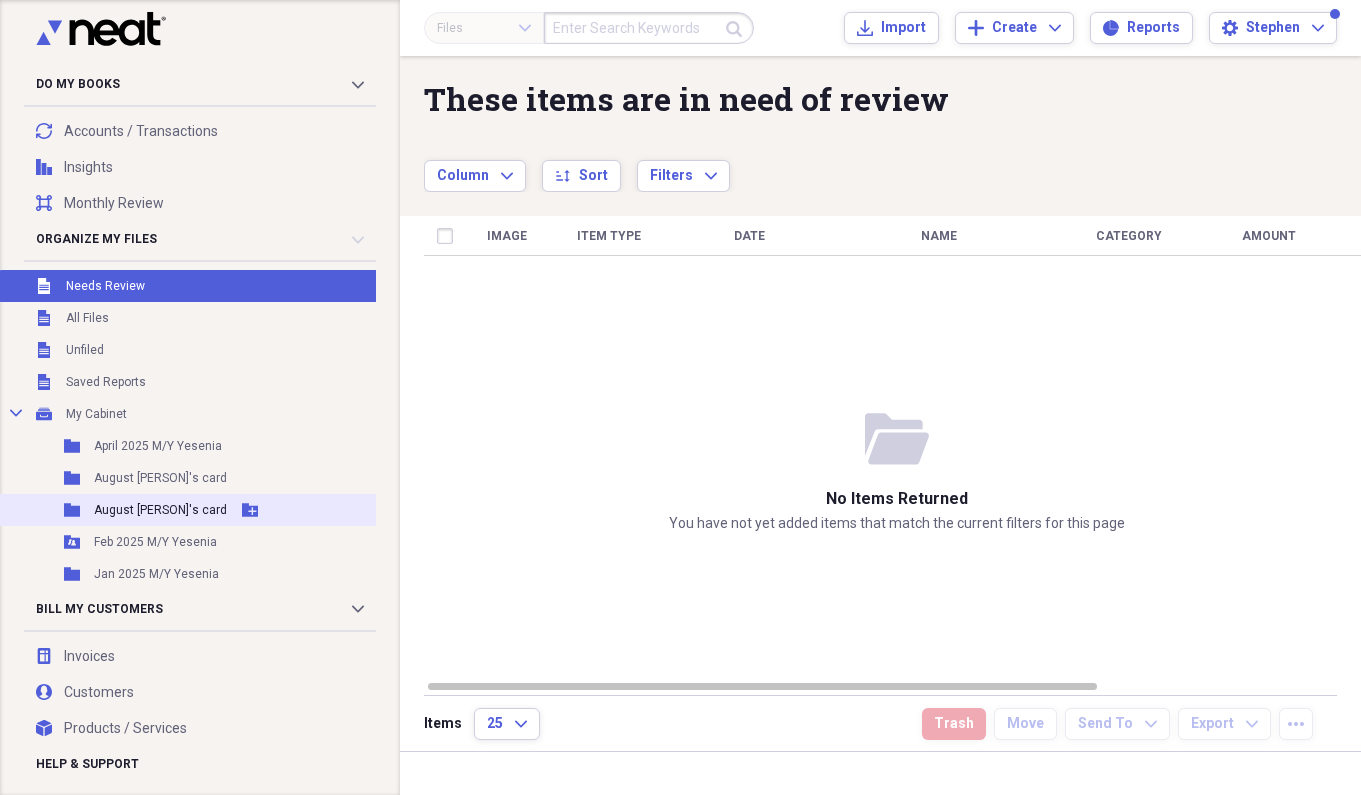 click on "August [PERSON]'s card" at bounding box center (160, 510) 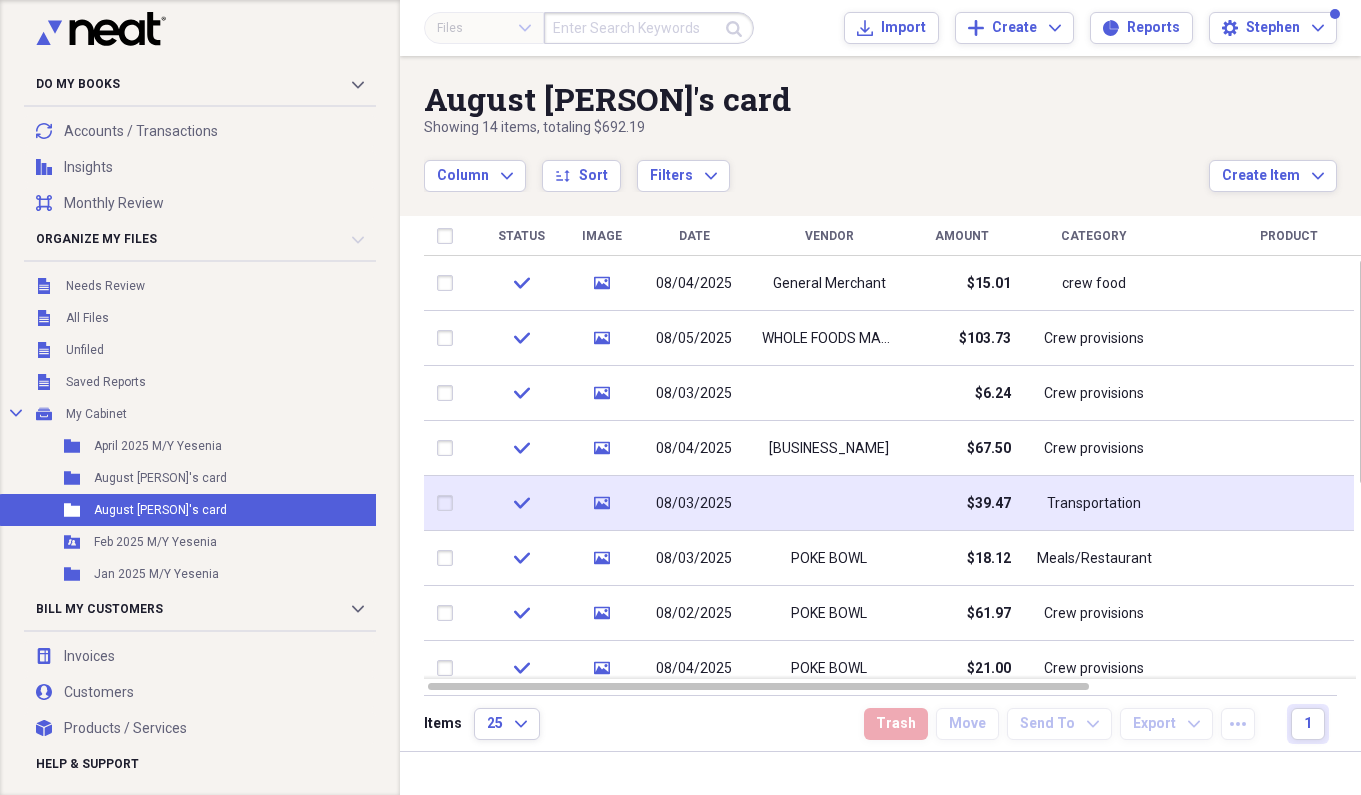 click on "Transportation" at bounding box center [1094, 503] 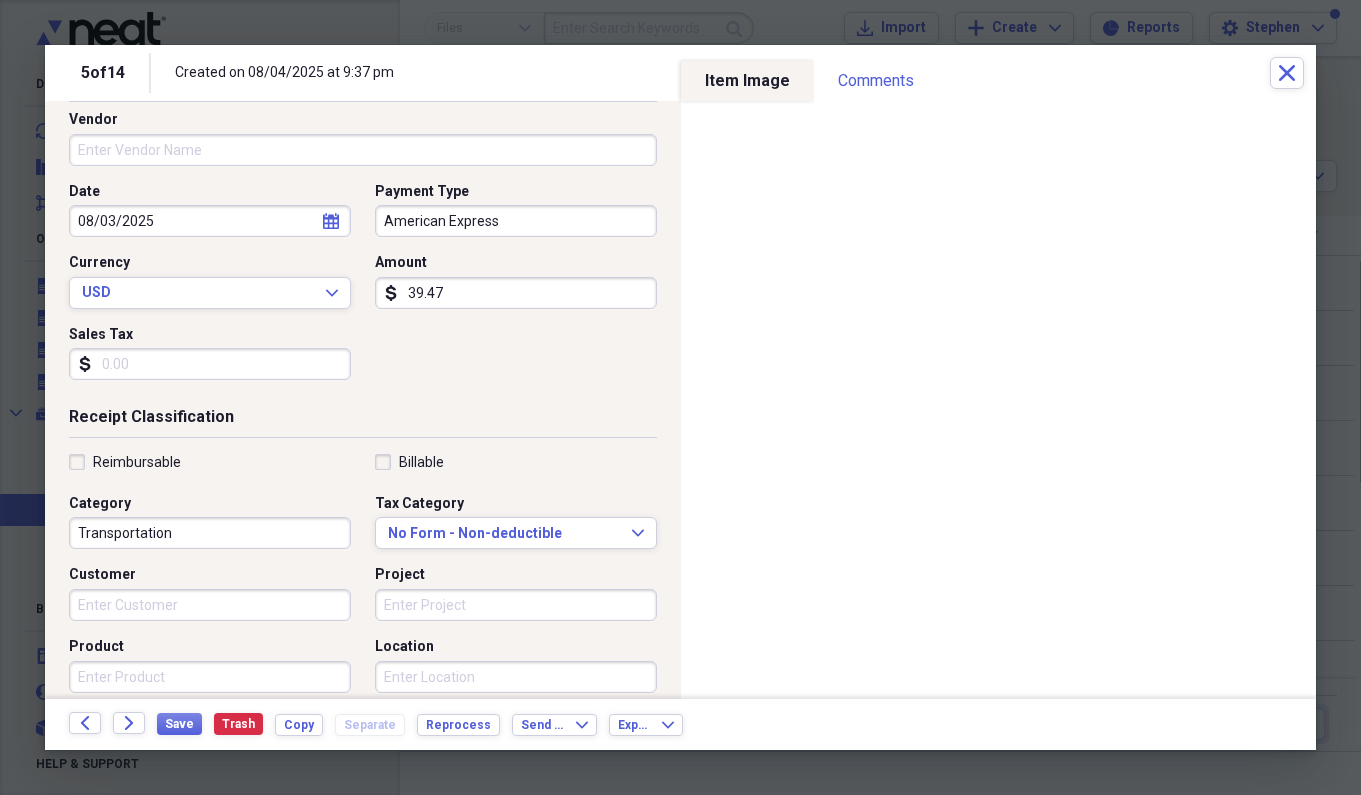 scroll, scrollTop: 136, scrollLeft: 0, axis: vertical 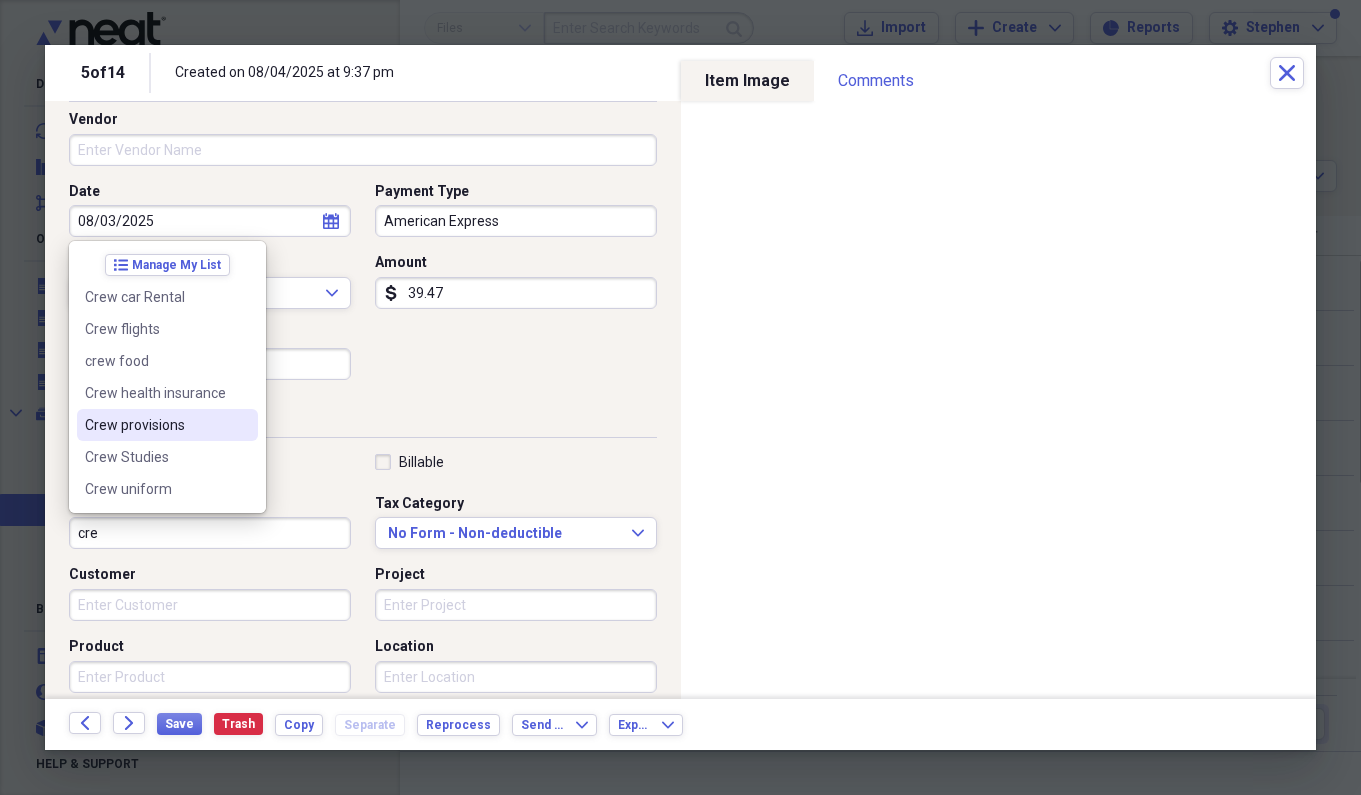 click on "Crew provisions" at bounding box center (155, 425) 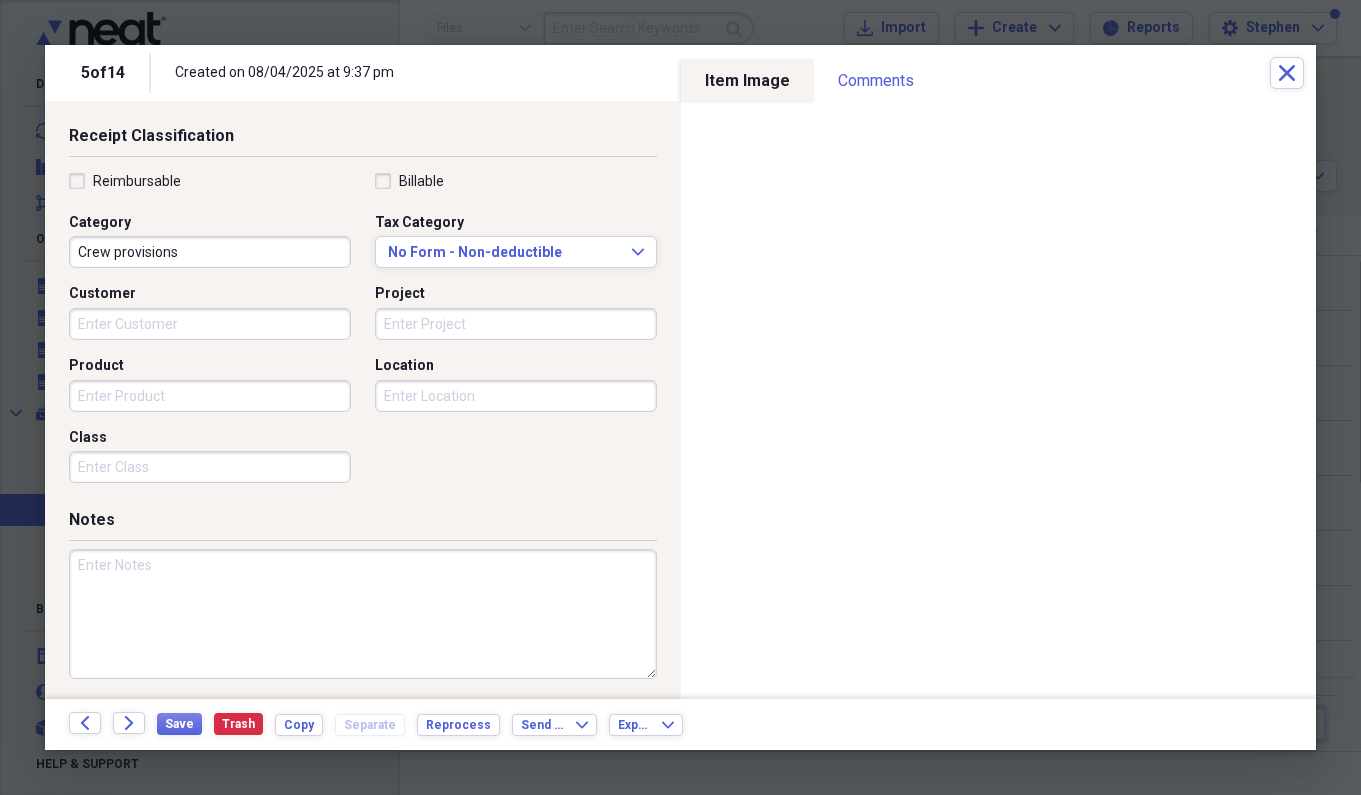 scroll, scrollTop: 416, scrollLeft: 0, axis: vertical 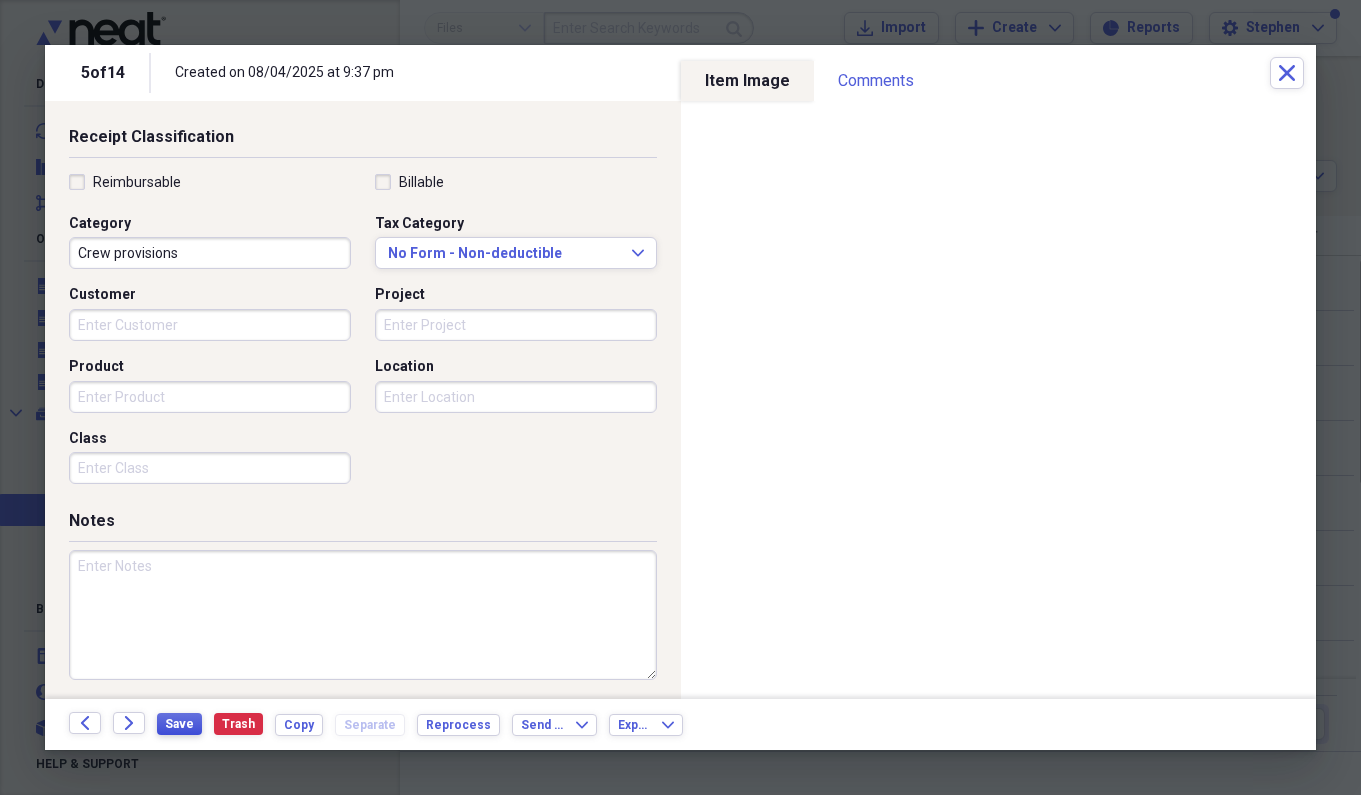 click on "Save" at bounding box center (179, 724) 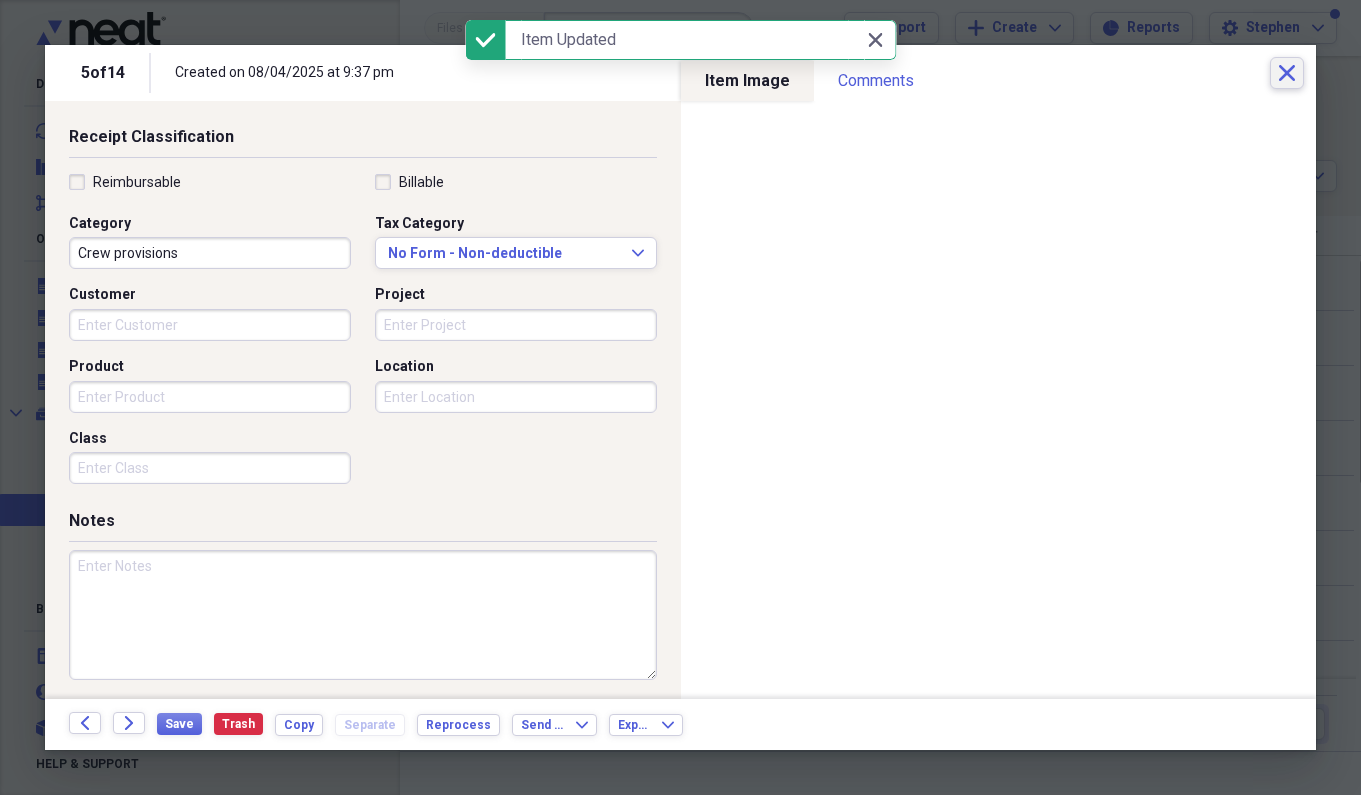 click on "Close" 